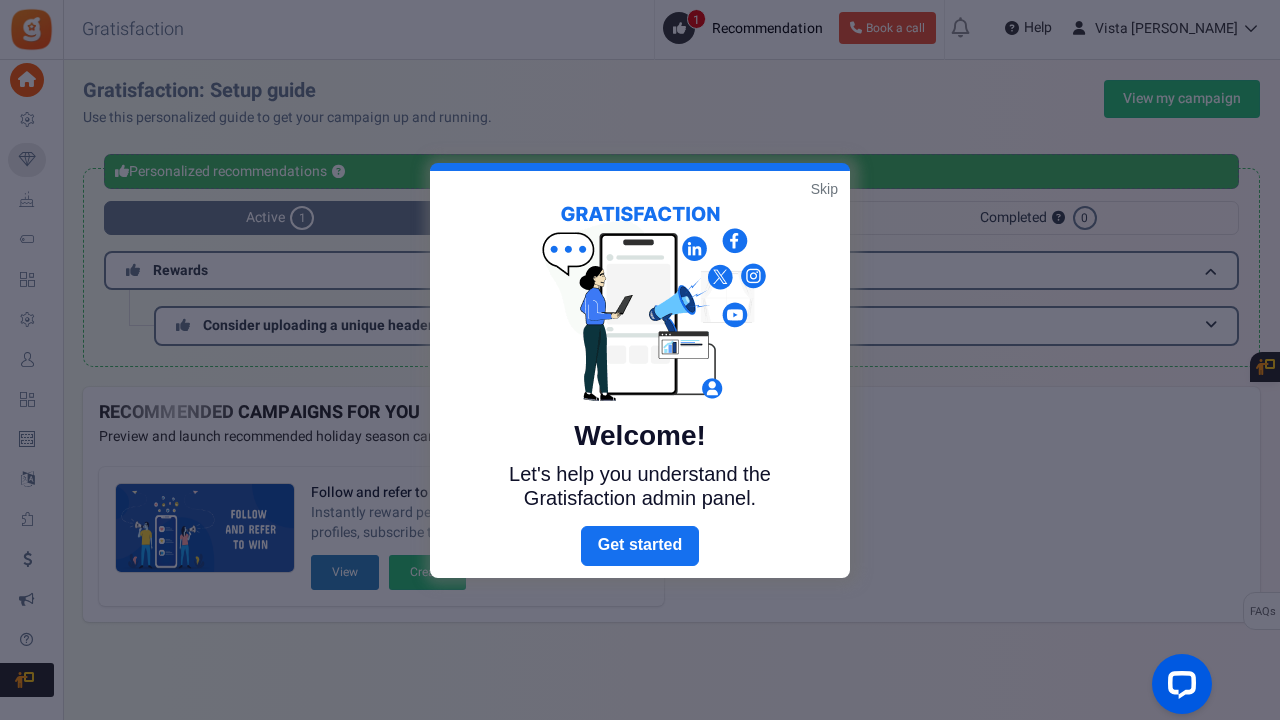 scroll, scrollTop: 0, scrollLeft: 0, axis: both 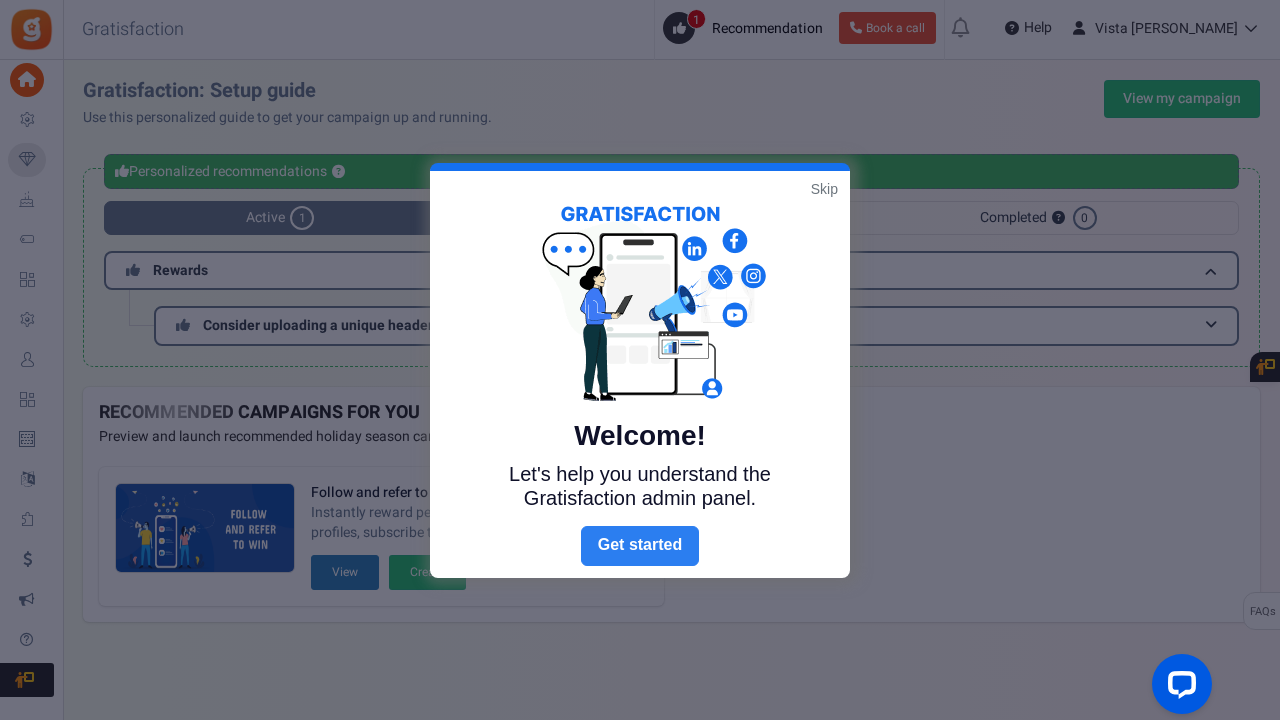 click on "Next" at bounding box center (640, 546) 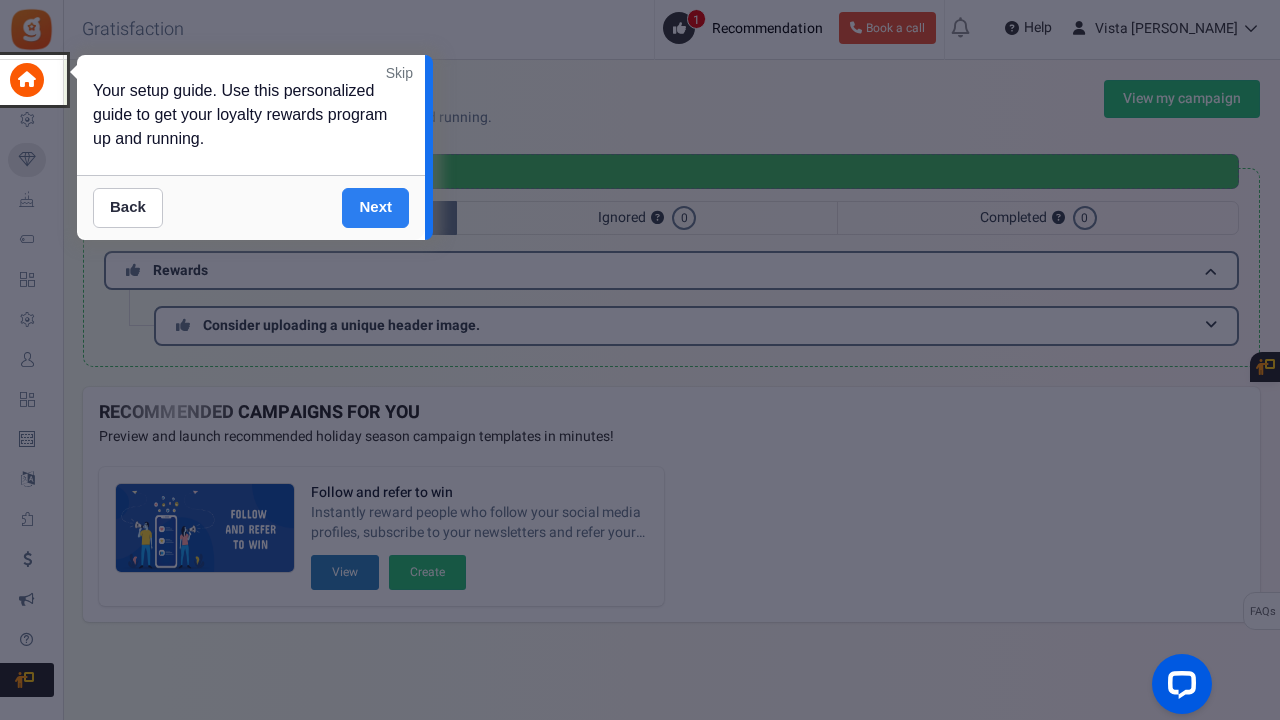 click on "Next" at bounding box center (375, 208) 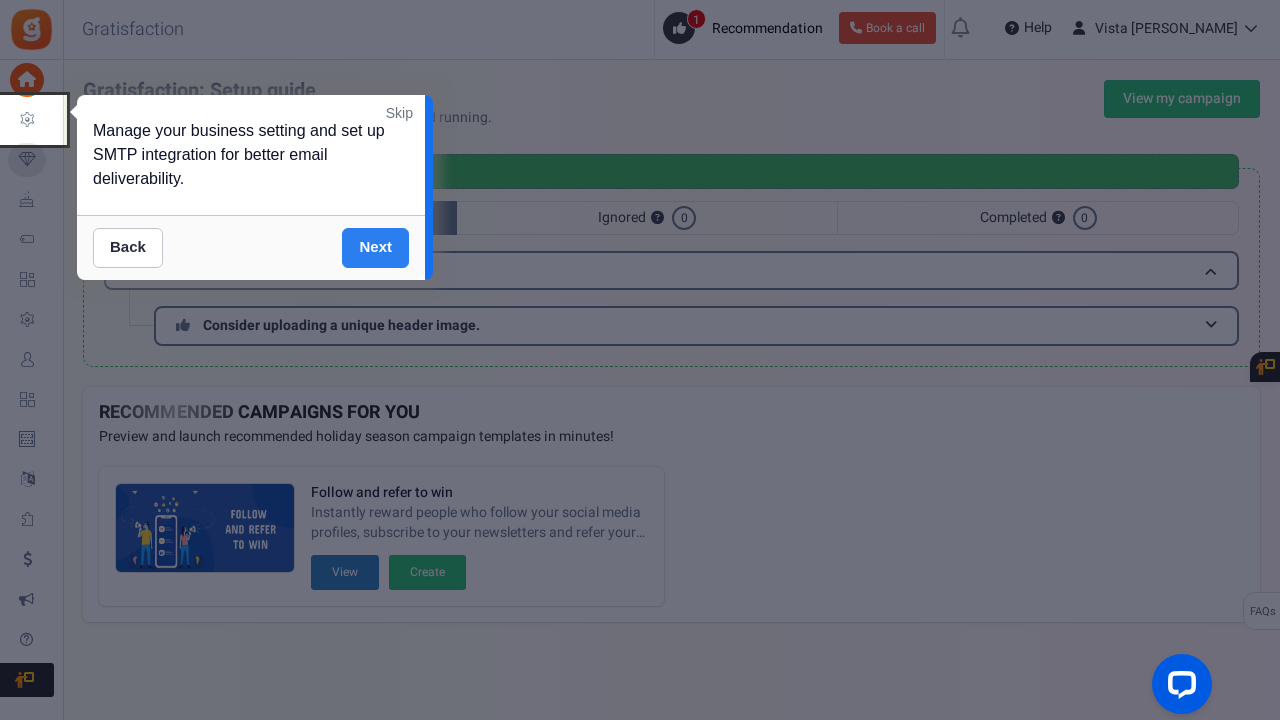 click on "Next" at bounding box center (375, 248) 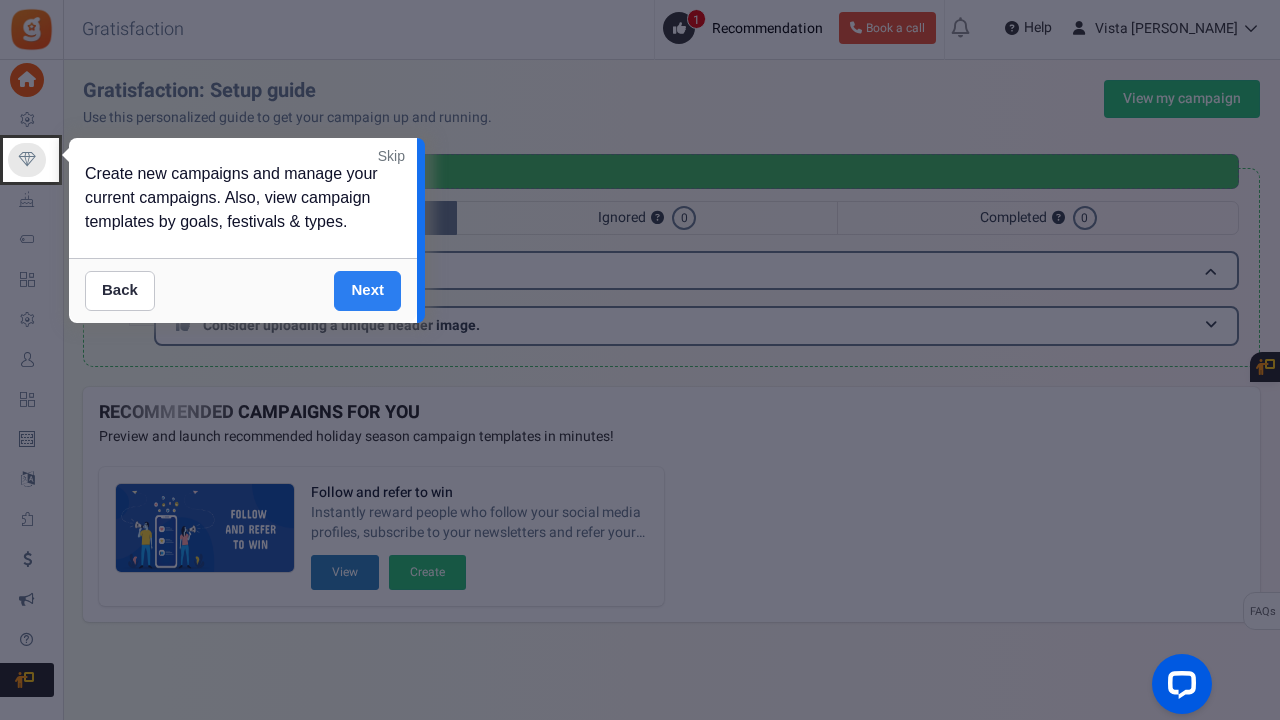 click on "Next" at bounding box center [367, 291] 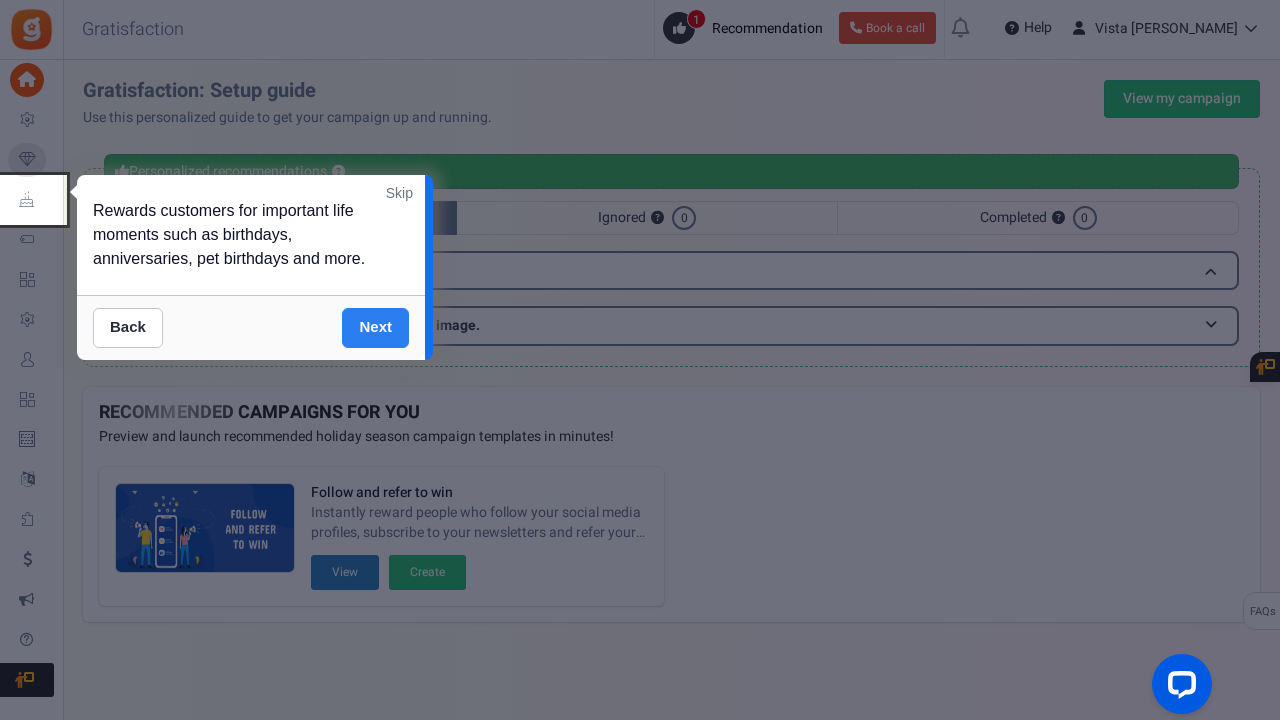 click on "Next" at bounding box center [375, 328] 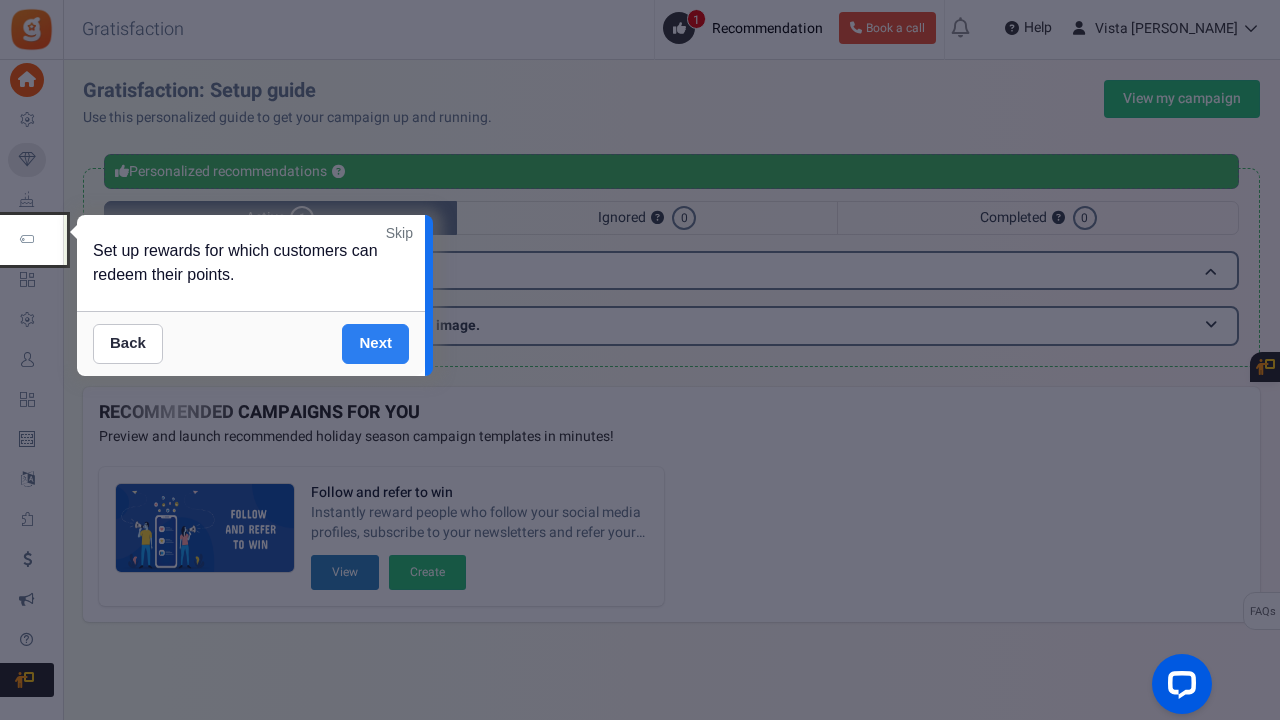 click on "Next" at bounding box center [375, 344] 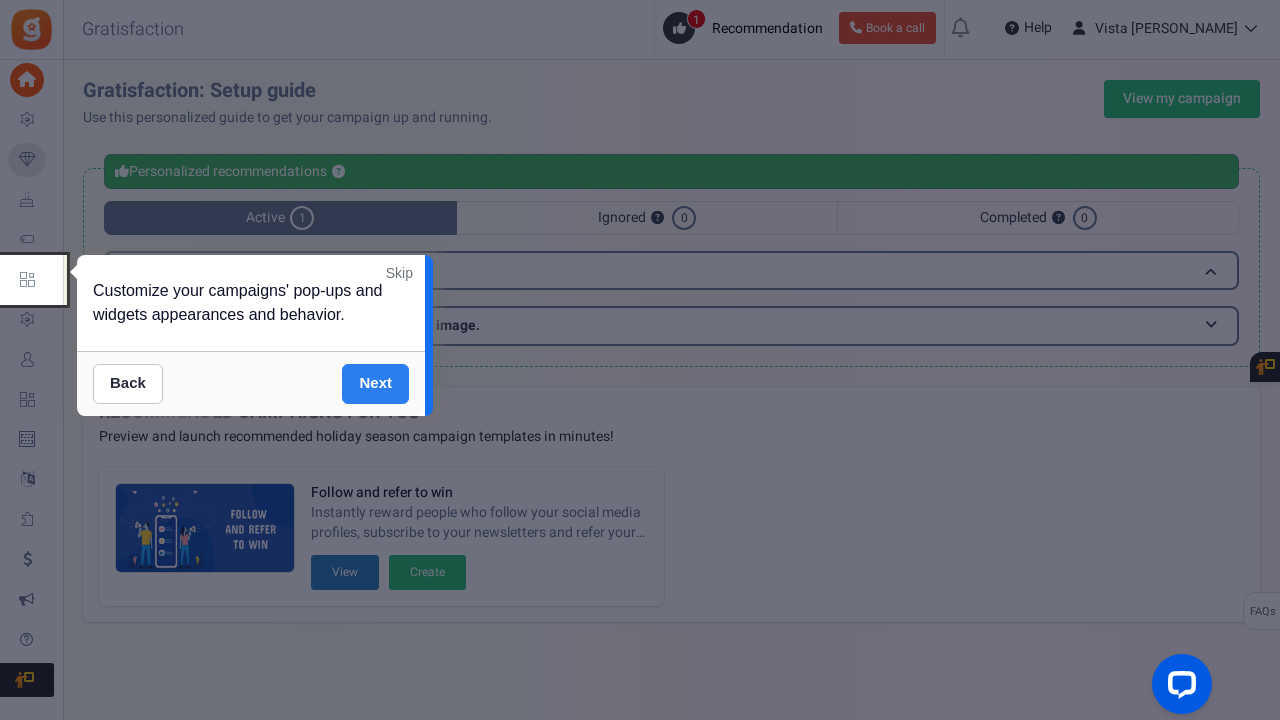 click on "Next" at bounding box center (375, 384) 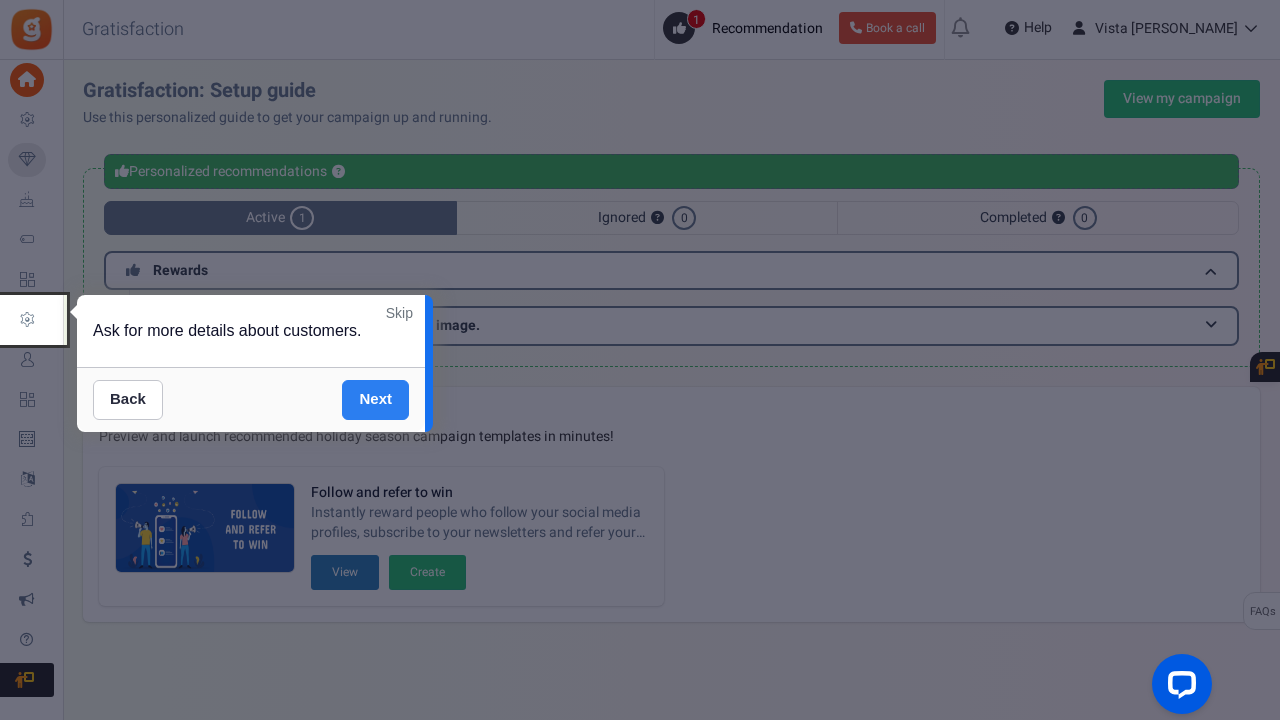 click on "Next" at bounding box center [375, 400] 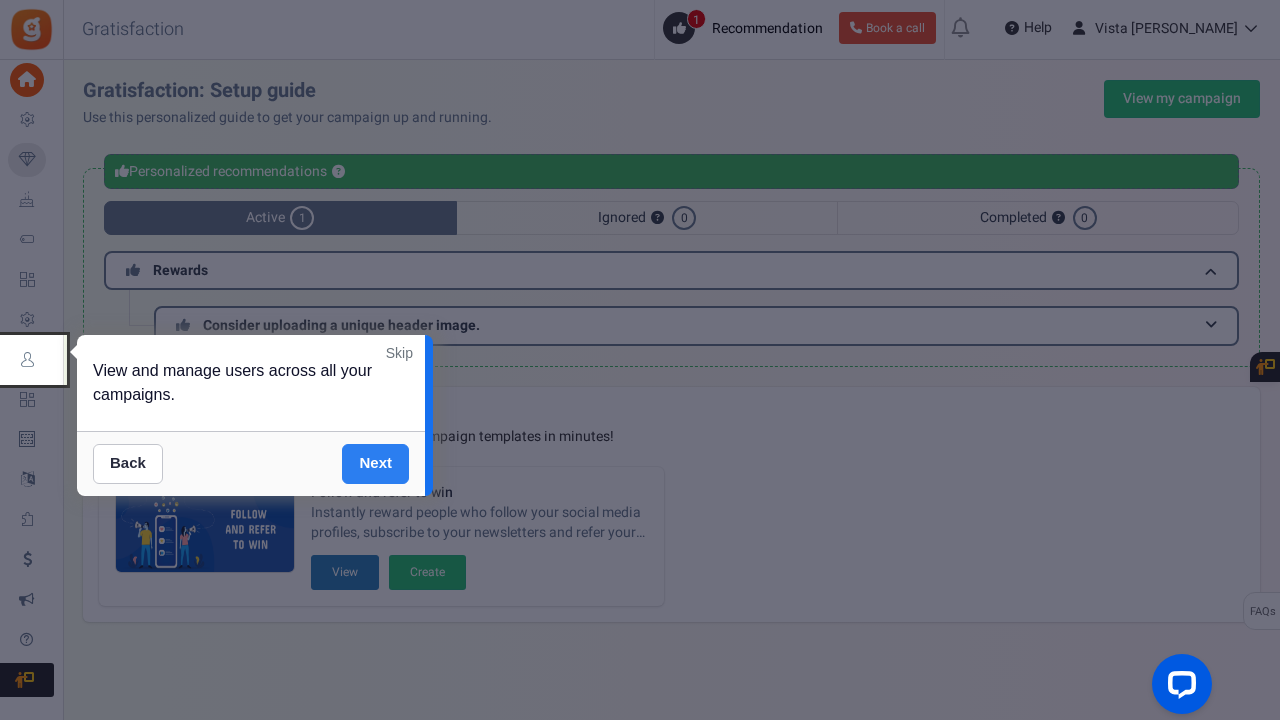 click on "Next" at bounding box center (375, 464) 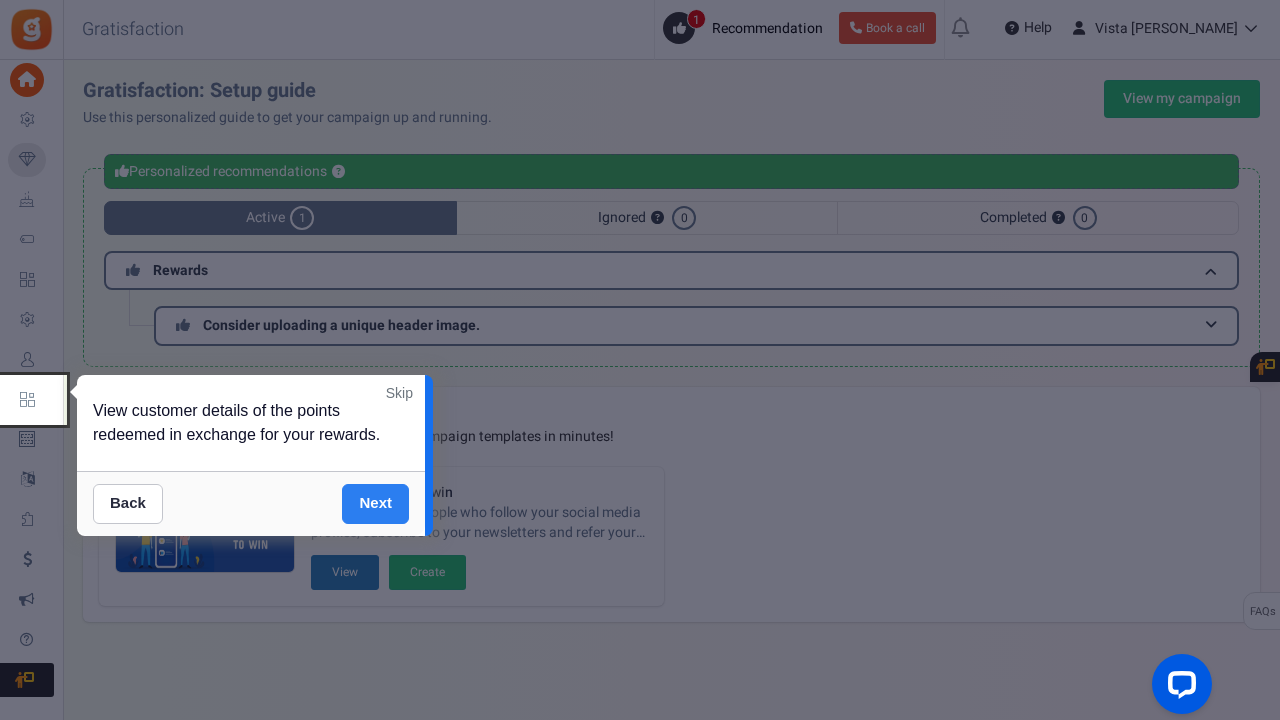 click on "Next" at bounding box center (375, 504) 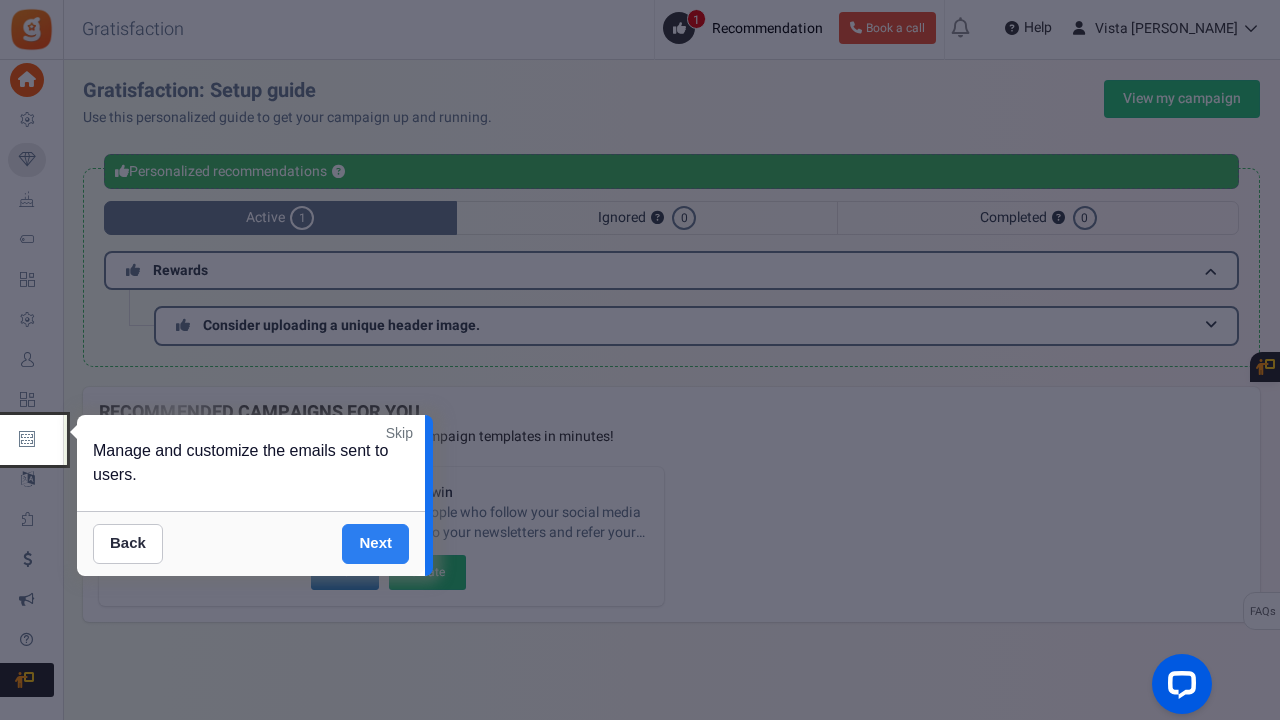 click on "Next" at bounding box center (375, 544) 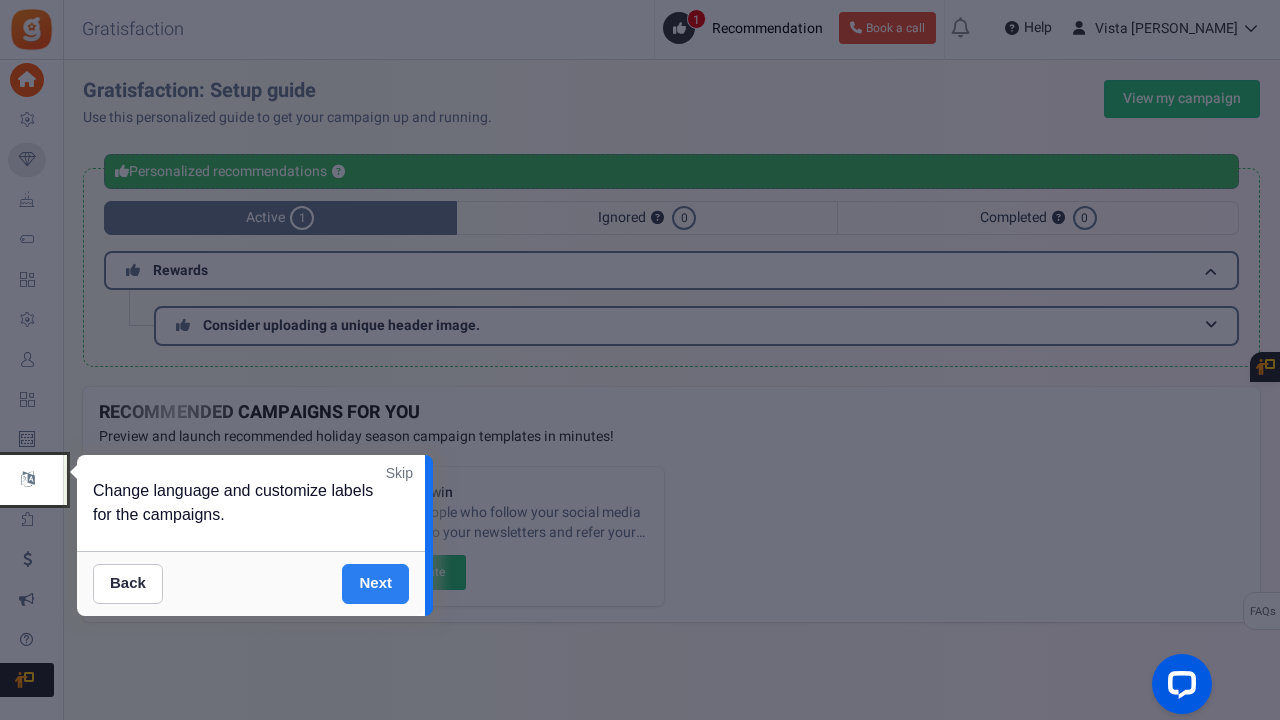 click on "Next" at bounding box center [375, 584] 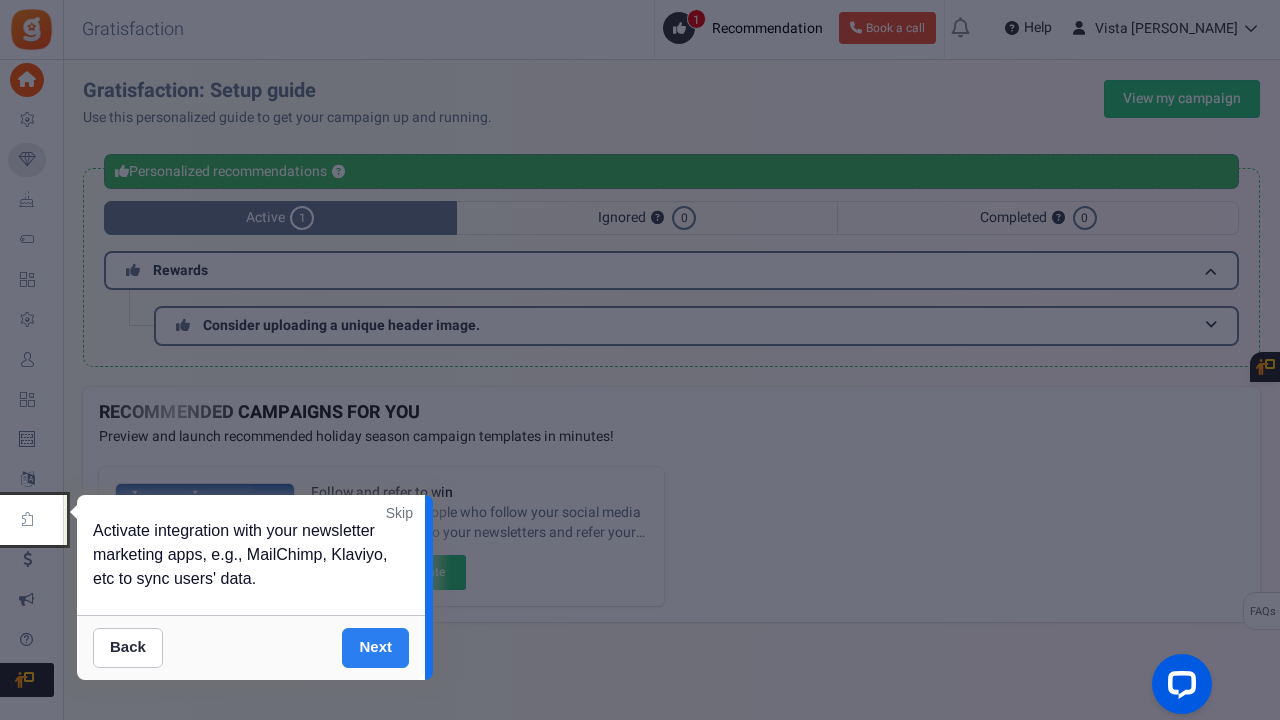click on "Next" at bounding box center [375, 648] 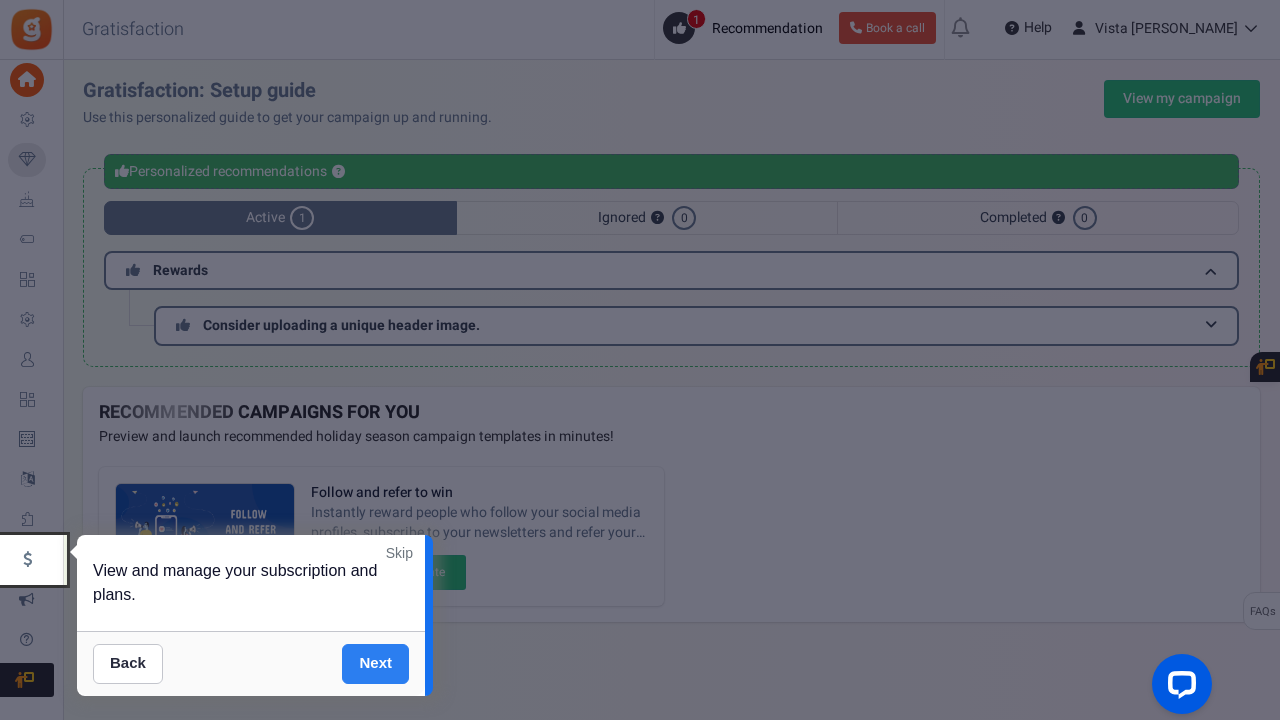 click on "Next" at bounding box center (375, 664) 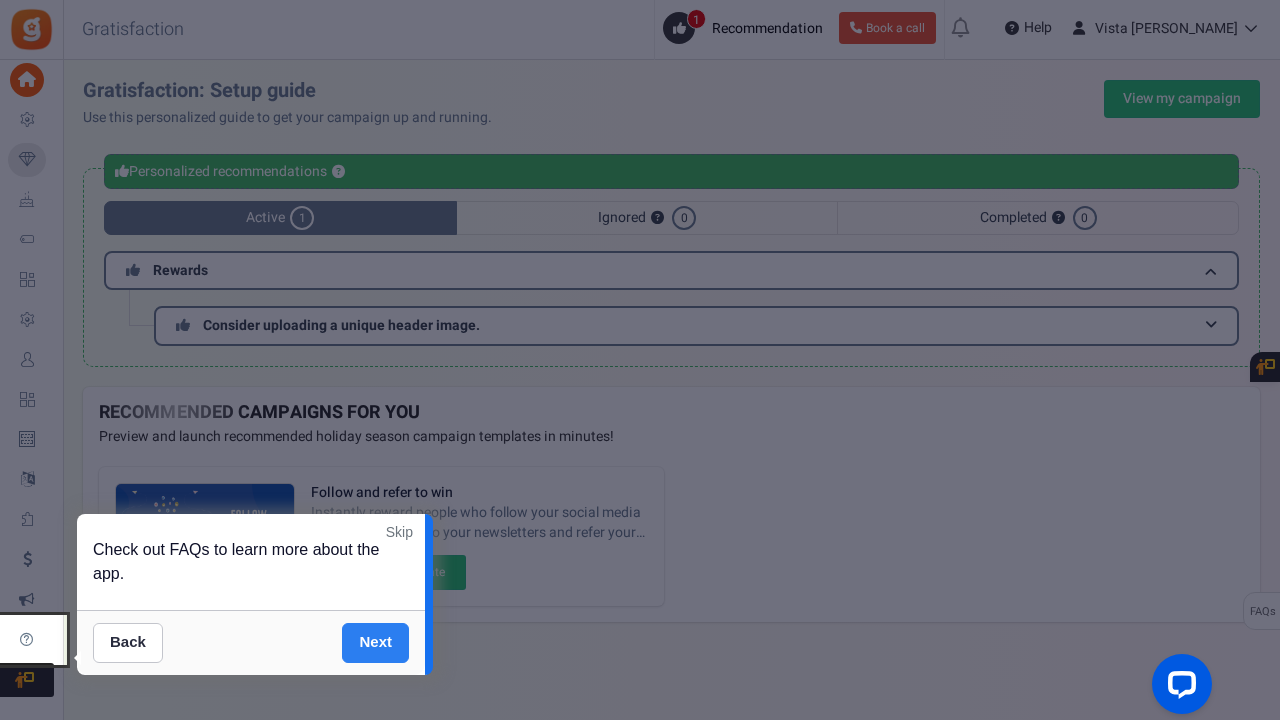 click on "Next" at bounding box center [375, 643] 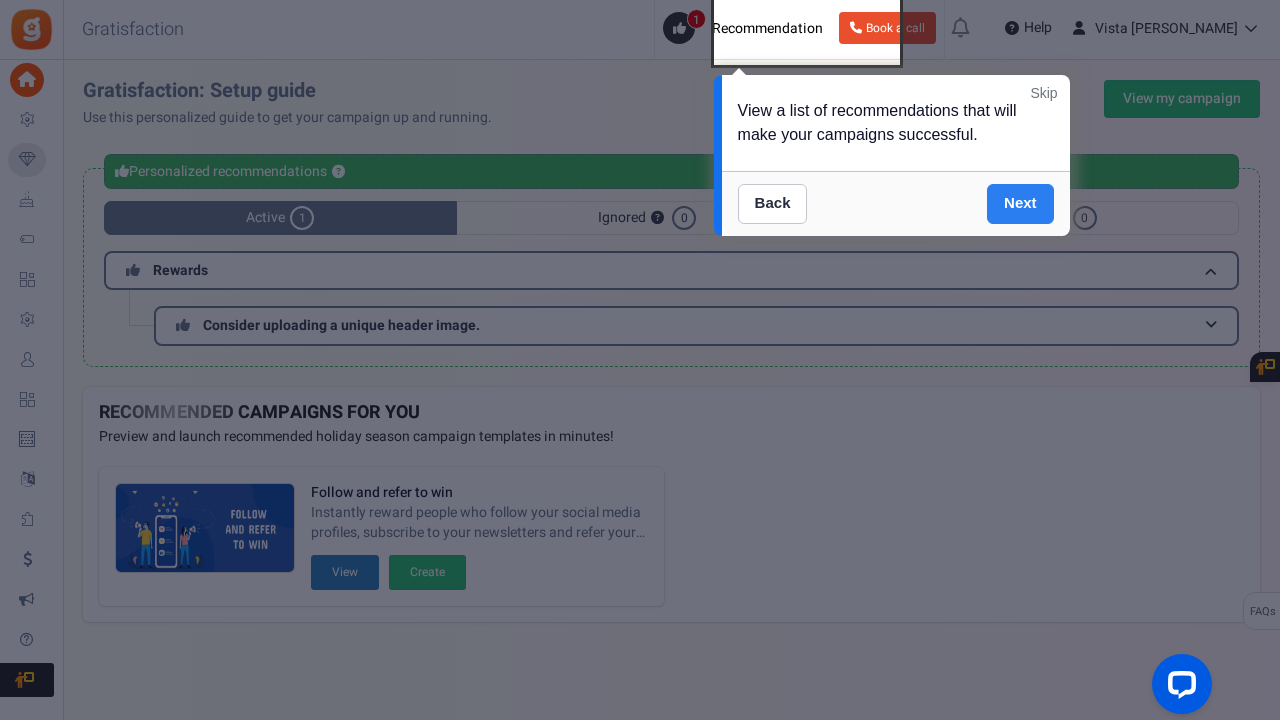 click on "Next" at bounding box center [1020, 204] 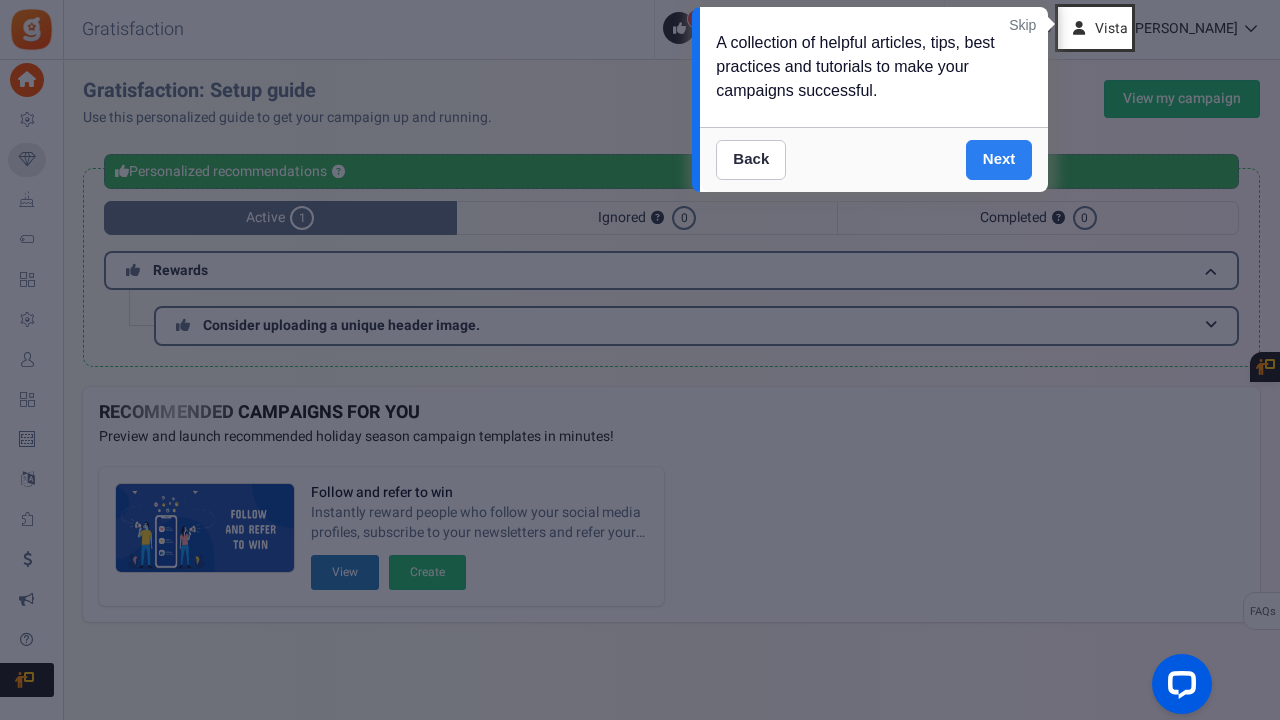 click on "Next" at bounding box center (999, 160) 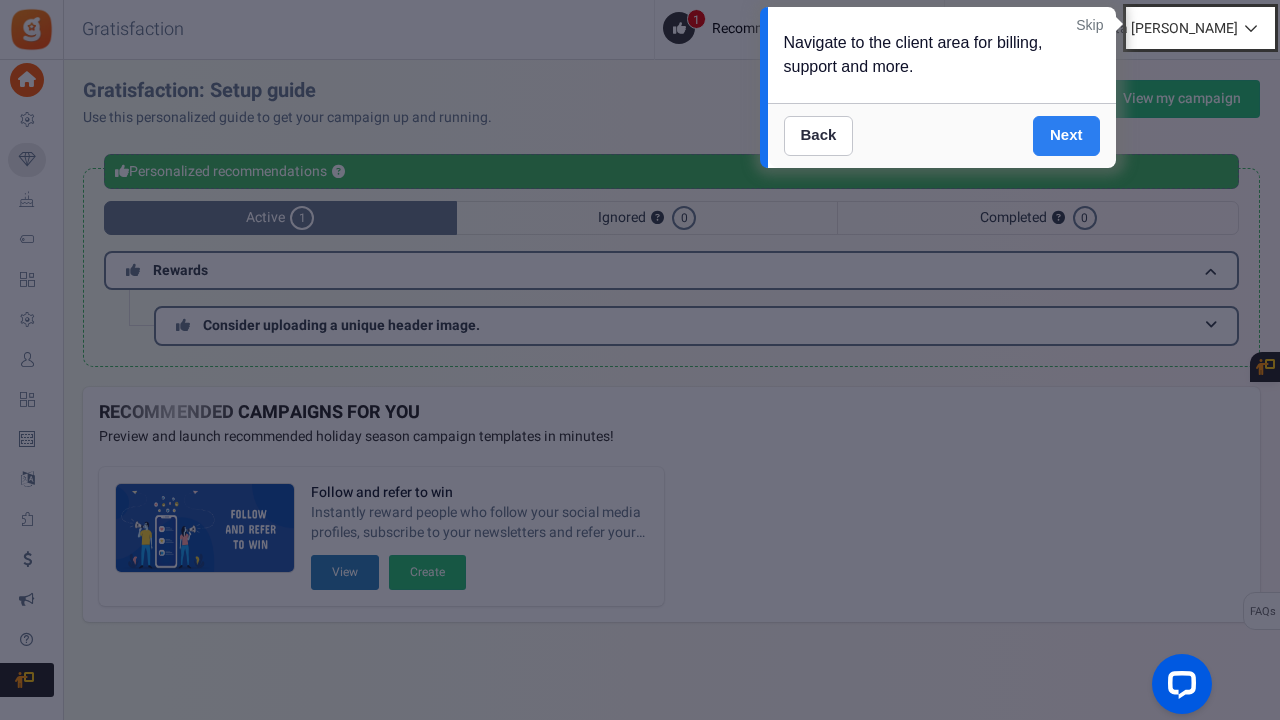 click on "Next" at bounding box center [1066, 136] 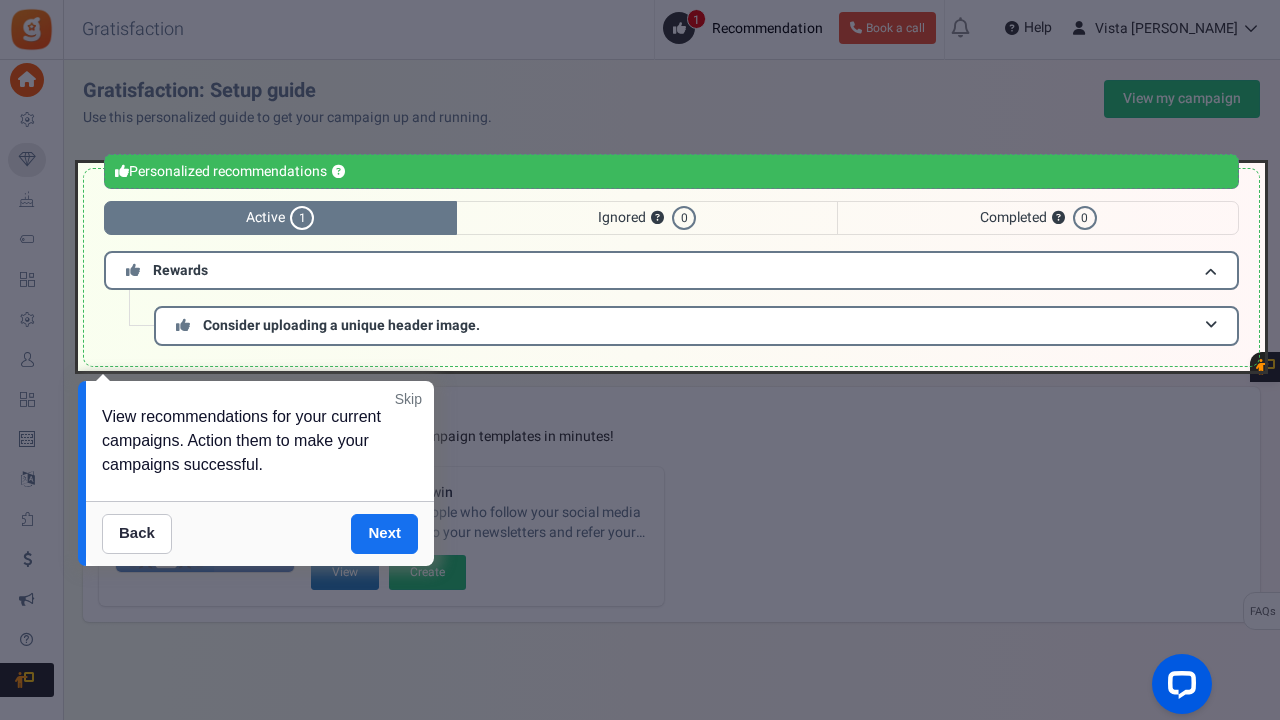 click at bounding box center (671, 267) 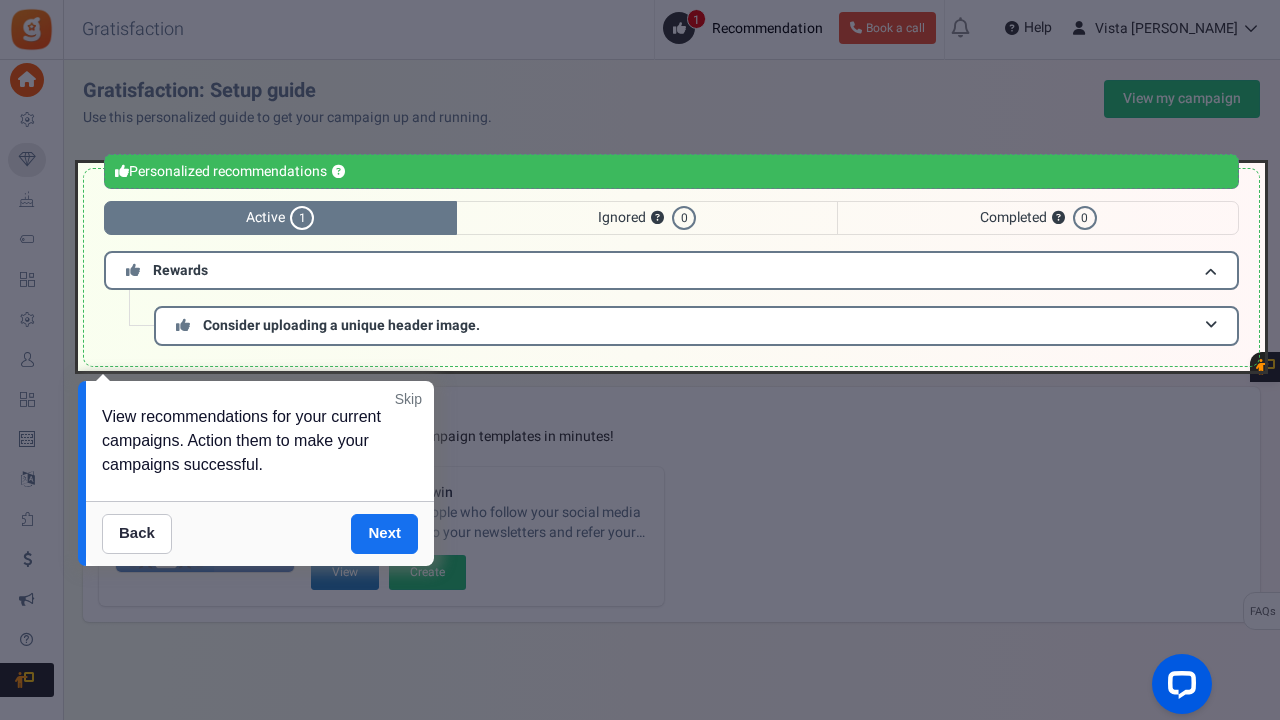 click at bounding box center (671, 267) 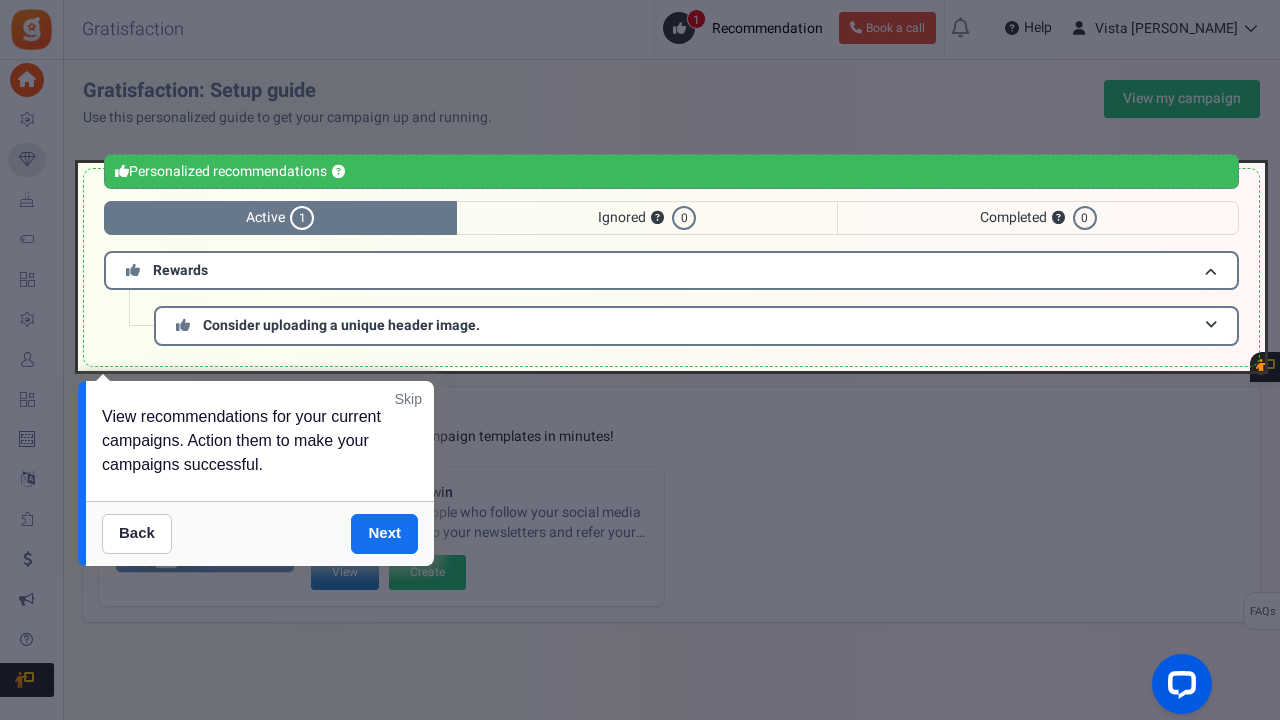 click at bounding box center (671, 267) 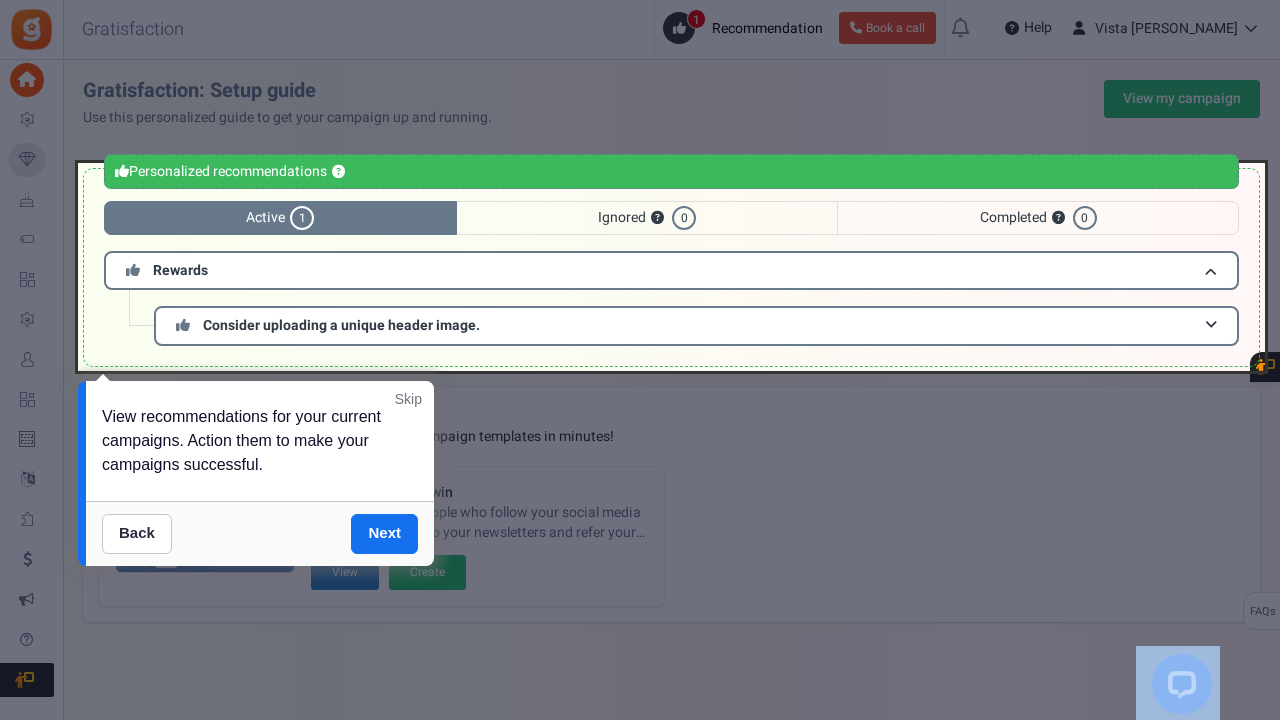click at bounding box center [671, 267] 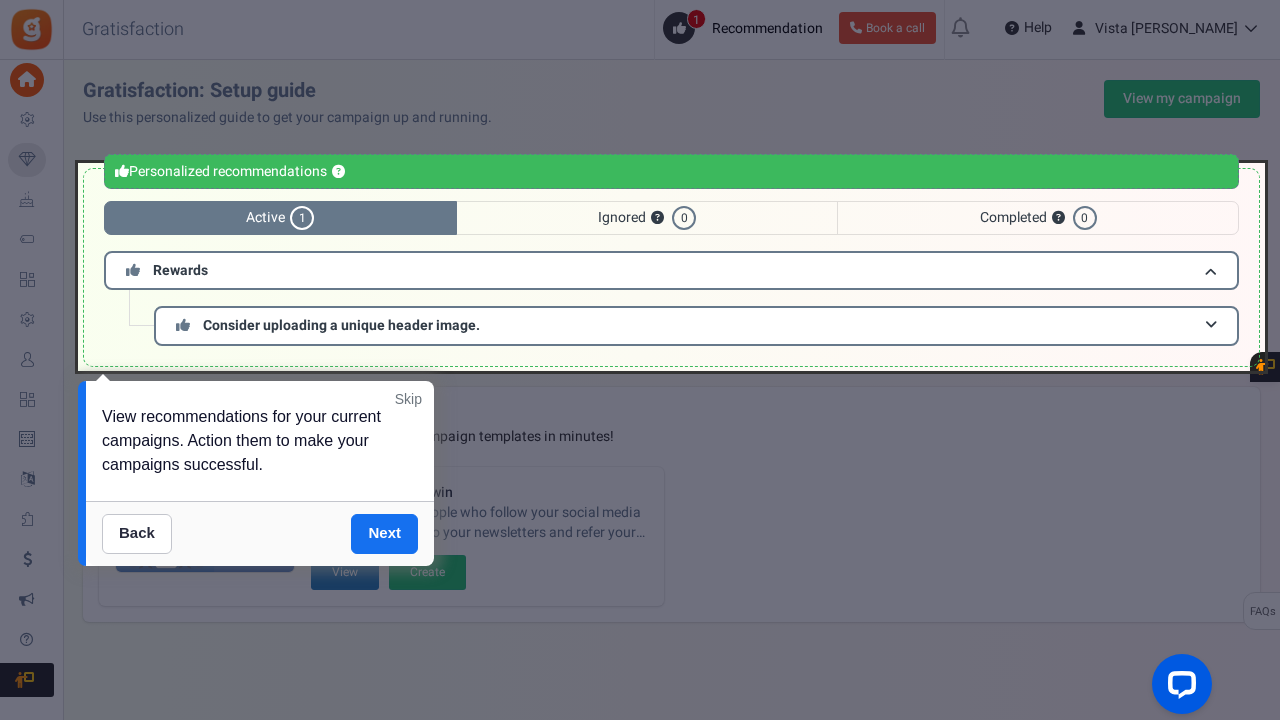 click at bounding box center (671, 267) 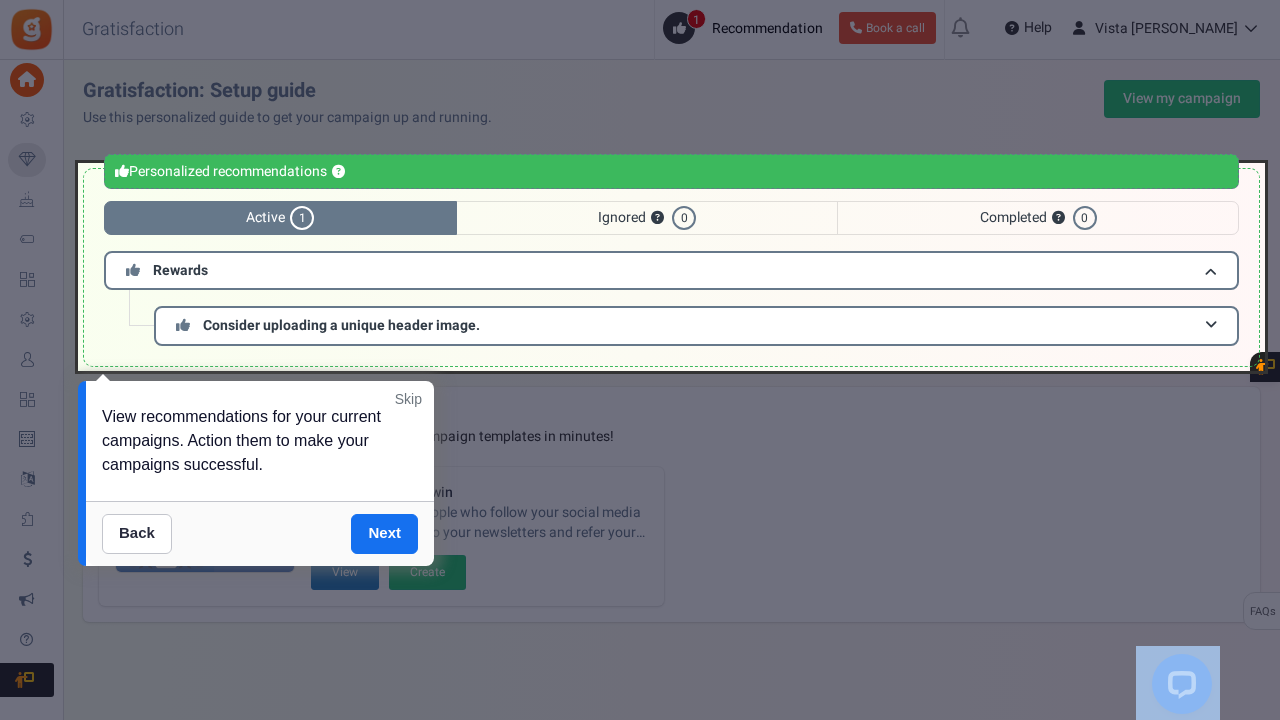 click at bounding box center (671, 267) 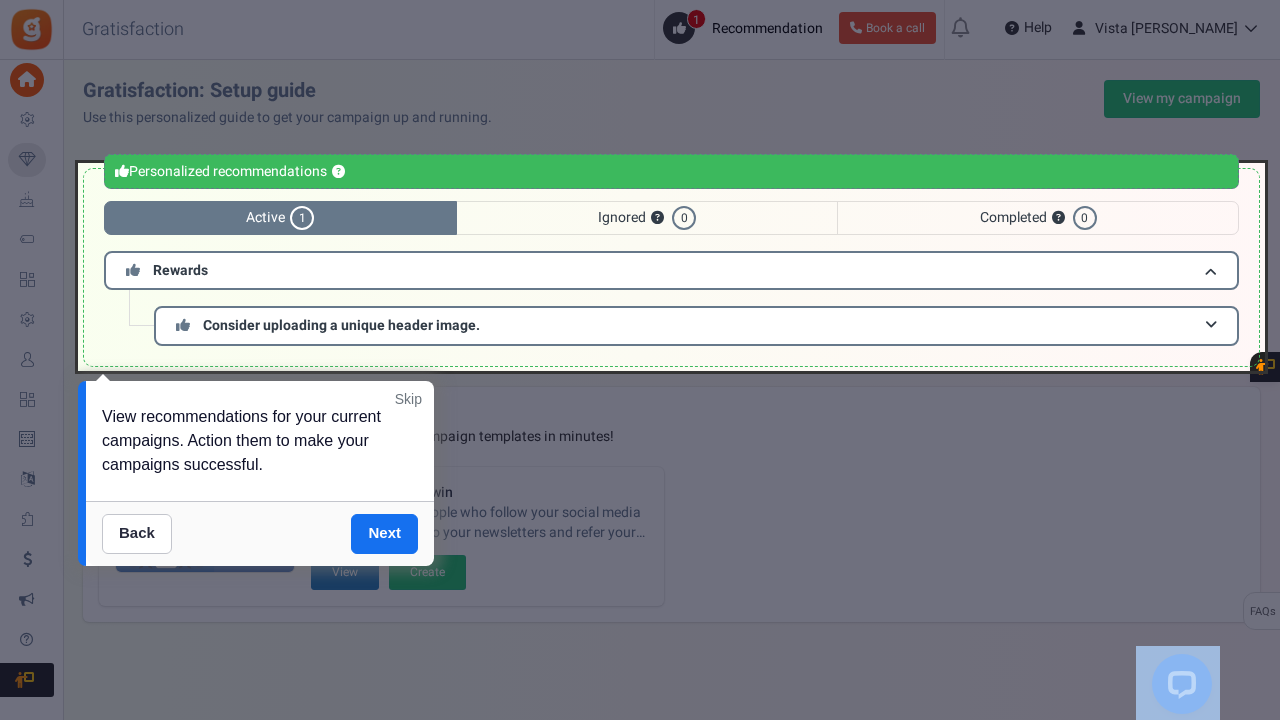 click at bounding box center [671, 267] 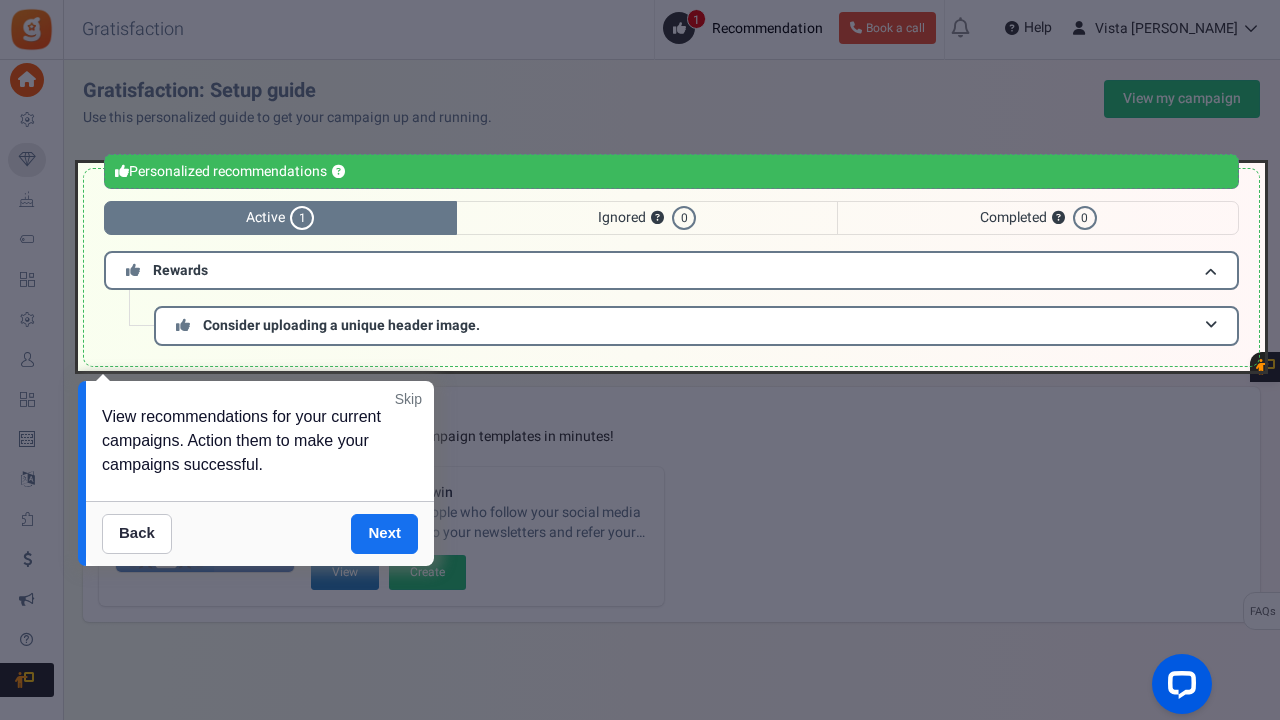 click at bounding box center [671, 267] 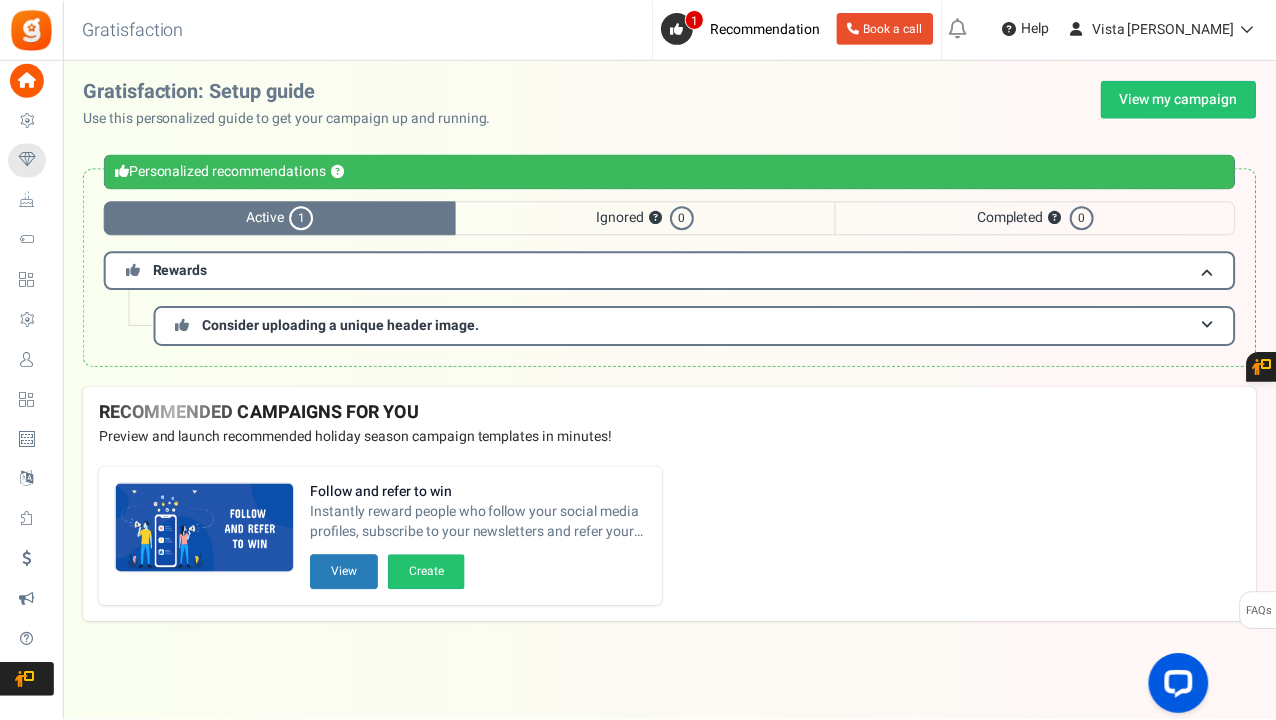 scroll, scrollTop: 0, scrollLeft: 0, axis: both 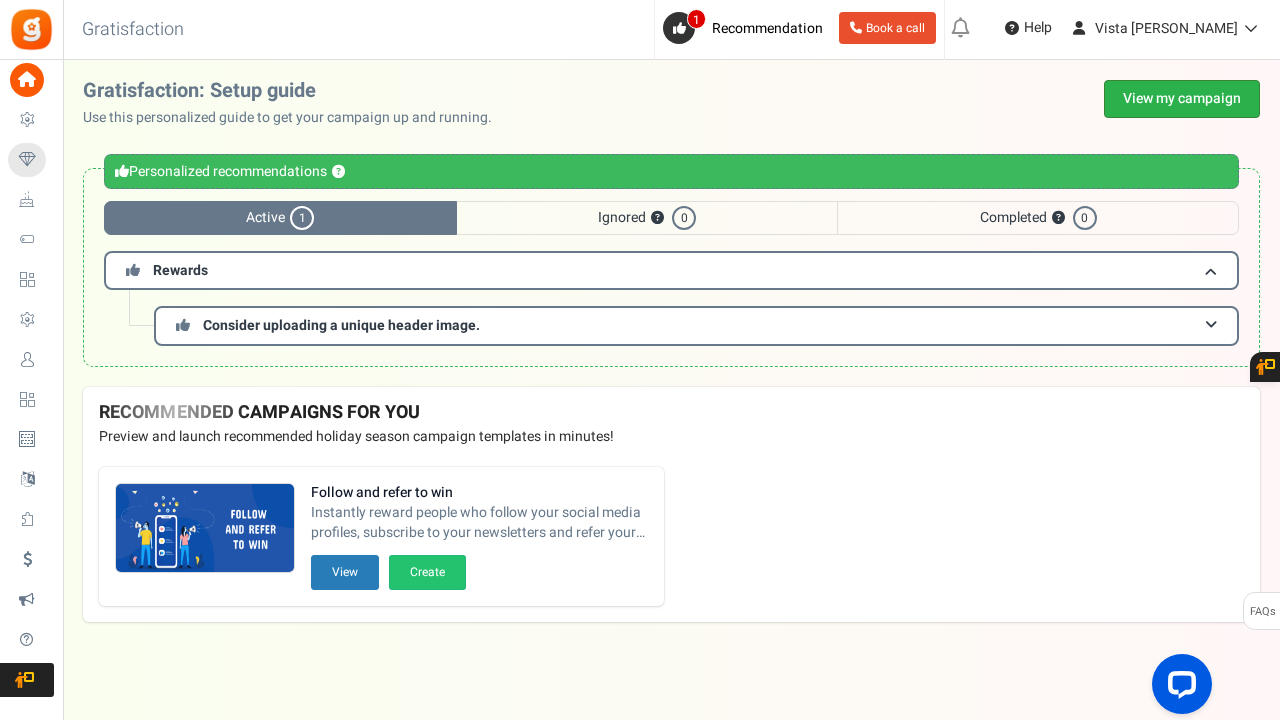 click on "View my campaign" at bounding box center (1182, 99) 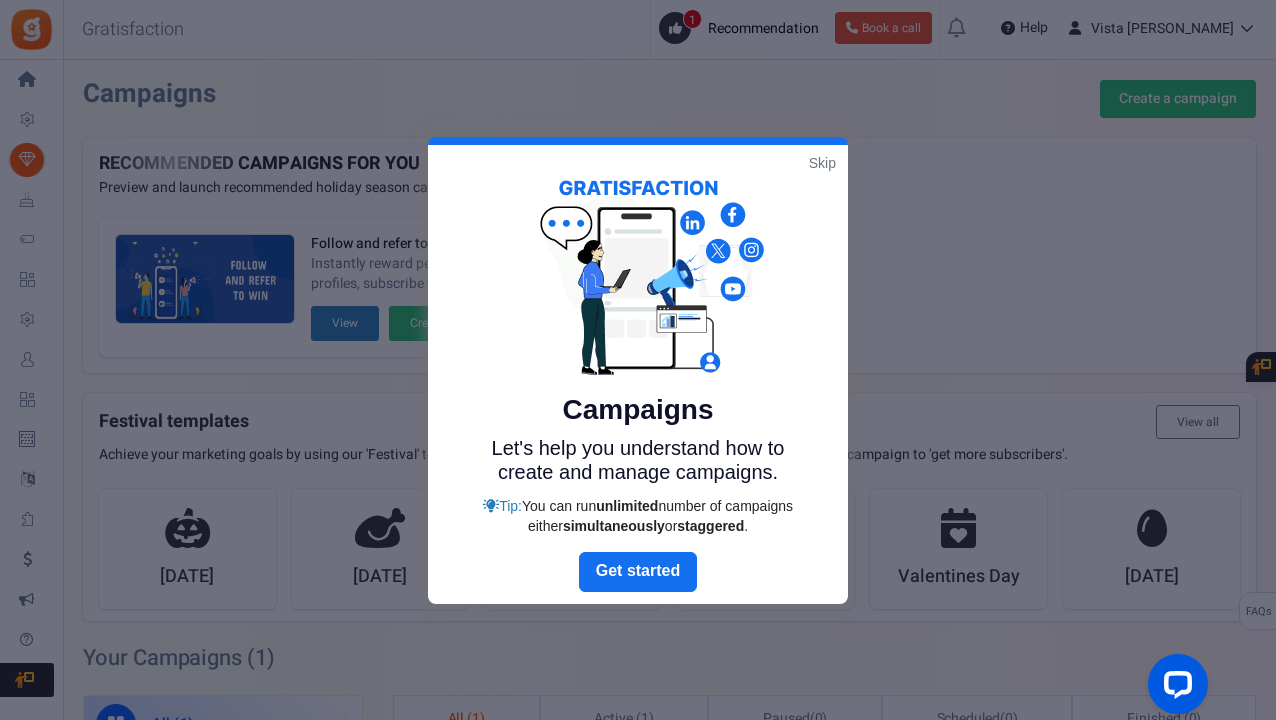 scroll, scrollTop: 435, scrollLeft: 0, axis: vertical 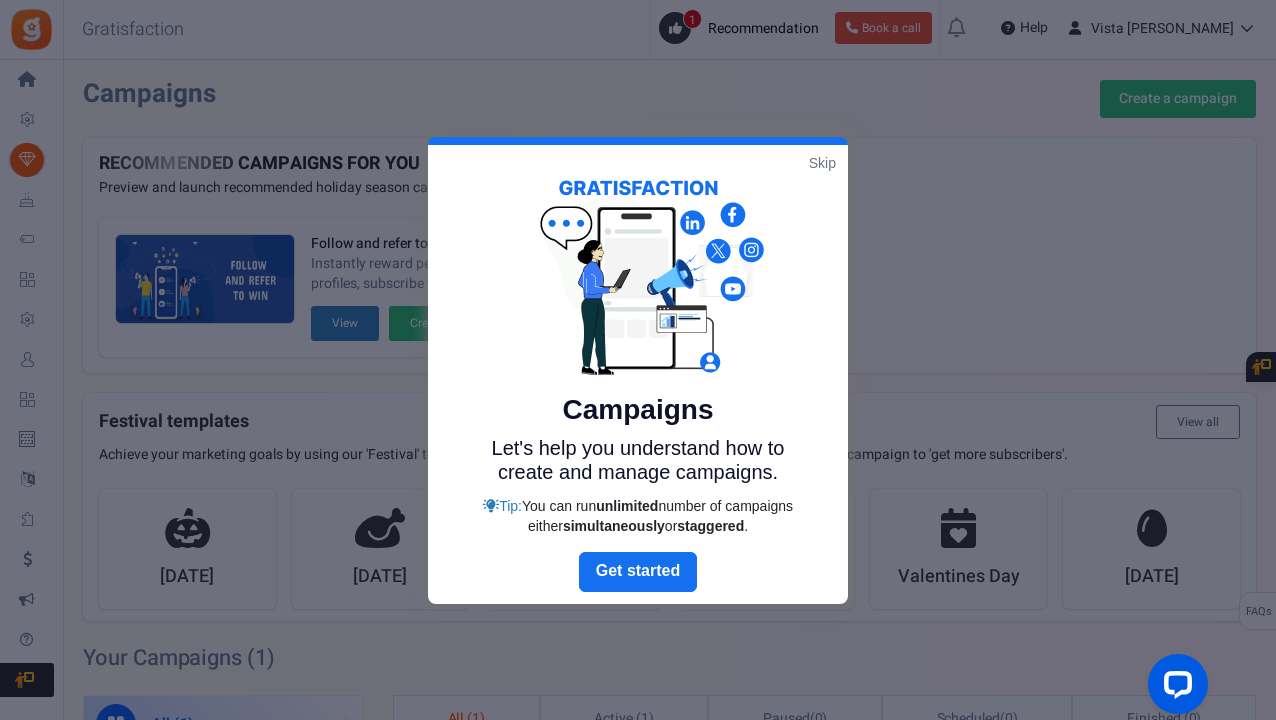 click on "Skip" at bounding box center (822, 163) 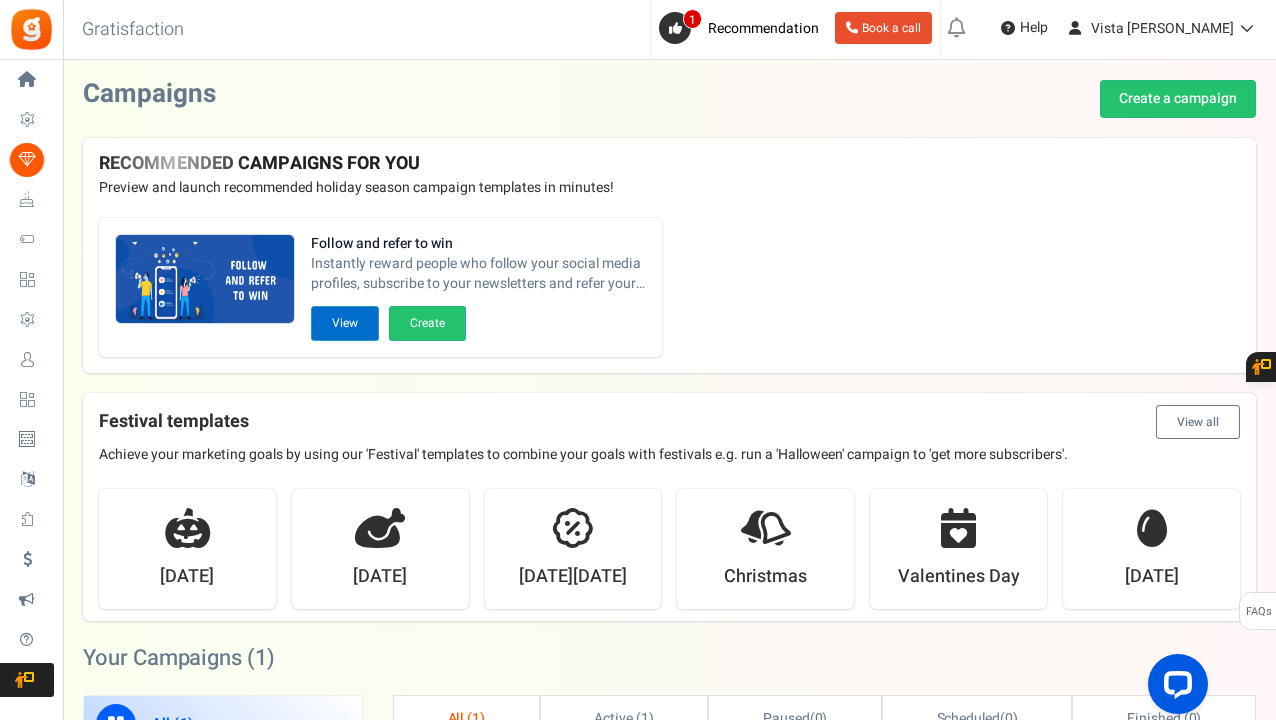 click on "View" at bounding box center (345, 323) 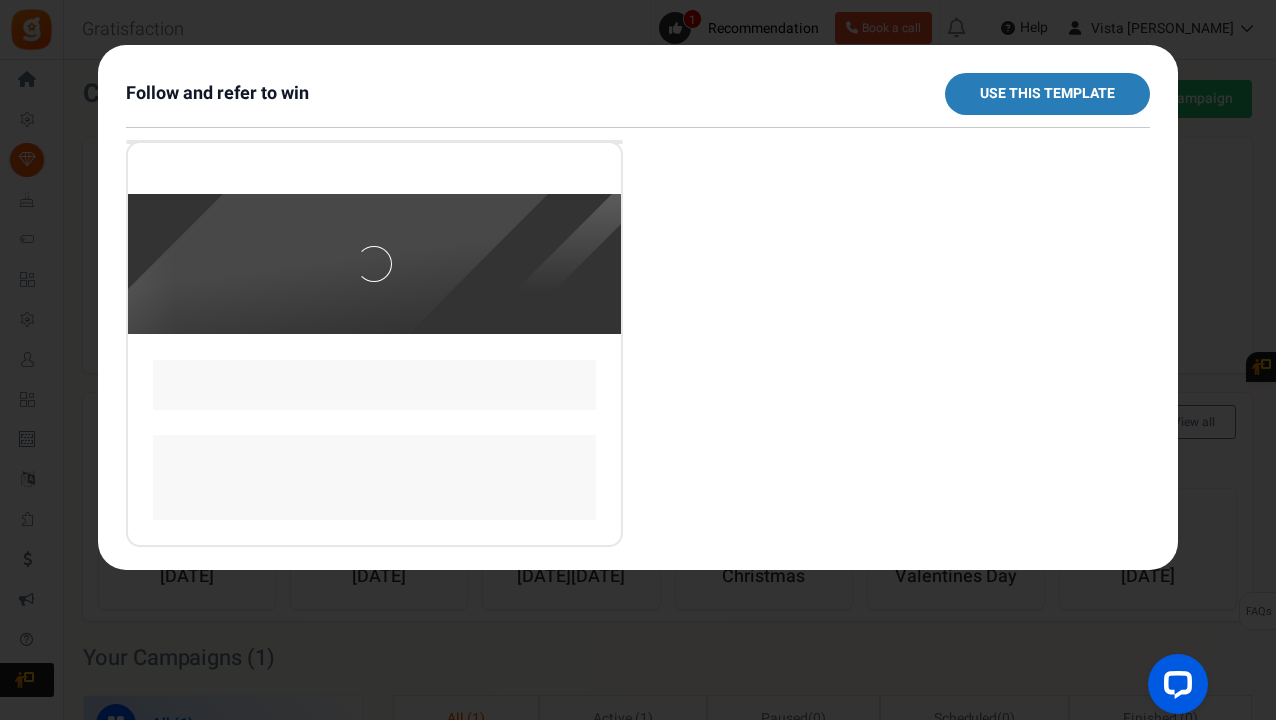 scroll, scrollTop: 0, scrollLeft: 0, axis: both 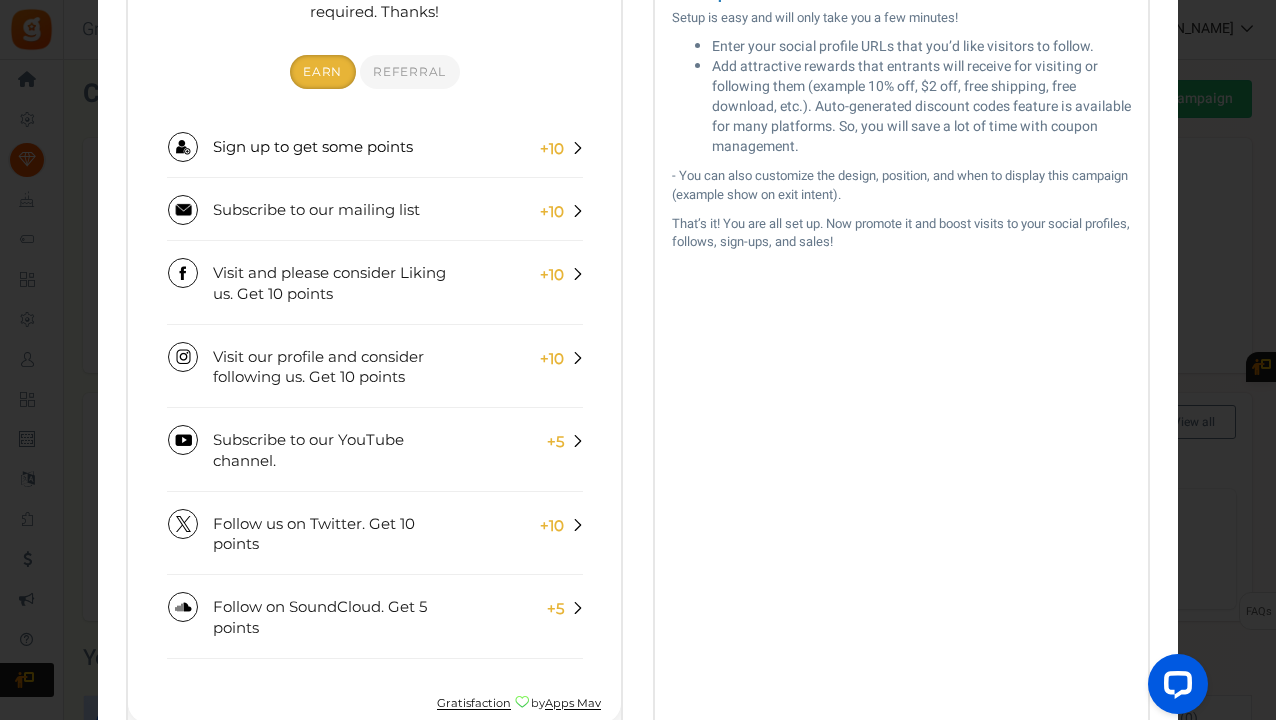 click on "Setup:" at bounding box center [901, -6] 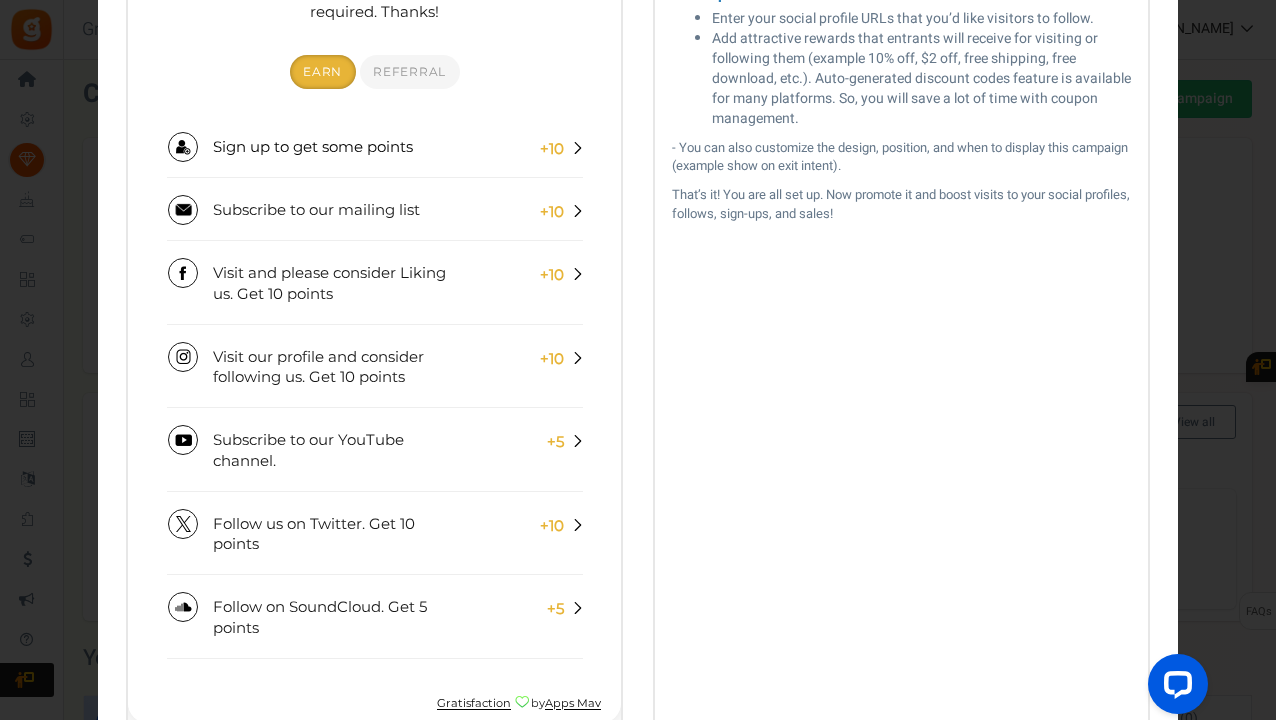 click on "Setup:" at bounding box center [901, -6] 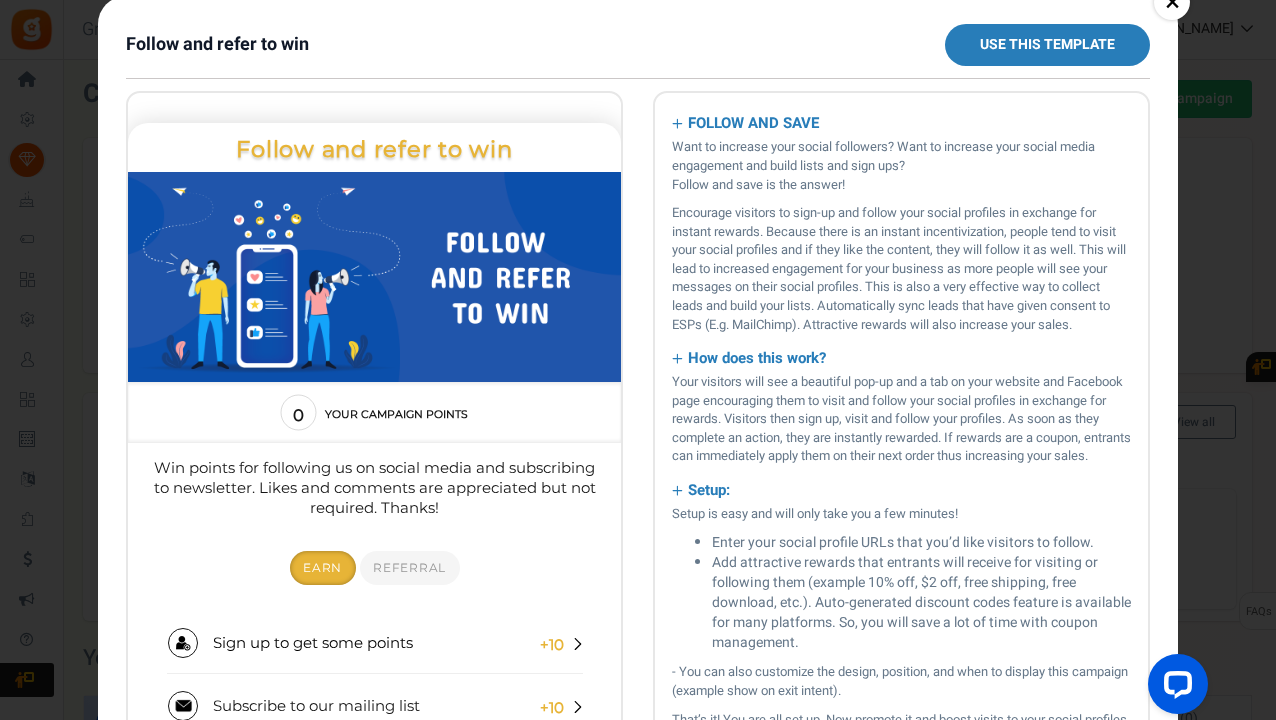 scroll, scrollTop: 0, scrollLeft: 0, axis: both 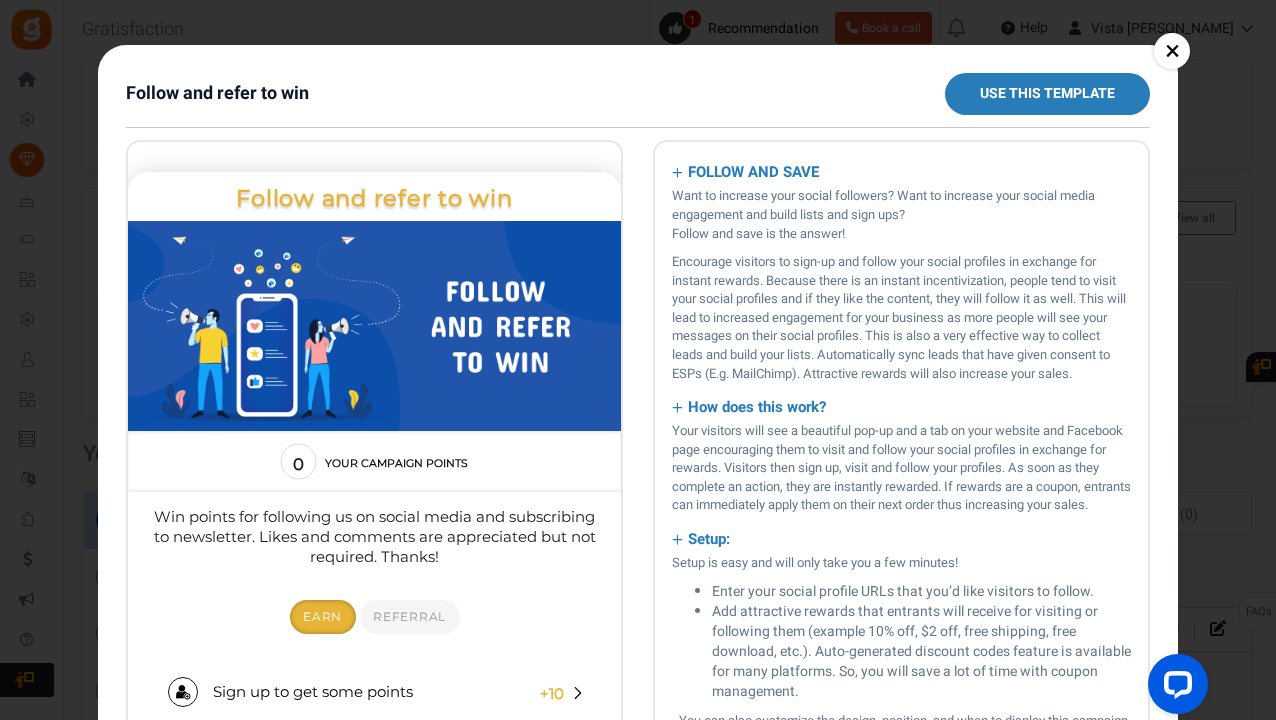click on "Use this template" at bounding box center (1047, 94) 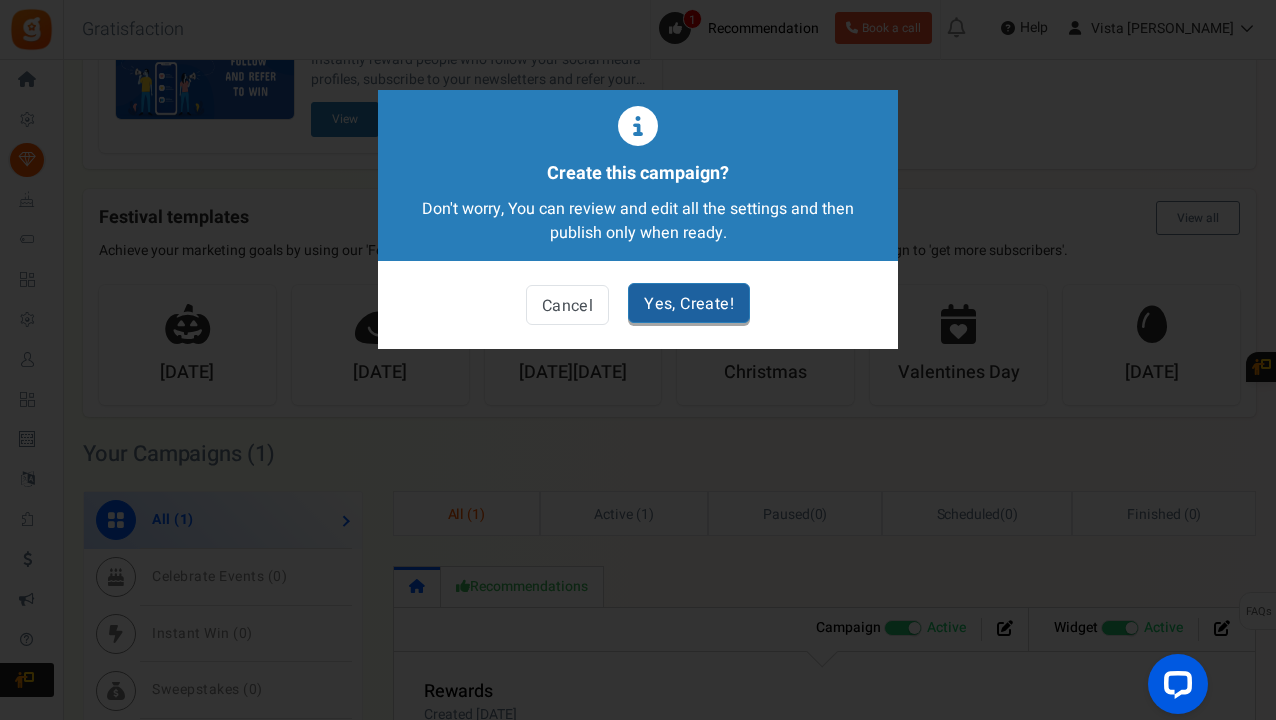 click on "Yes, Create!" at bounding box center [689, 303] 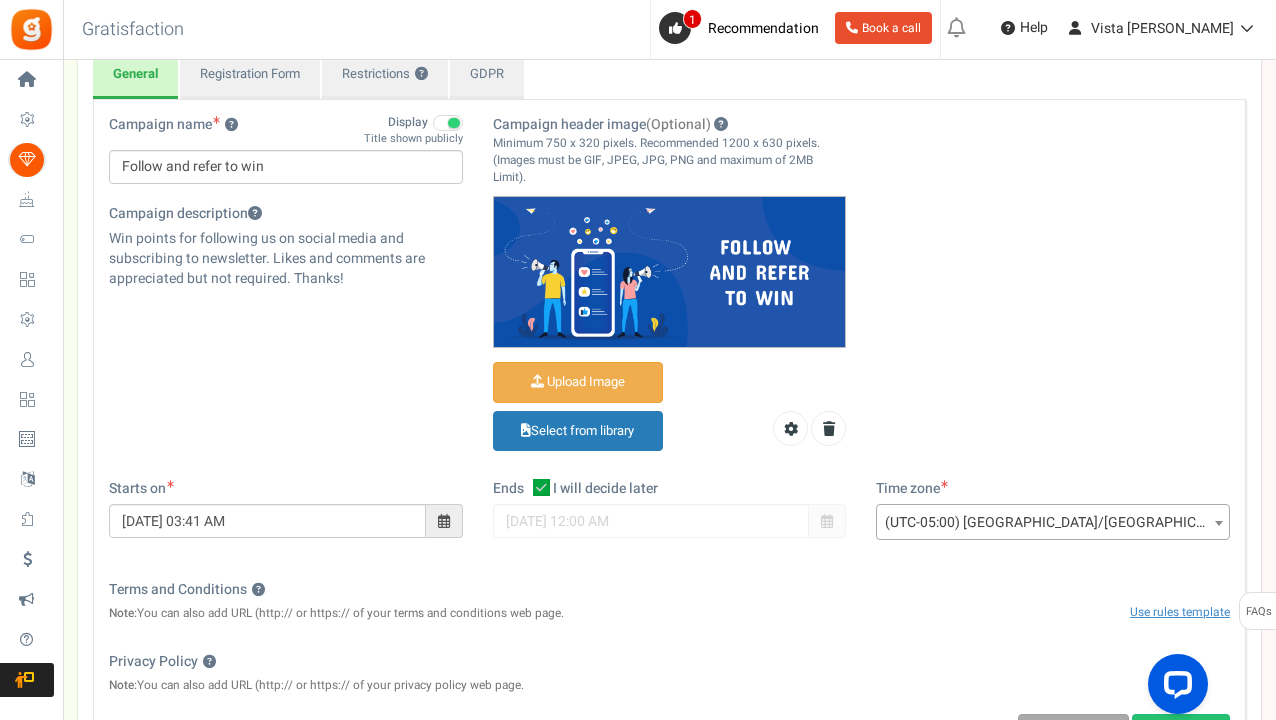 scroll, scrollTop: 0, scrollLeft: 0, axis: both 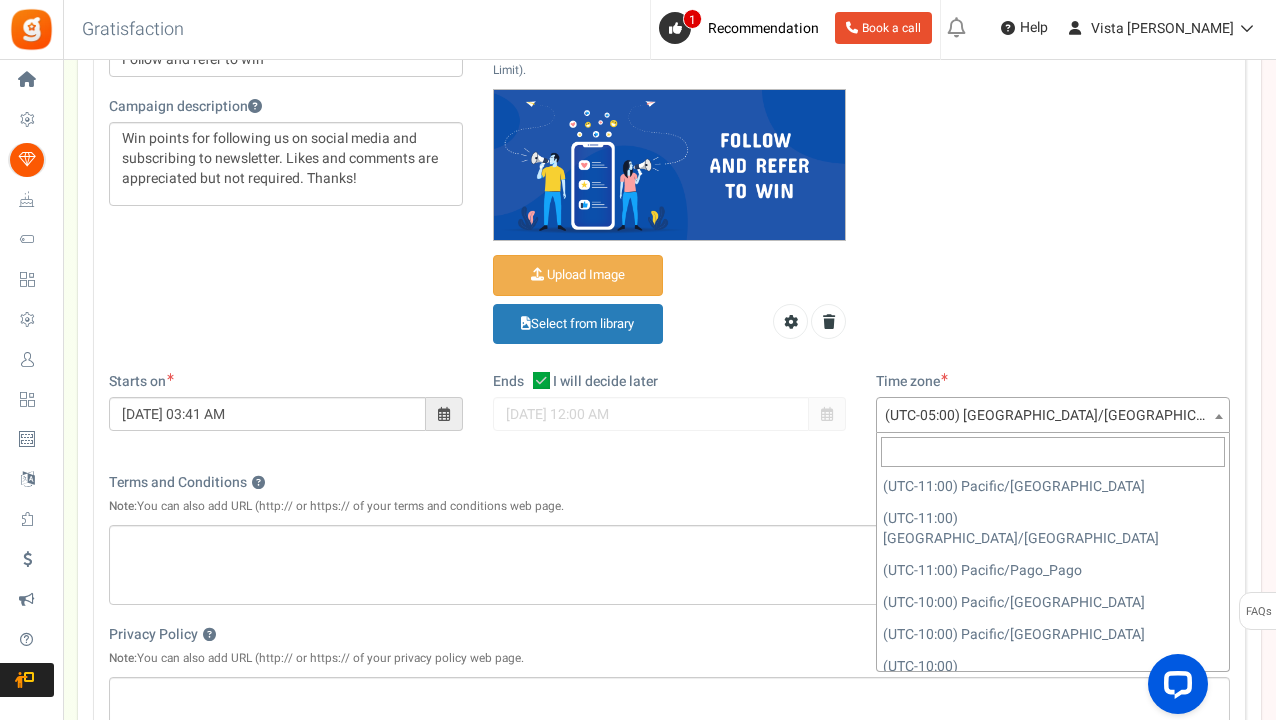 click at bounding box center [1219, 416] 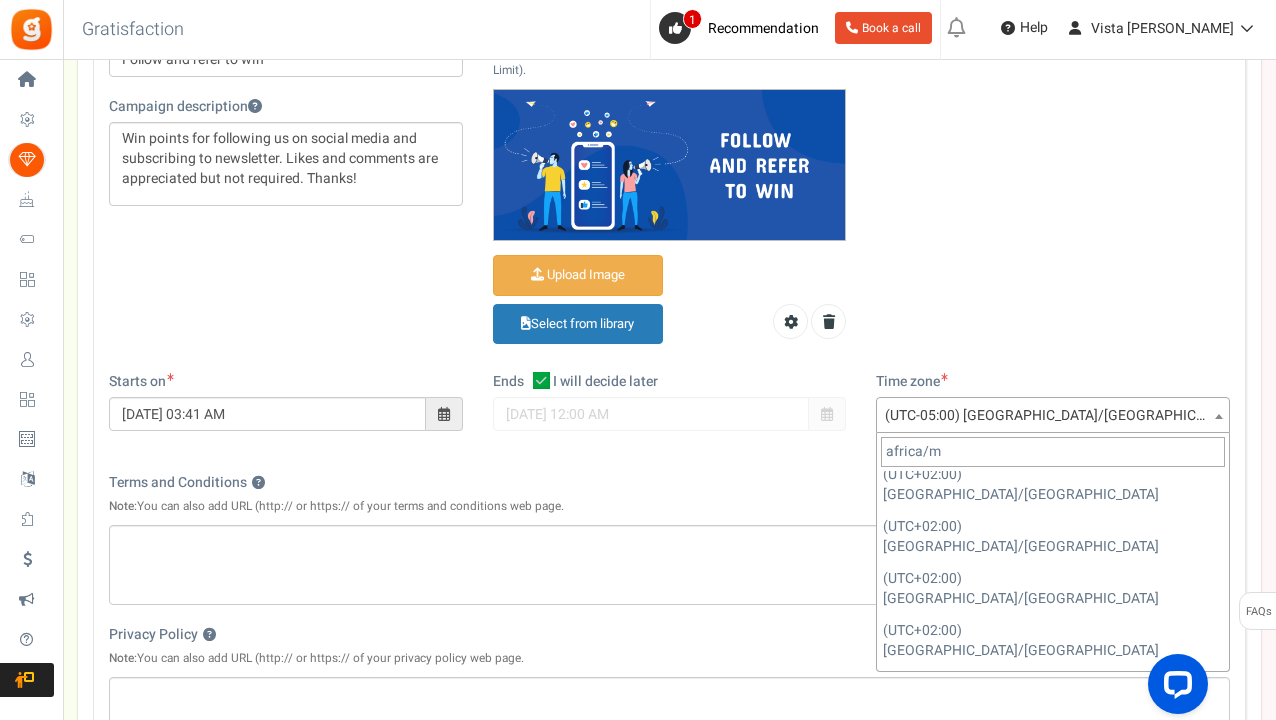 scroll, scrollTop: 0, scrollLeft: 0, axis: both 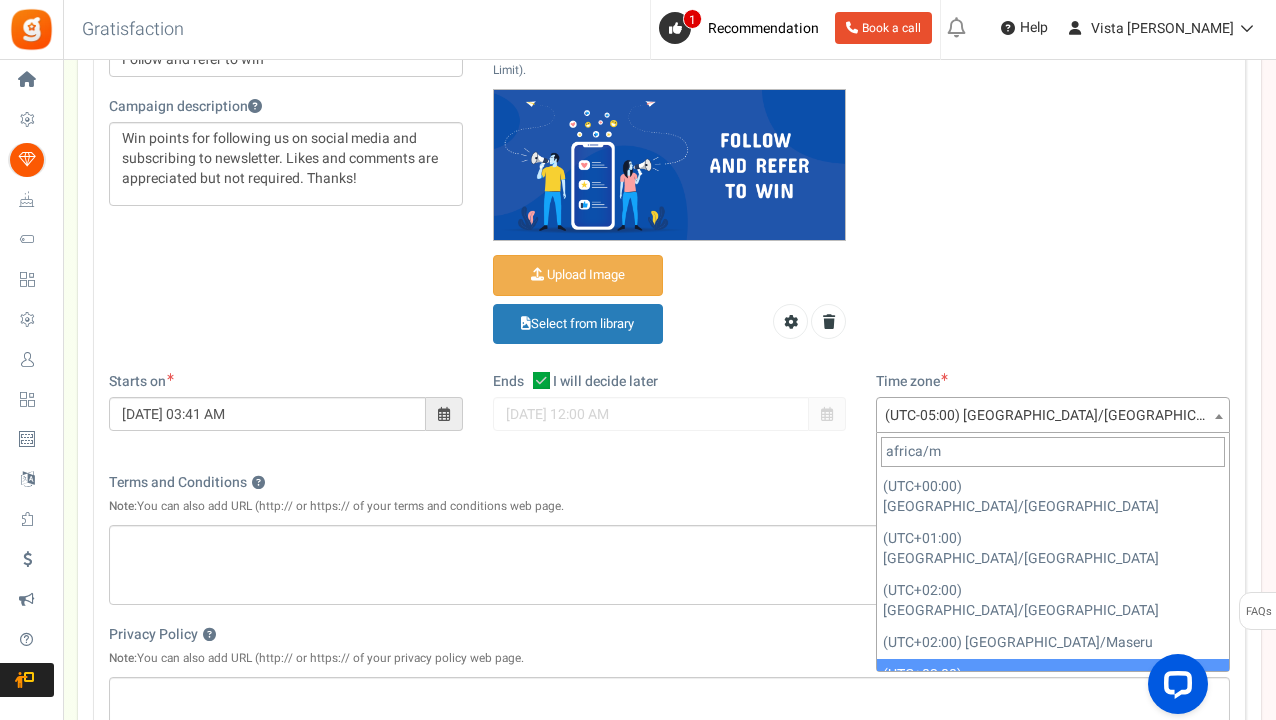 type on "africa/m" 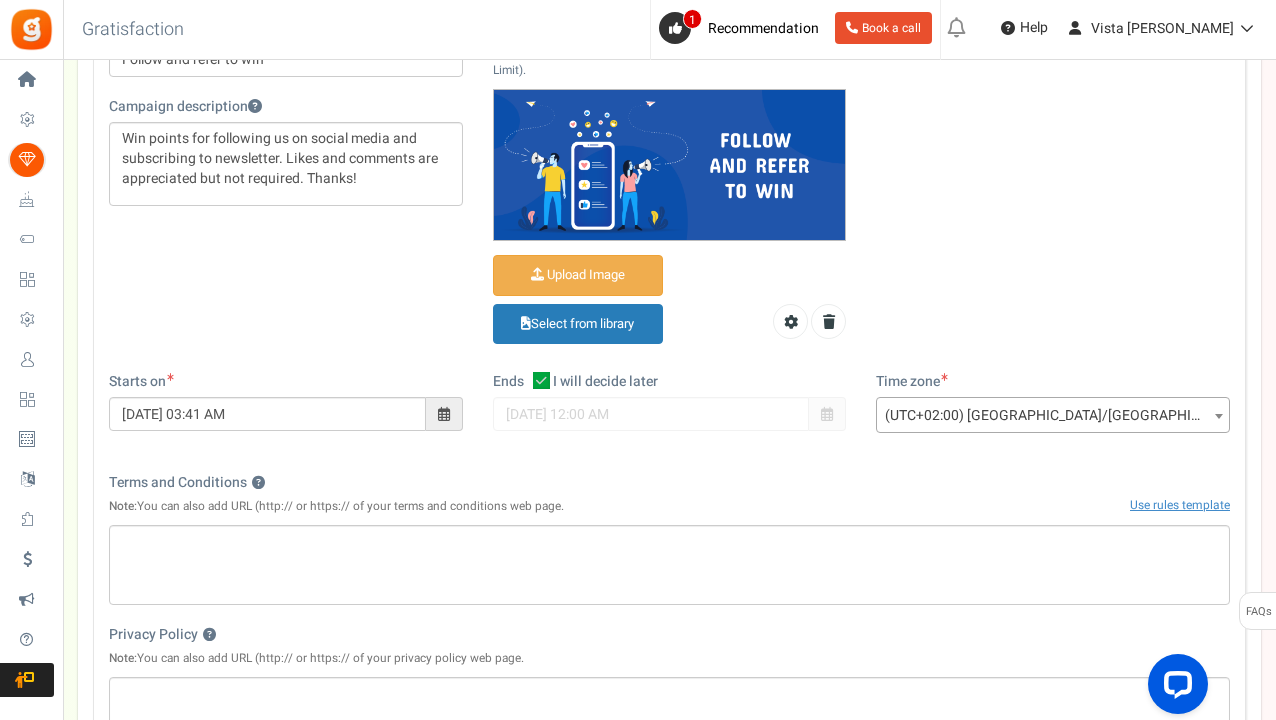 click at bounding box center (444, 414) 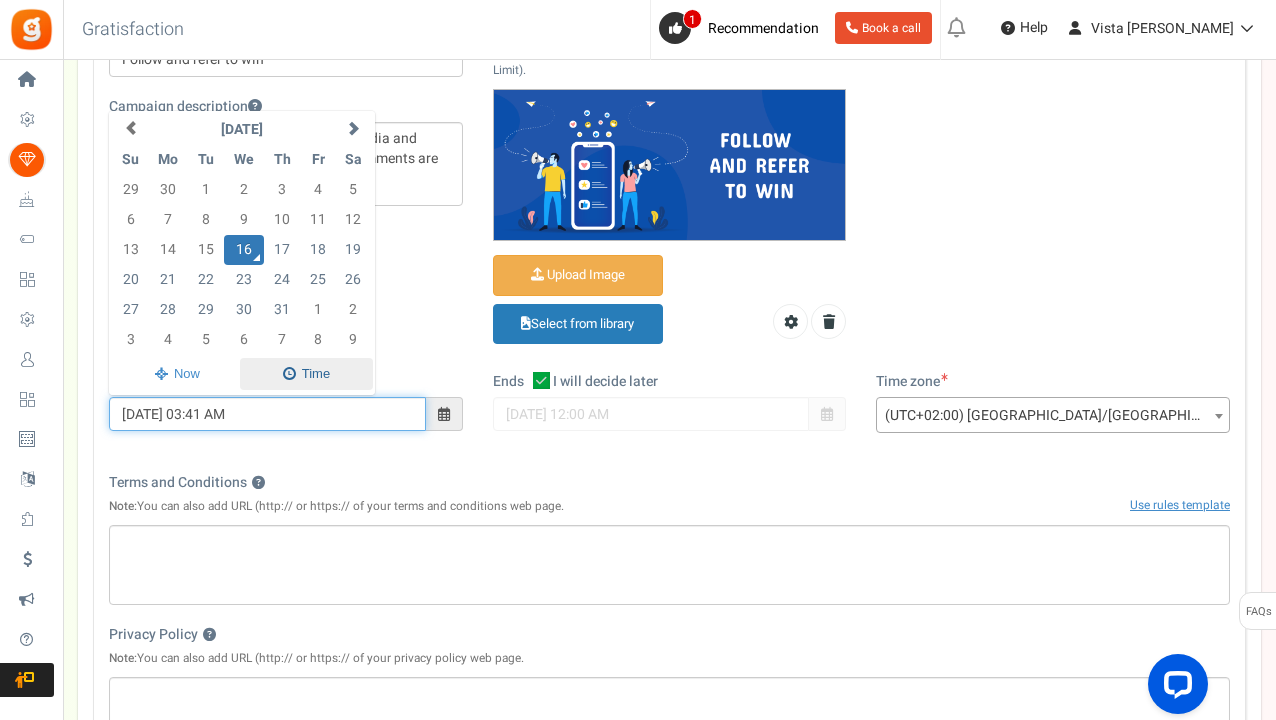 click at bounding box center (306, 374) 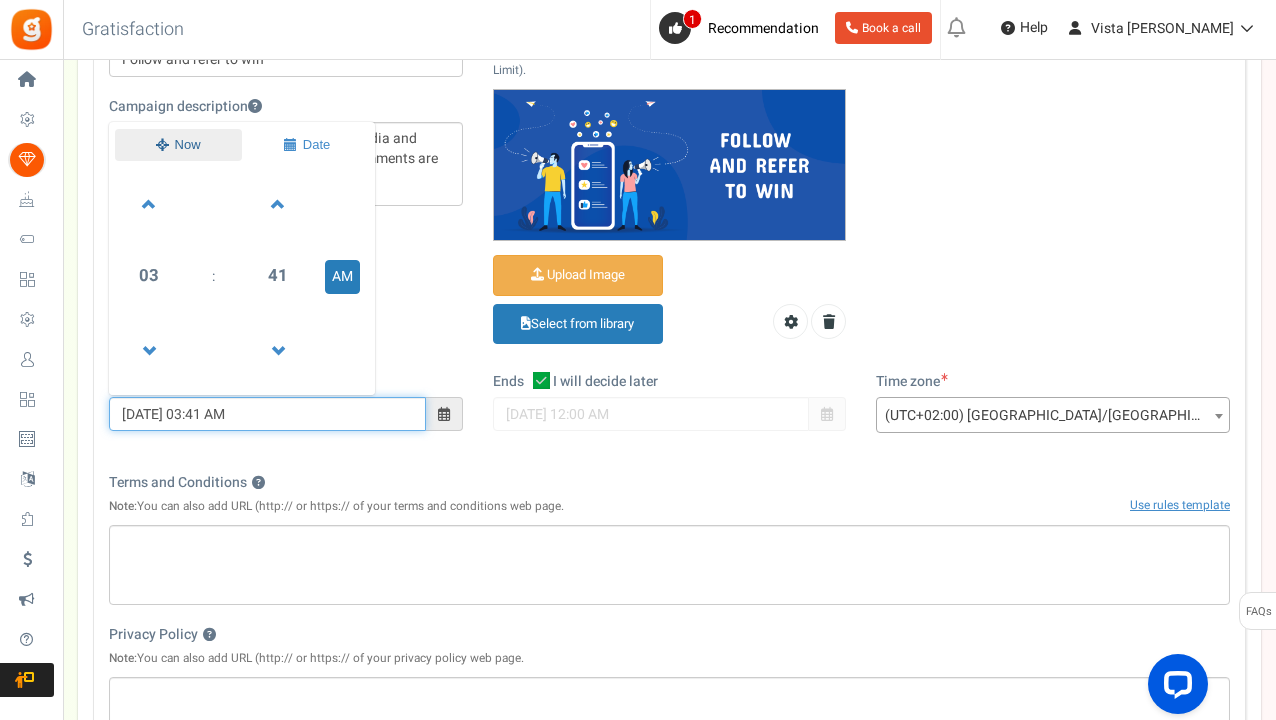 click at bounding box center (178, 145) 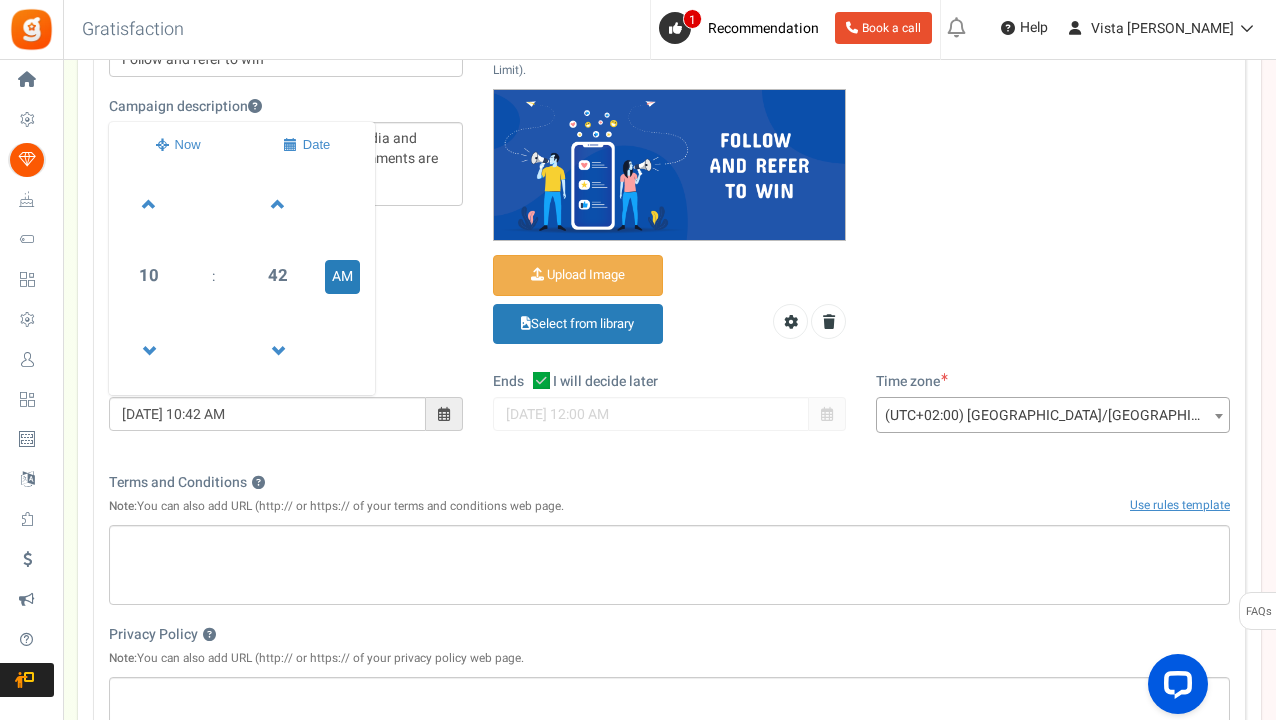 click on "Campaign name  ?
Display
Title shown publicly
Follow and refer to win This will be shown to the public and to eligible customers in the 'cart -thanks' page
Campaign description
Hide total entry count" at bounding box center (669, 416) 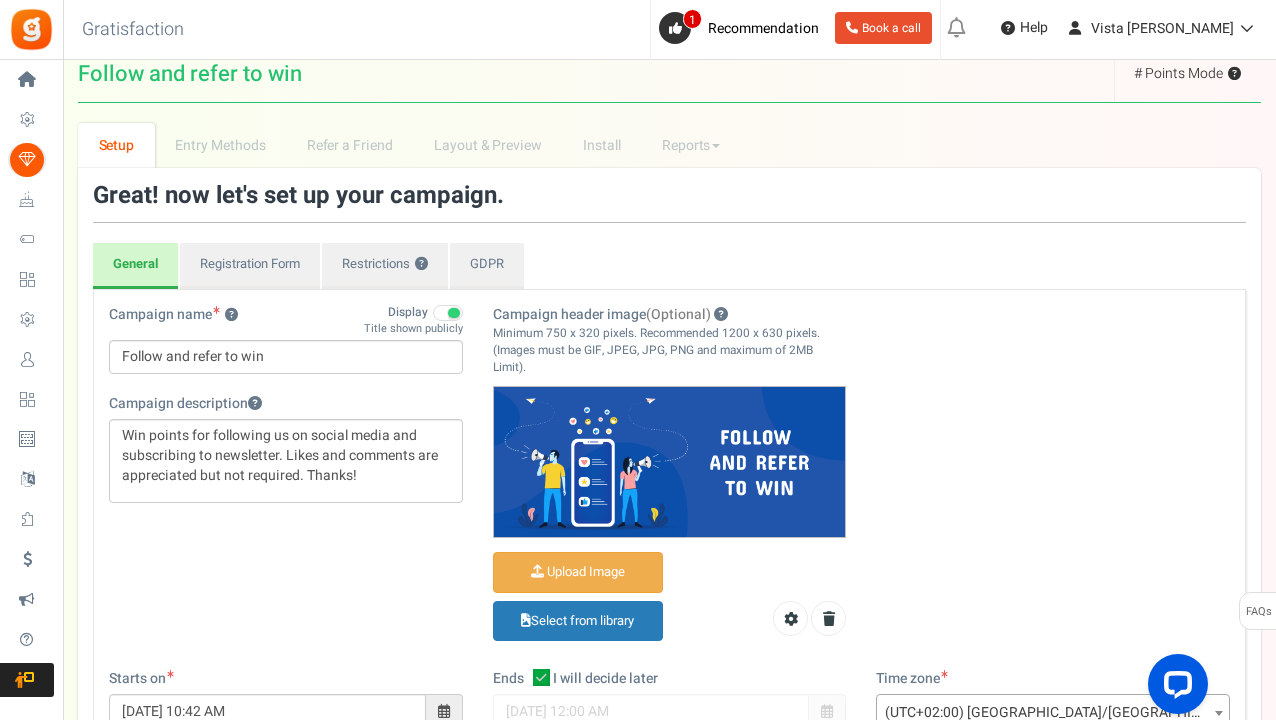 scroll, scrollTop: 0, scrollLeft: 0, axis: both 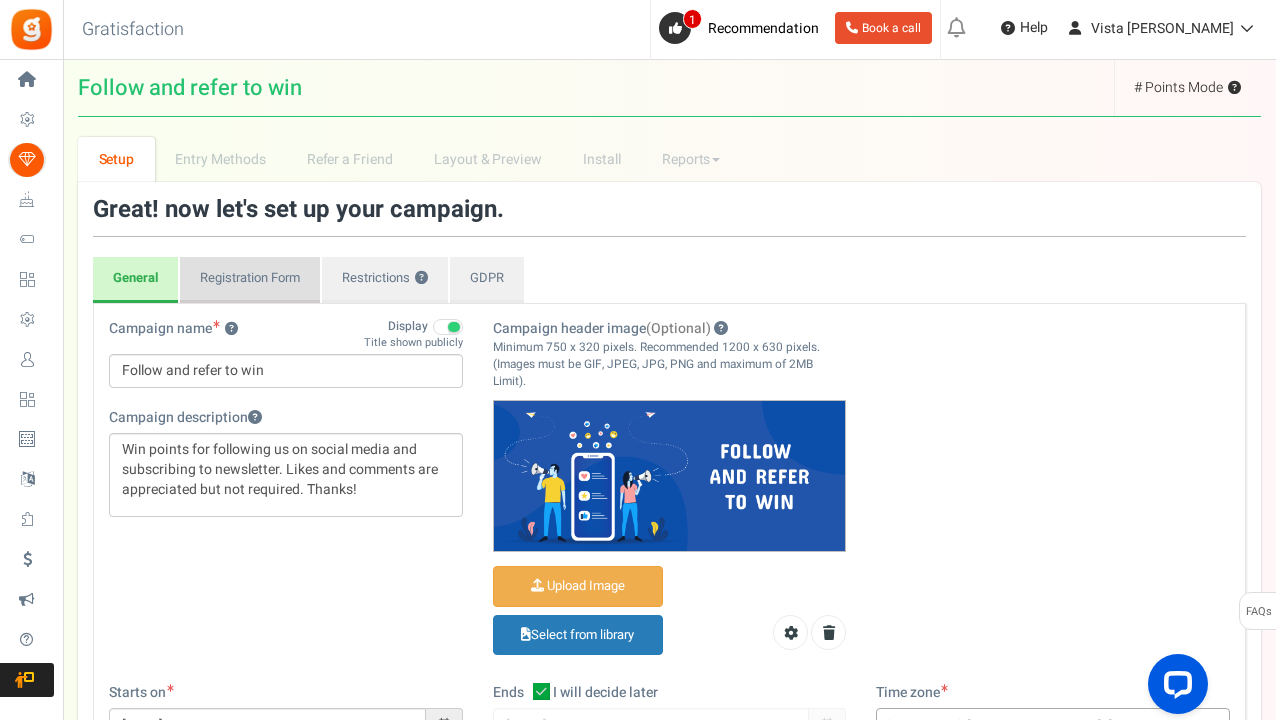 click on "Registration Form" at bounding box center [250, 280] 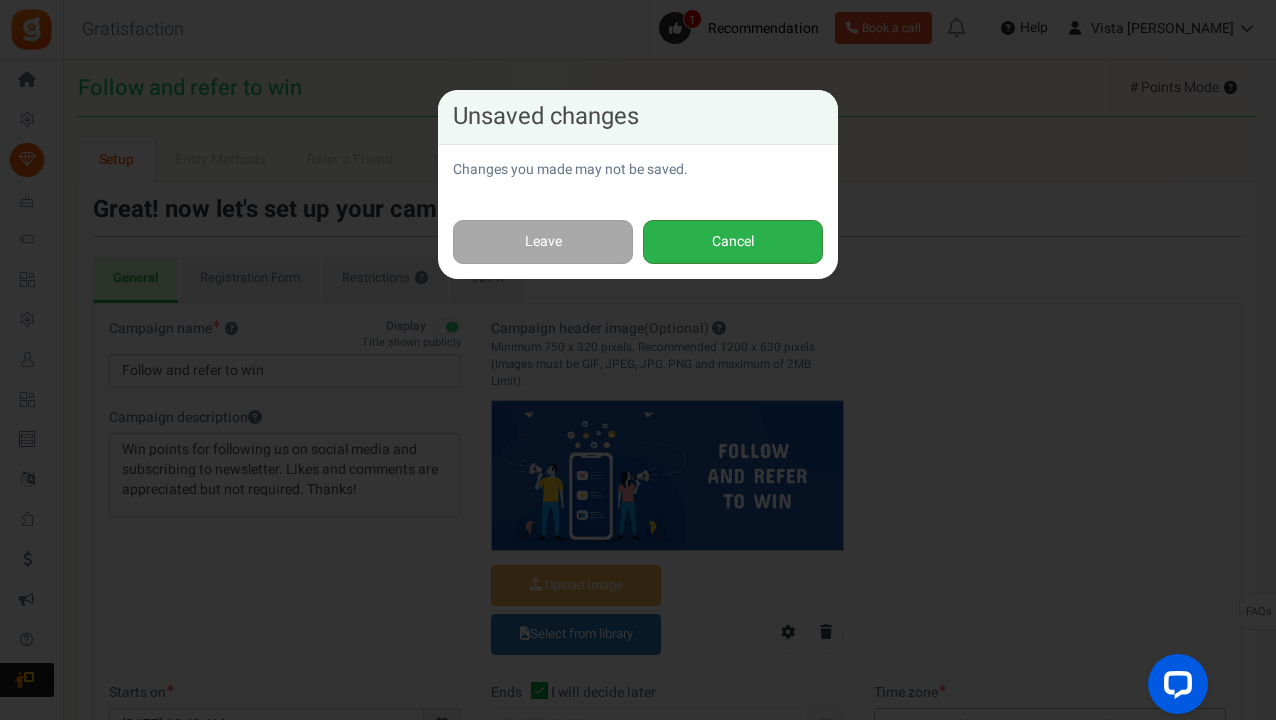 click on "Cancel" at bounding box center (733, 242) 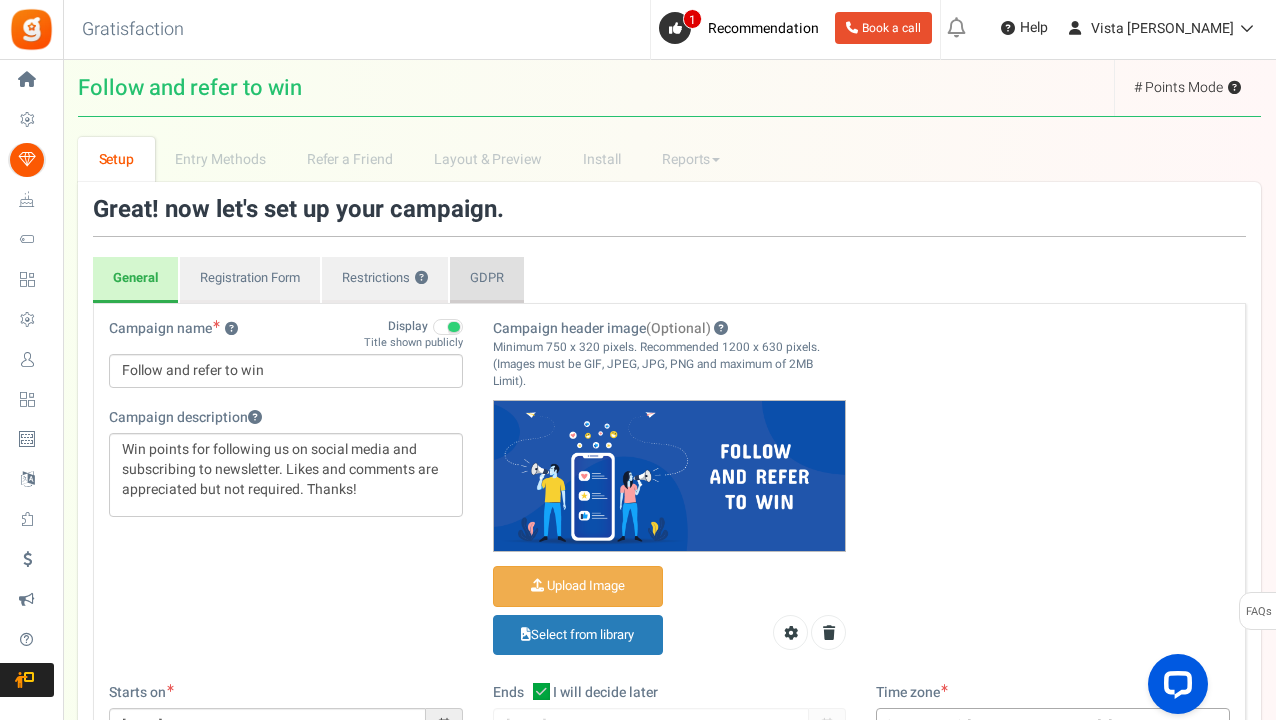 click on "GDPR" at bounding box center [487, 280] 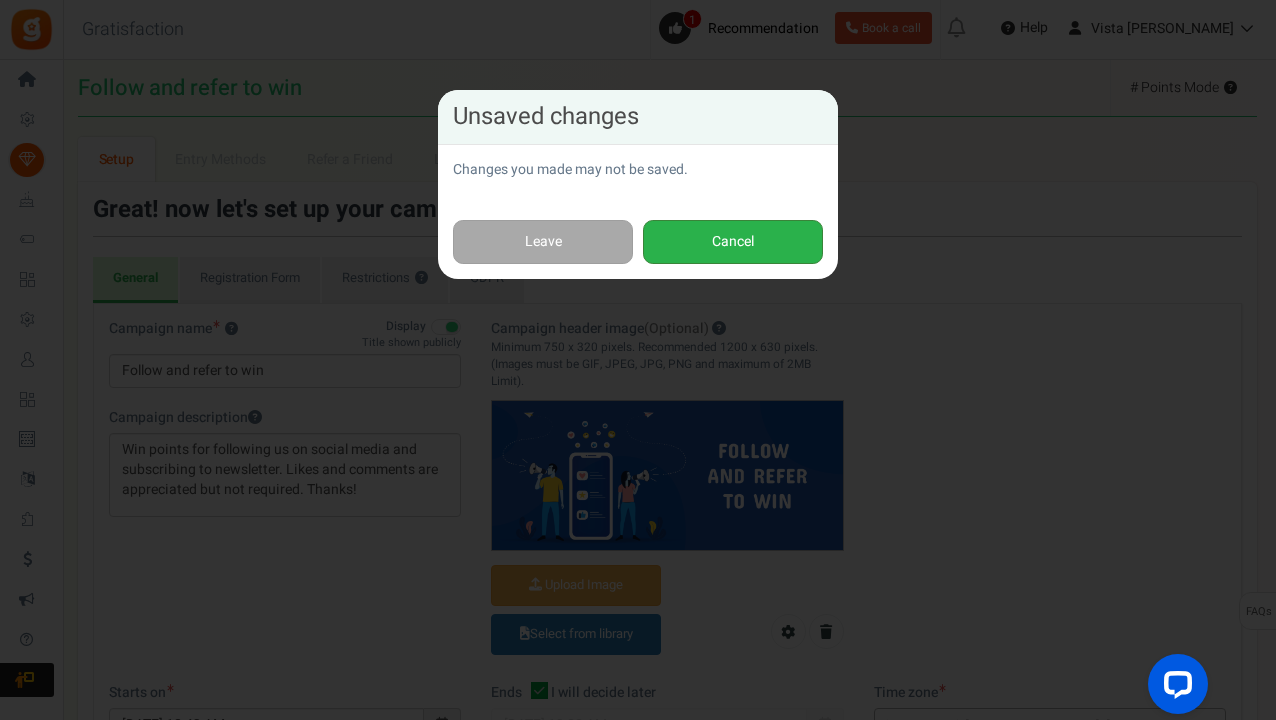 click on "Cancel" at bounding box center [733, 242] 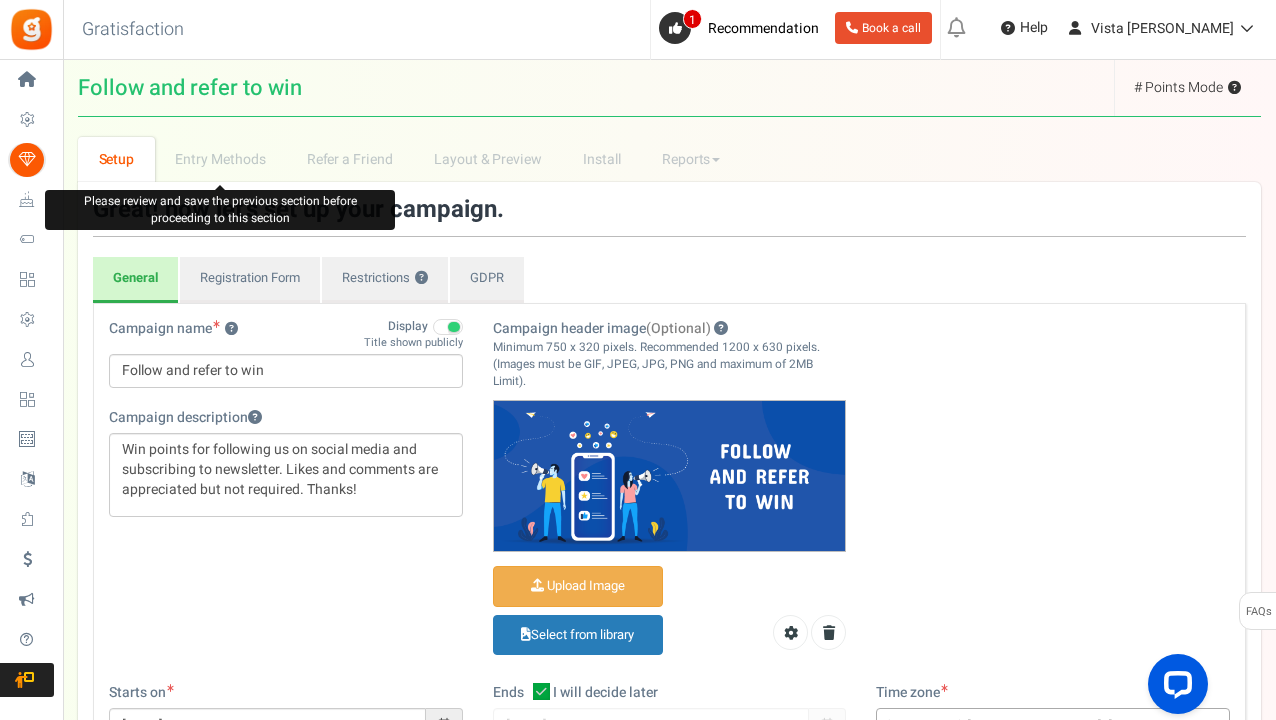 click on "Entry Methods" at bounding box center [220, 159] 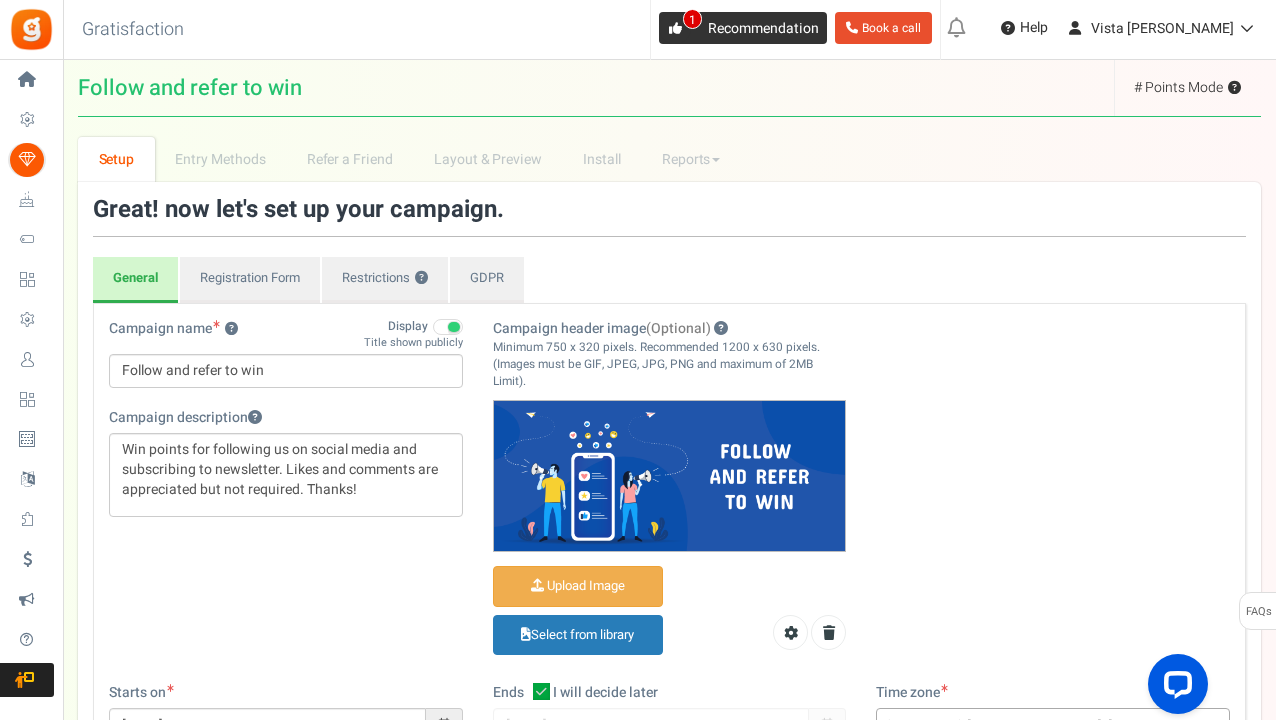 click on "1" at bounding box center [692, 19] 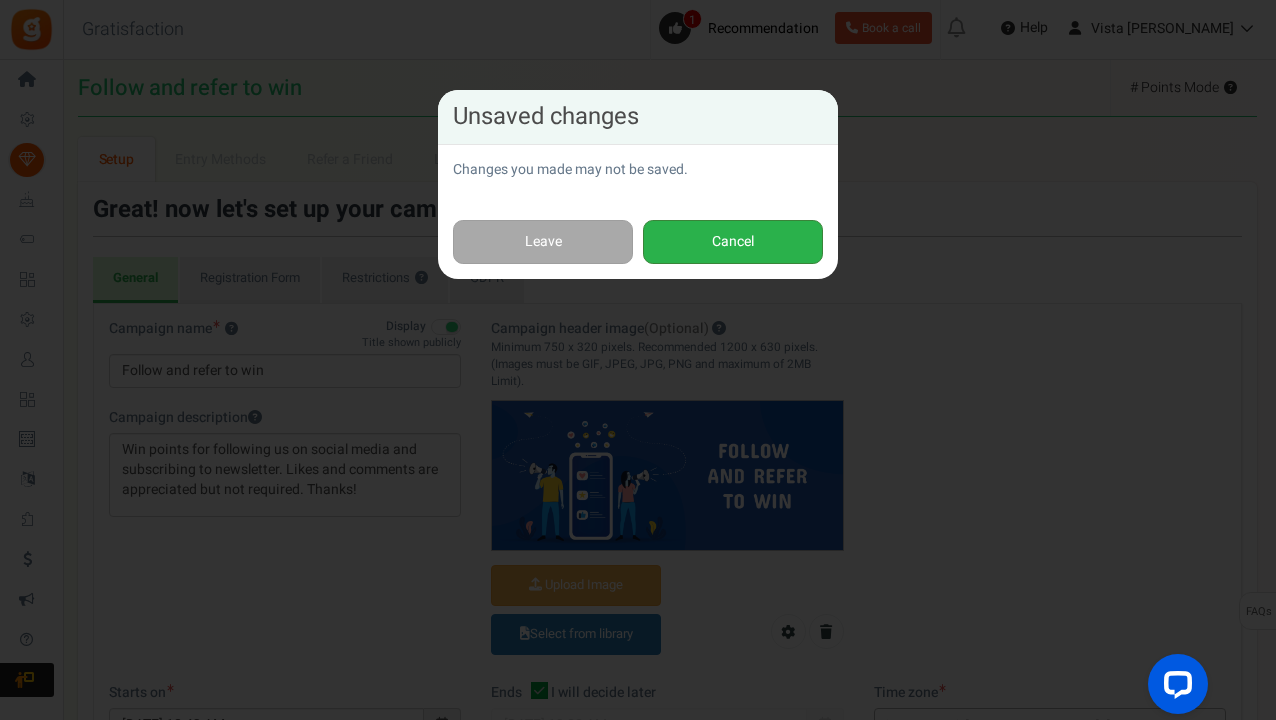 click on "Cancel" at bounding box center [733, 242] 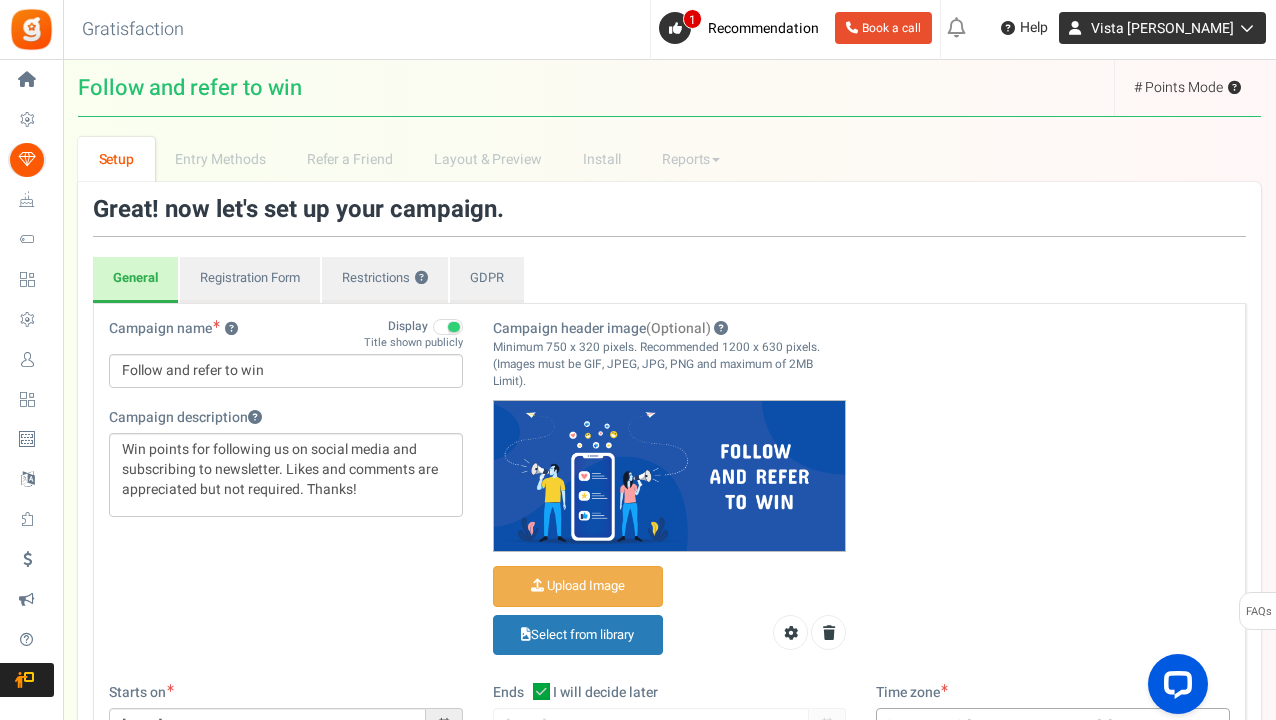 click at bounding box center [1244, 28] 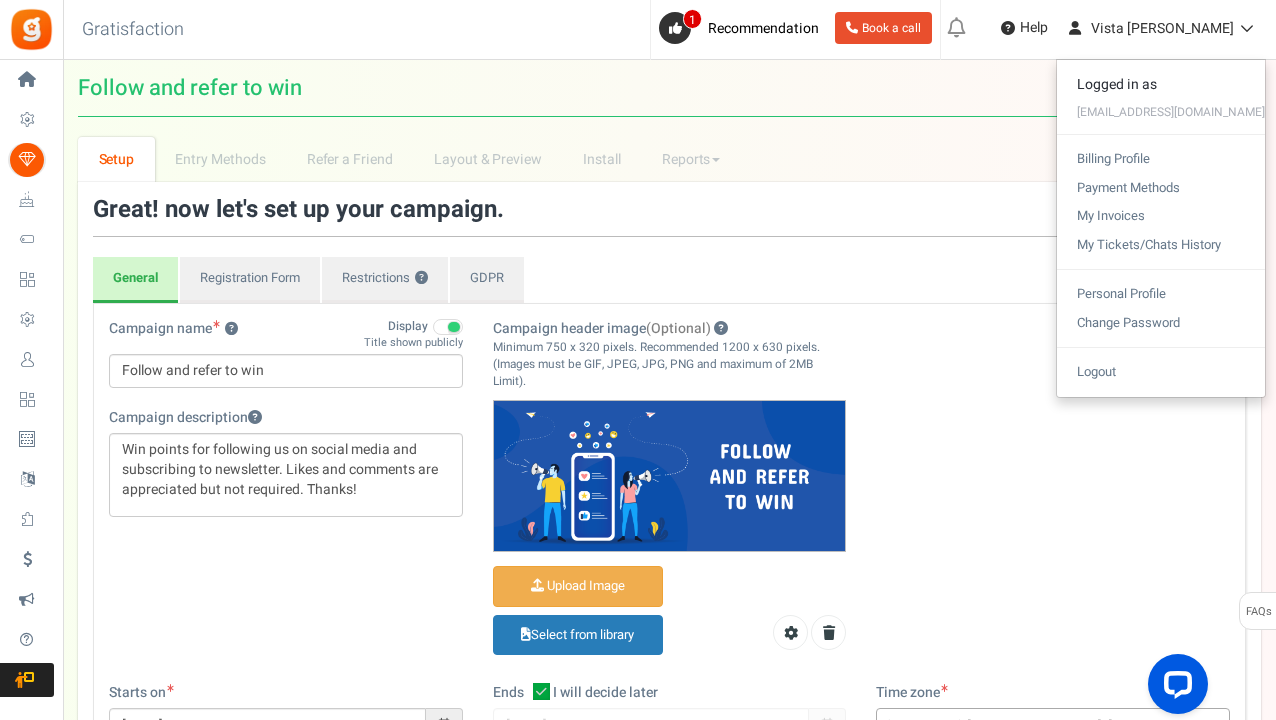 click on "Follow and refer to win
# Points Mode  ?
# Entries Mode  ?
Visit Your Campaign
Preview your campaign
Live
Paused
Recommended: Publish now
You have successfully completed the campaign setup. Publish now to show the campaign and participation
No, I'll publish later
Yes, Publish now" at bounding box center [669, 88] 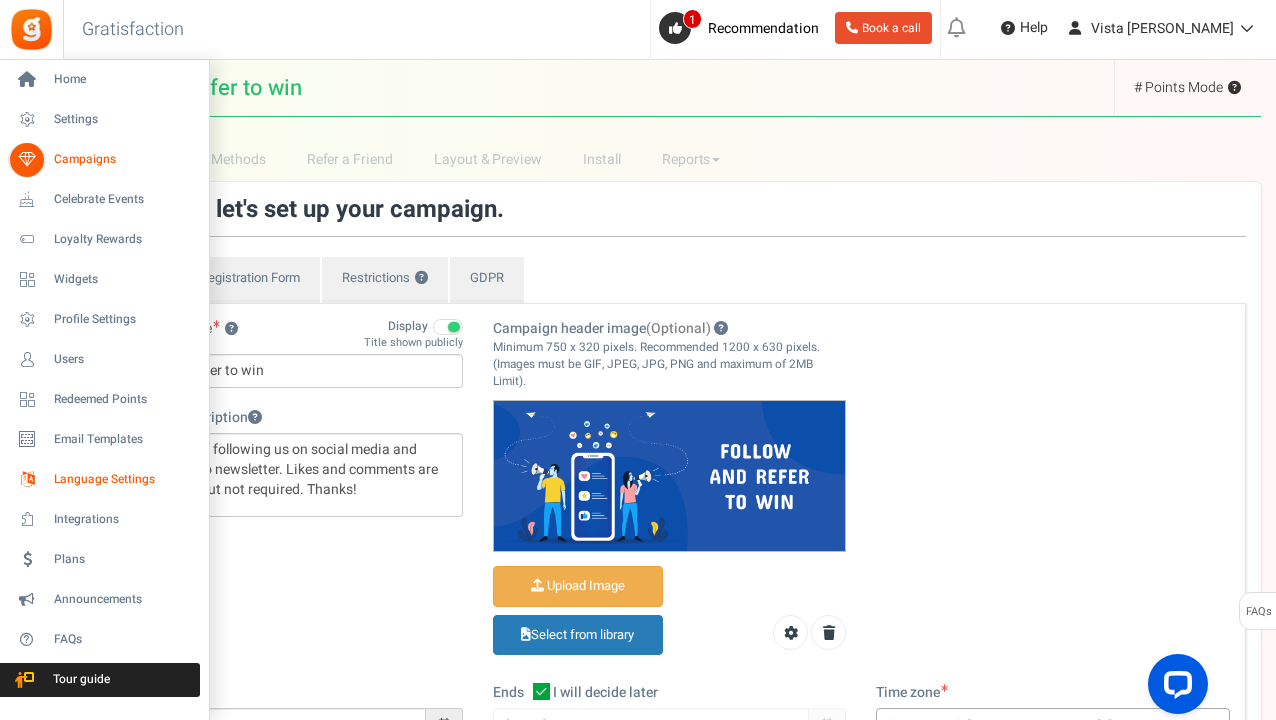 click on "Language Settings" at bounding box center (124, 479) 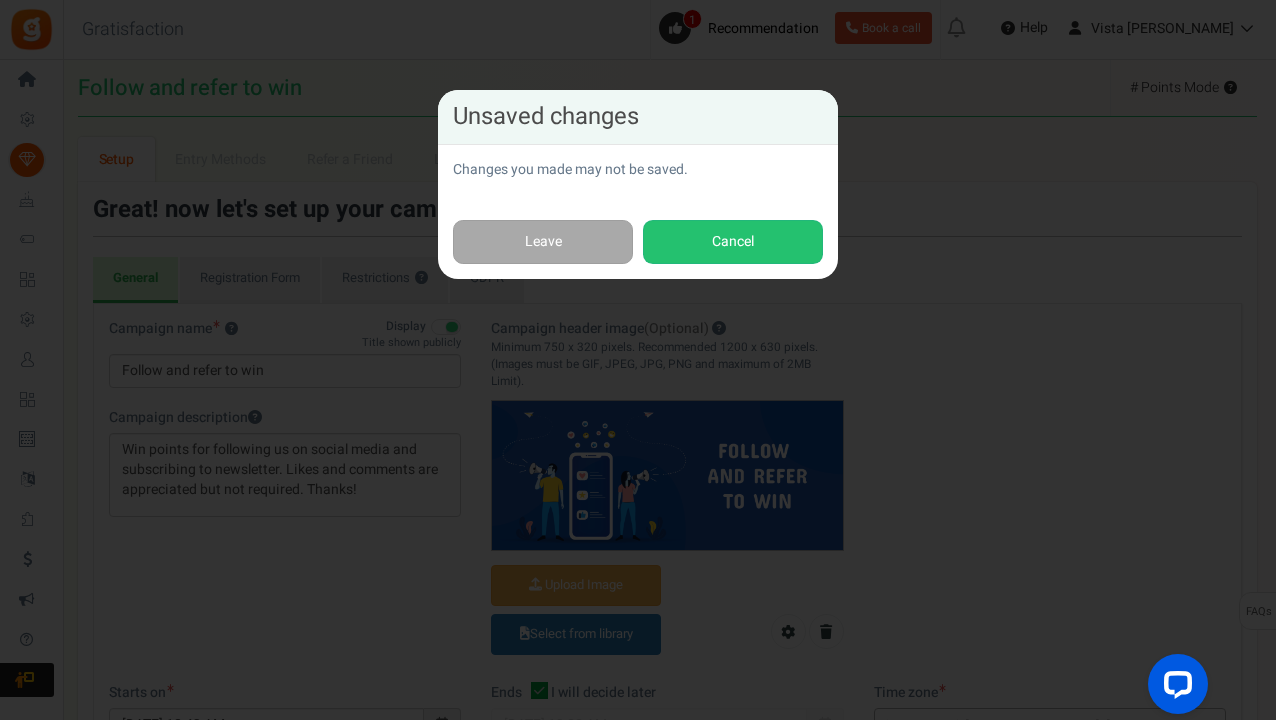 click on "Unsaved changes
Changes you made may not be saved.
Leave
Cancel" at bounding box center [638, 360] 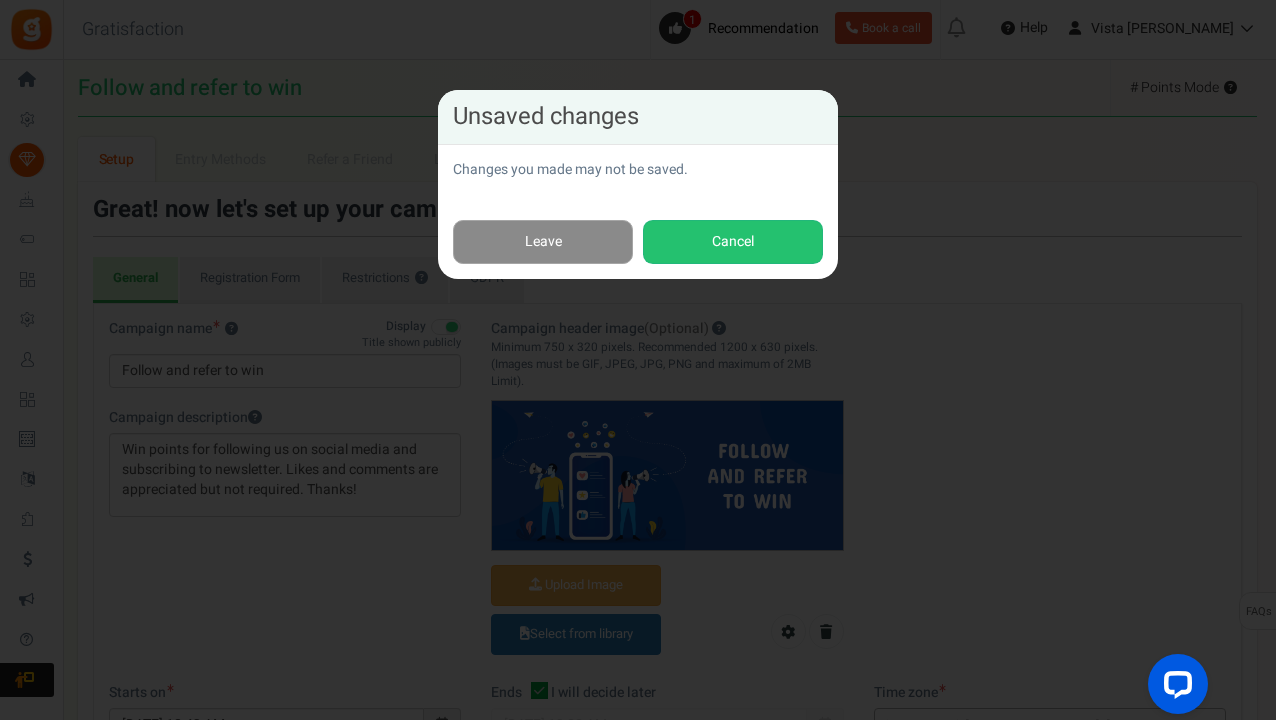 click on "Leave" at bounding box center (543, 242) 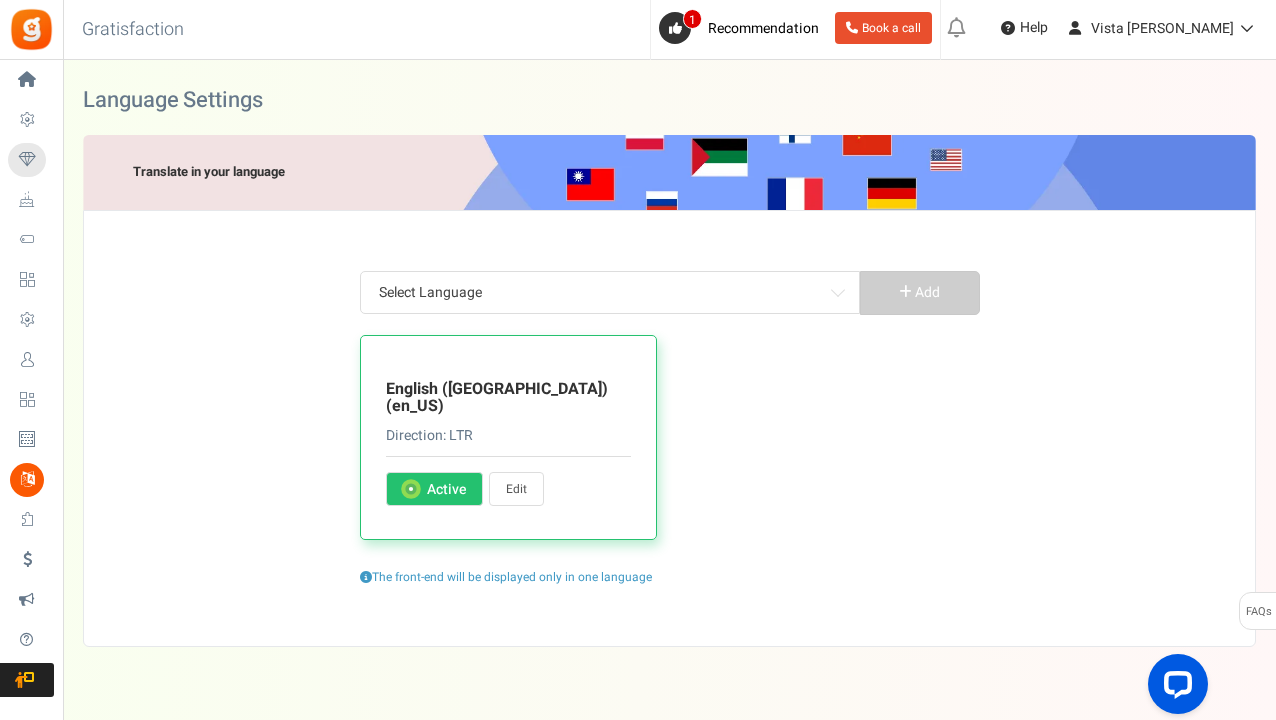 click on "Edit" at bounding box center [516, 489] 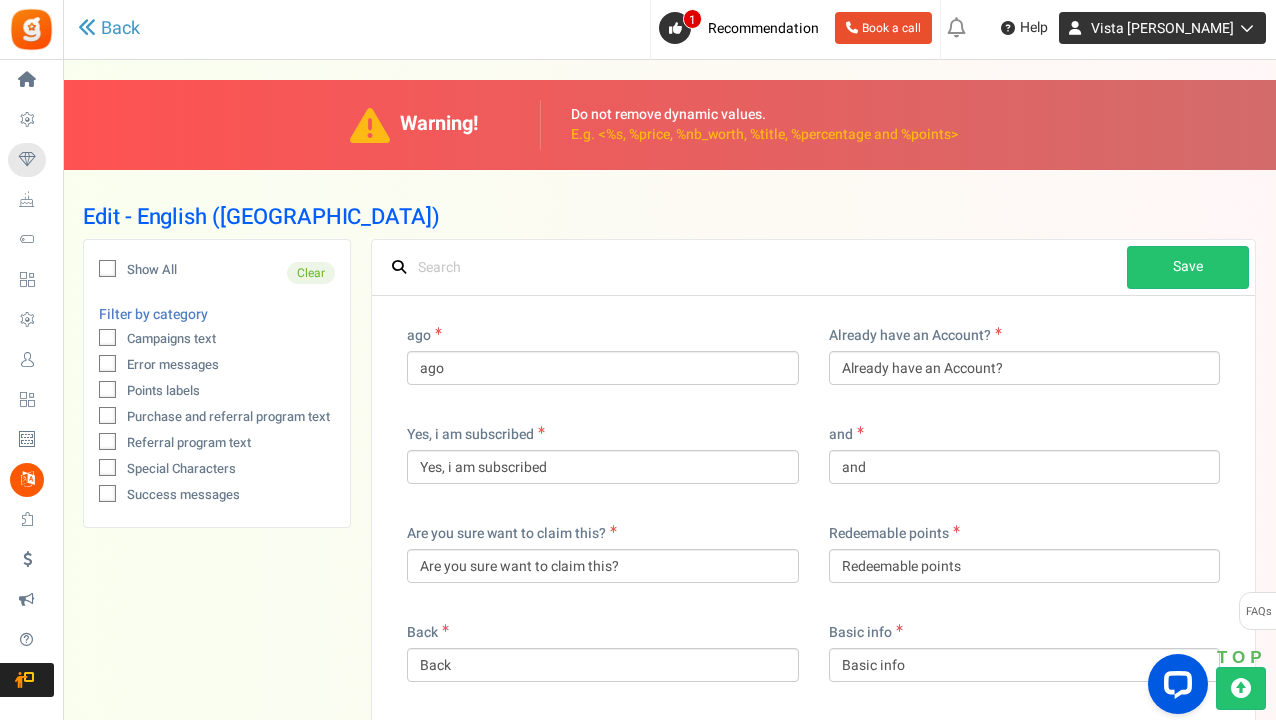 click at bounding box center [1244, 28] 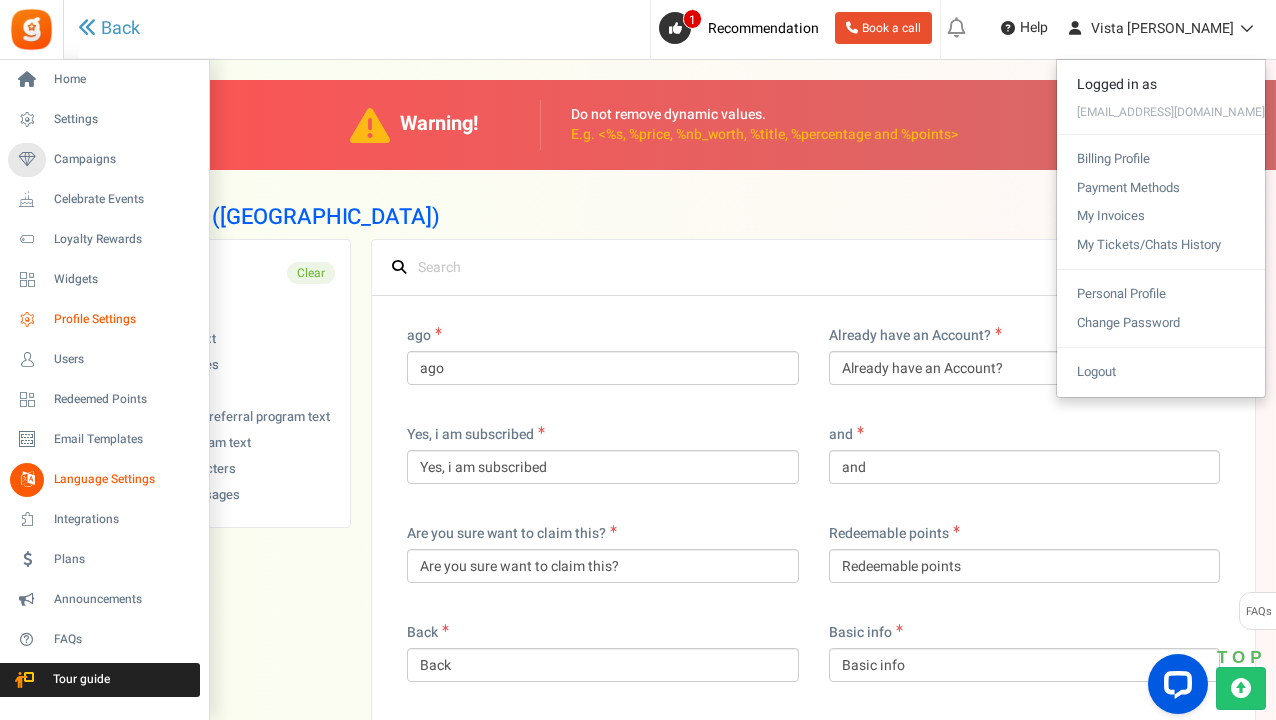 click on "Profile Settings" at bounding box center [124, 319] 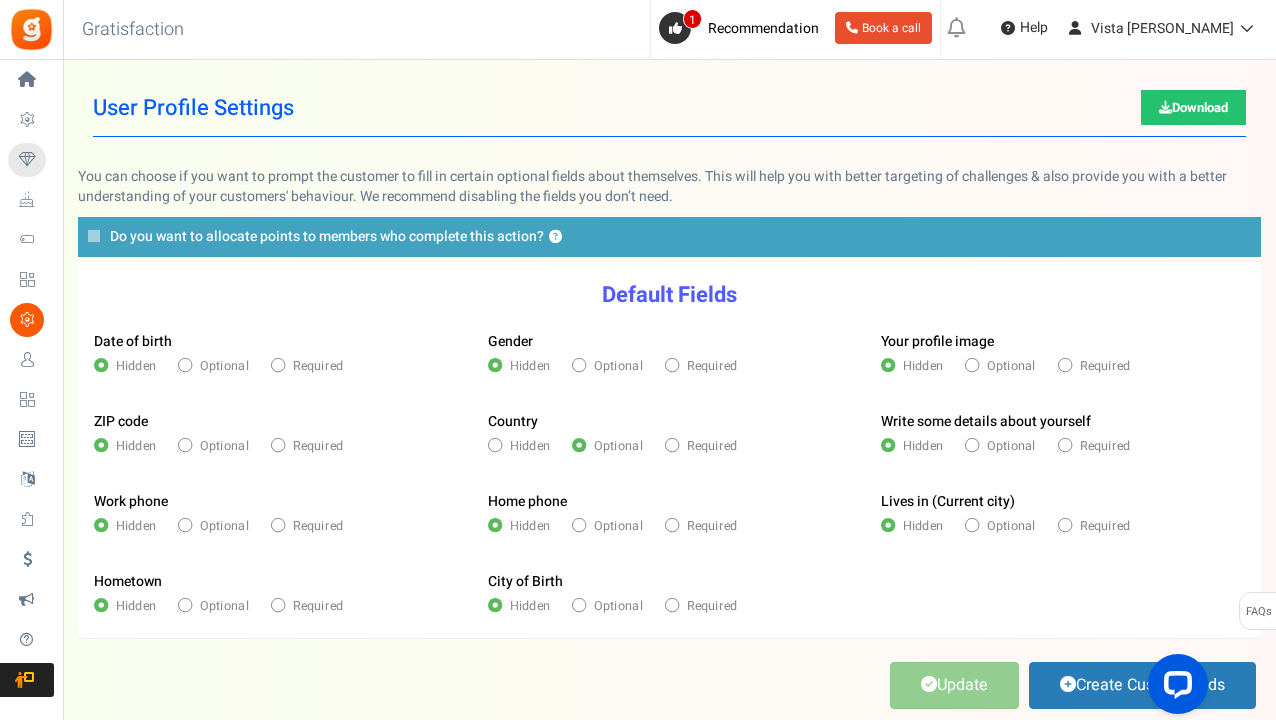 click at bounding box center [278, 365] 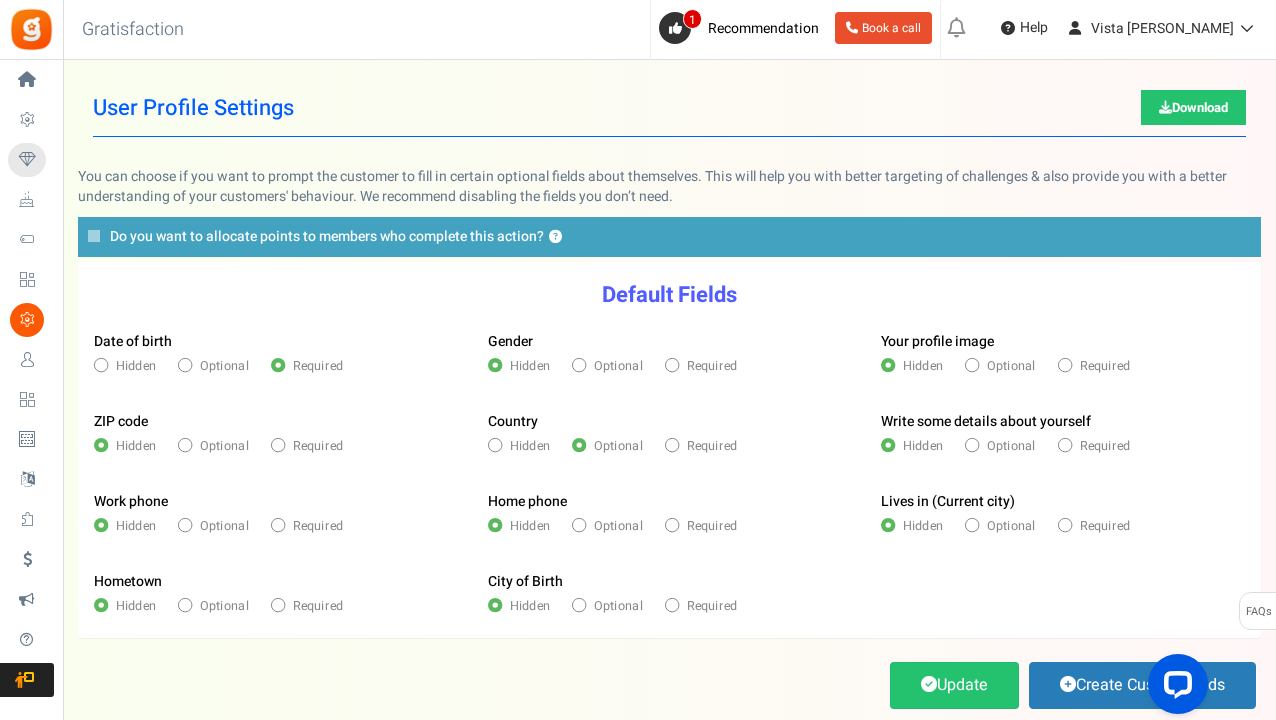click at bounding box center (278, 605) 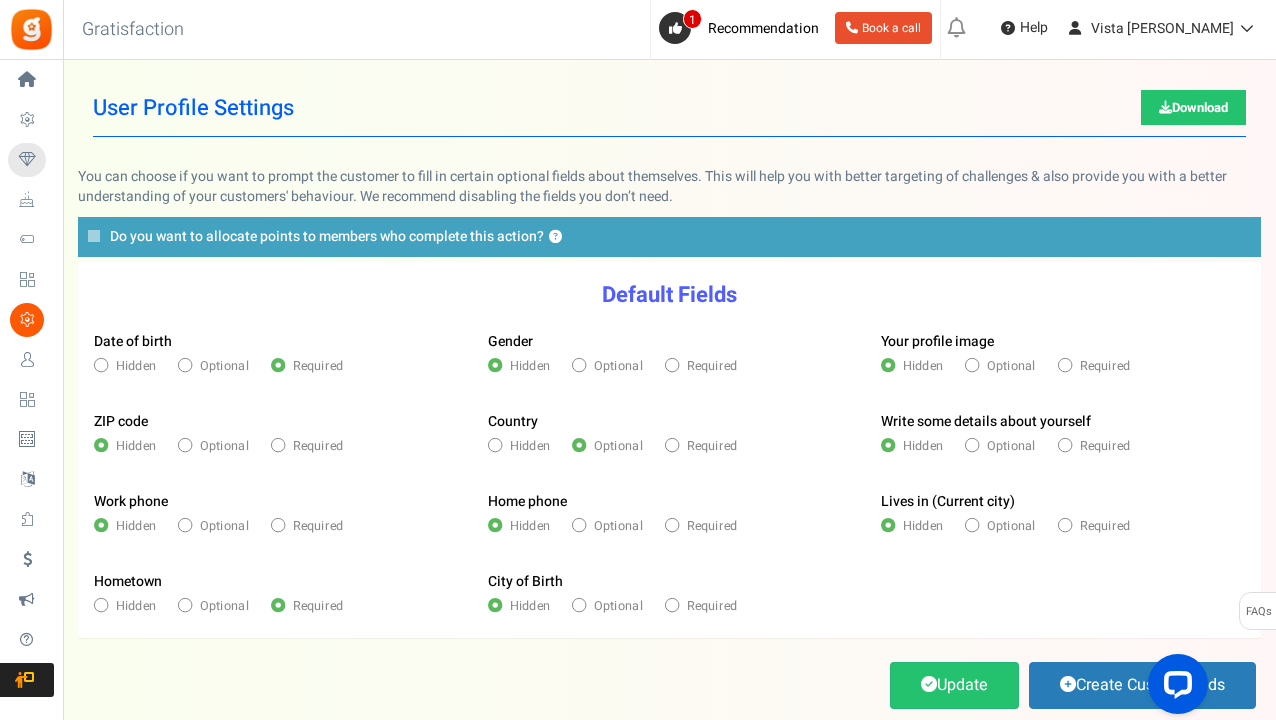 click at bounding box center (672, 365) 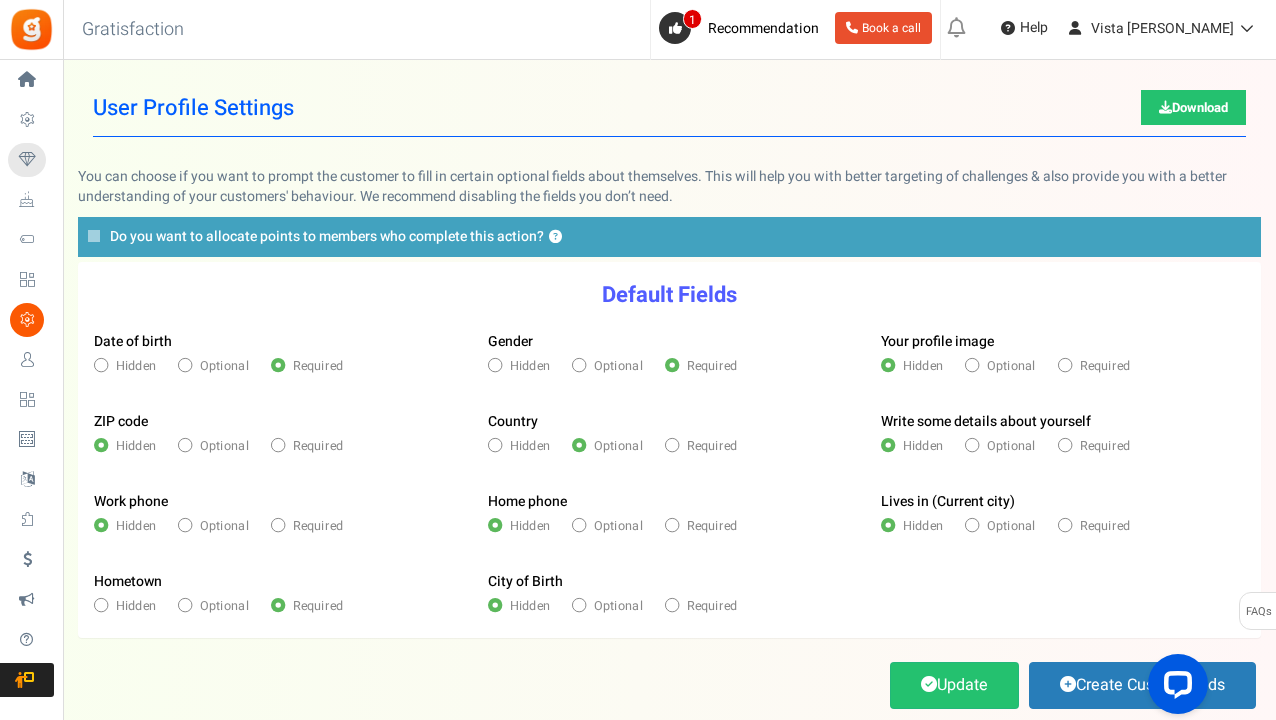 click at bounding box center (672, 445) 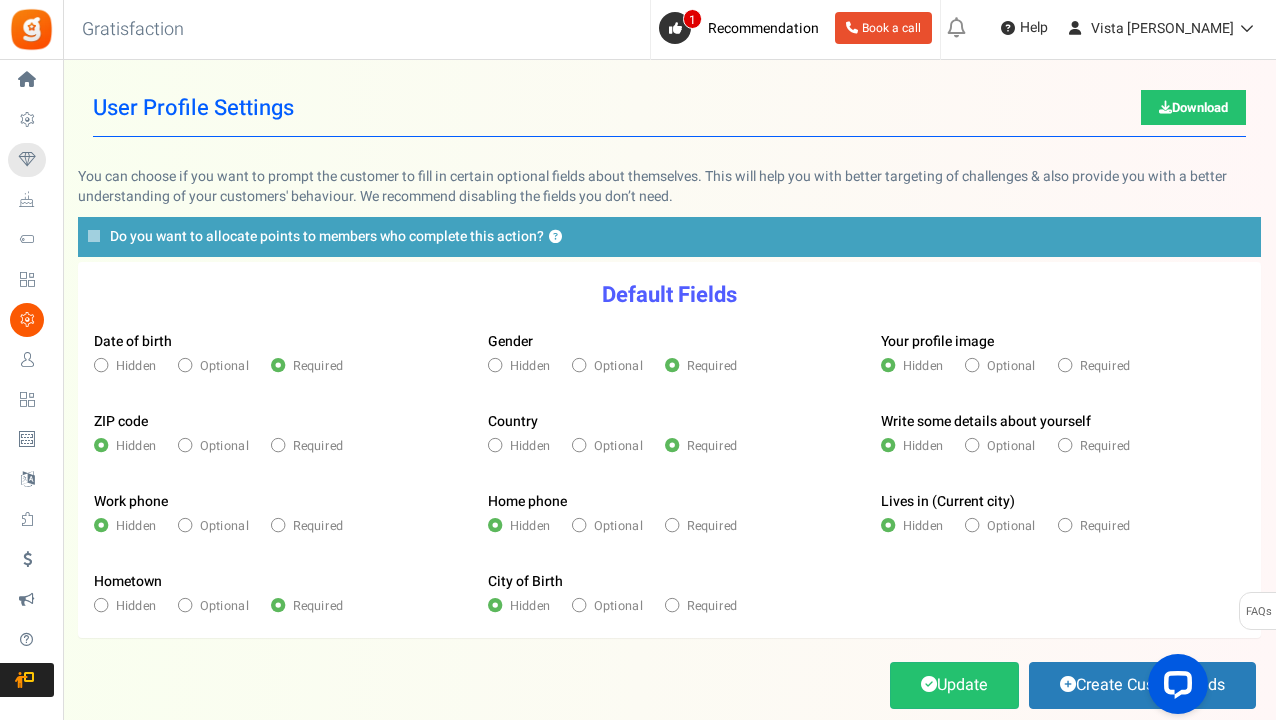 click at bounding box center (1065, 365) 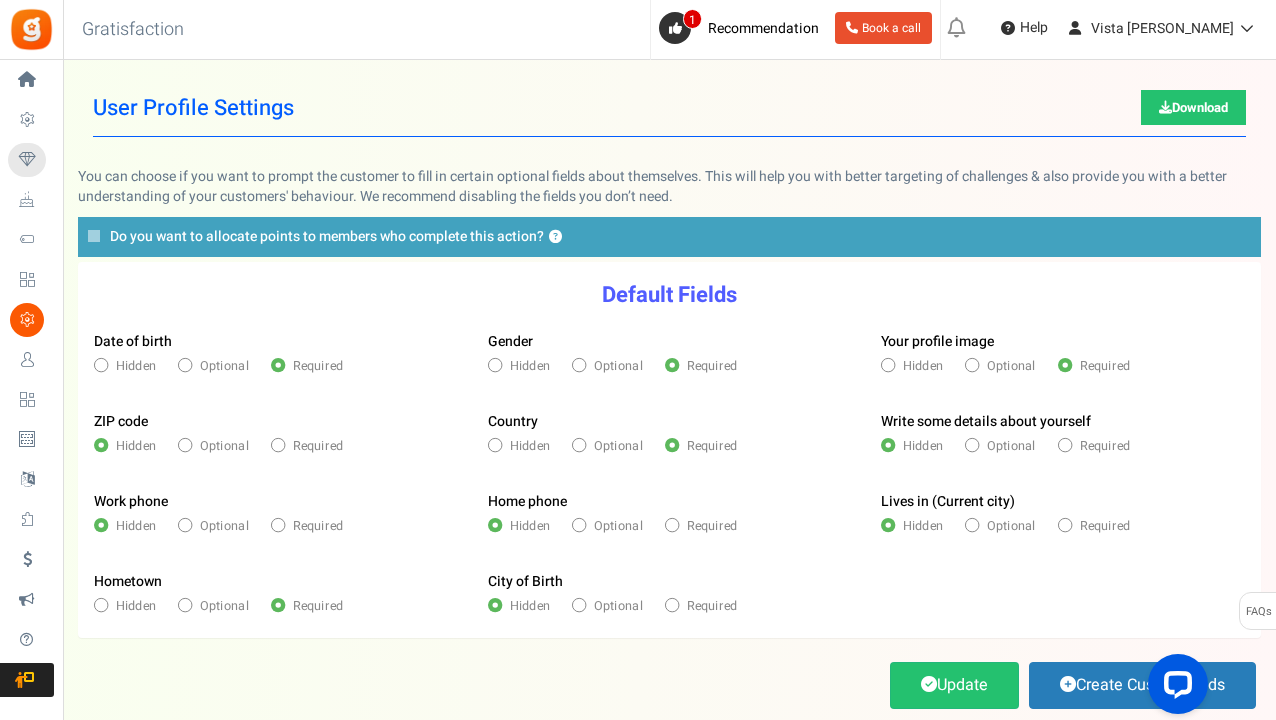 click at bounding box center (1065, 525) 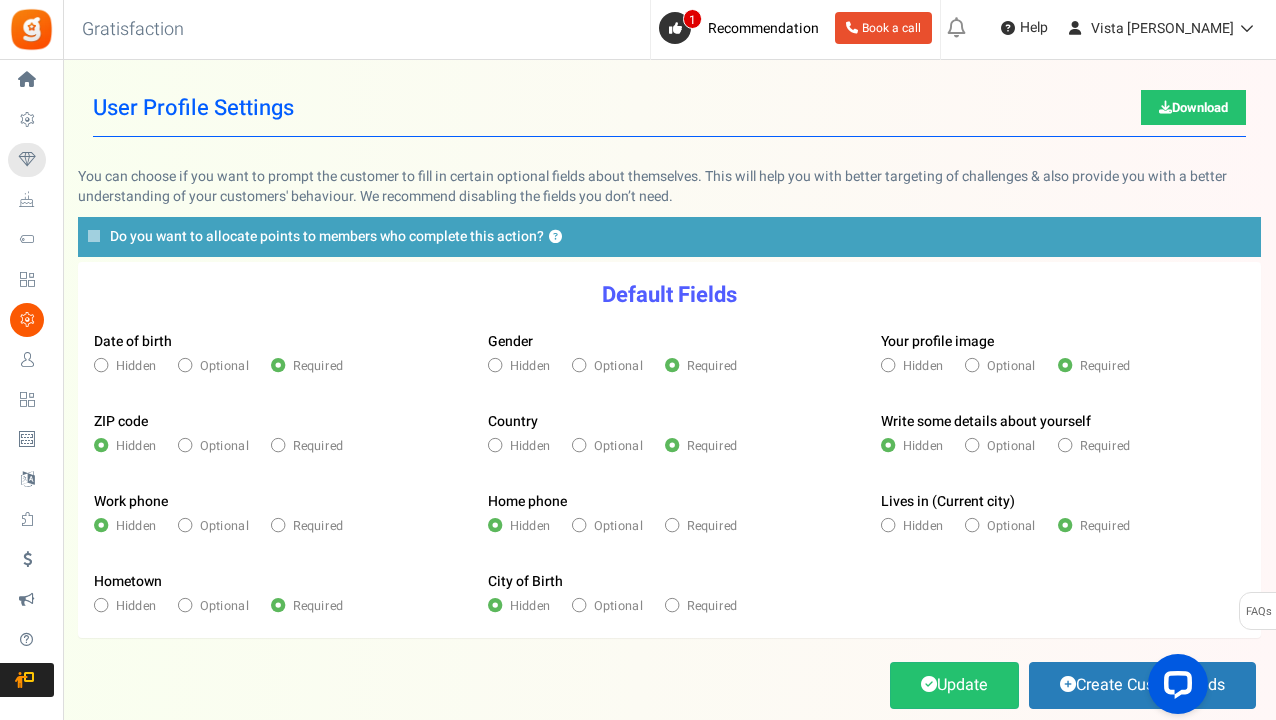 click at bounding box center [185, 605] 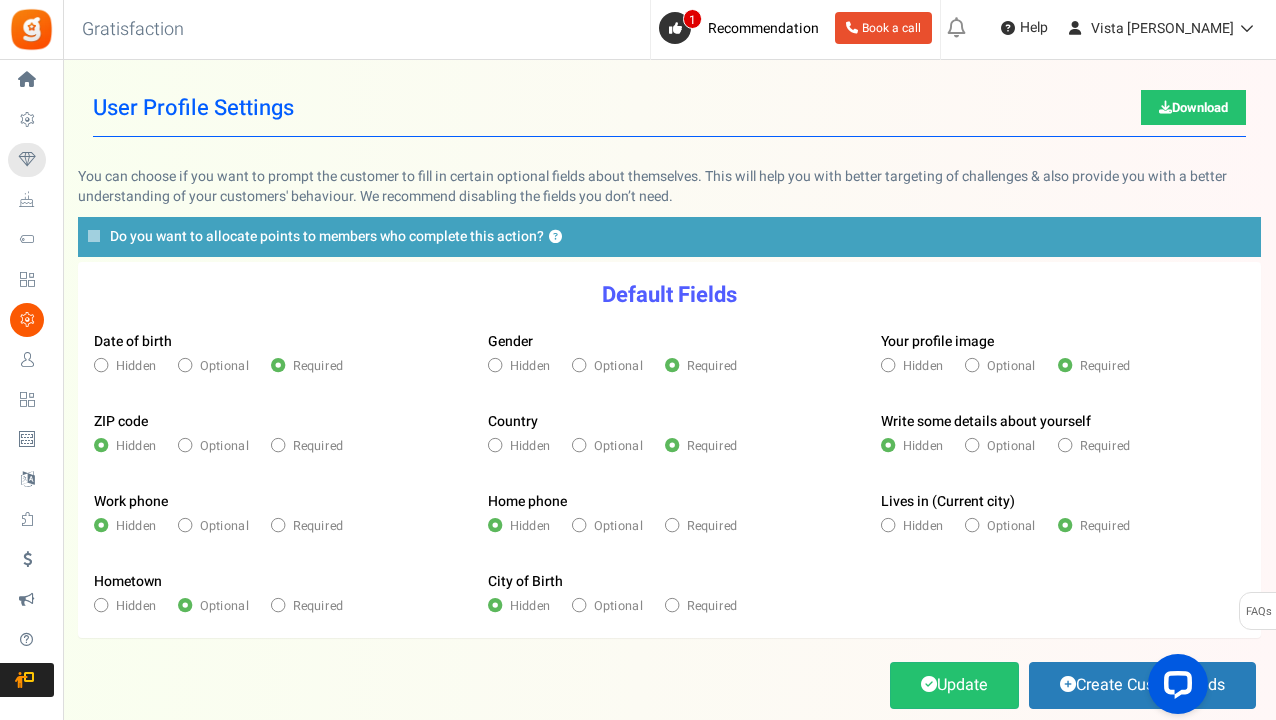 click at bounding box center [672, 525] 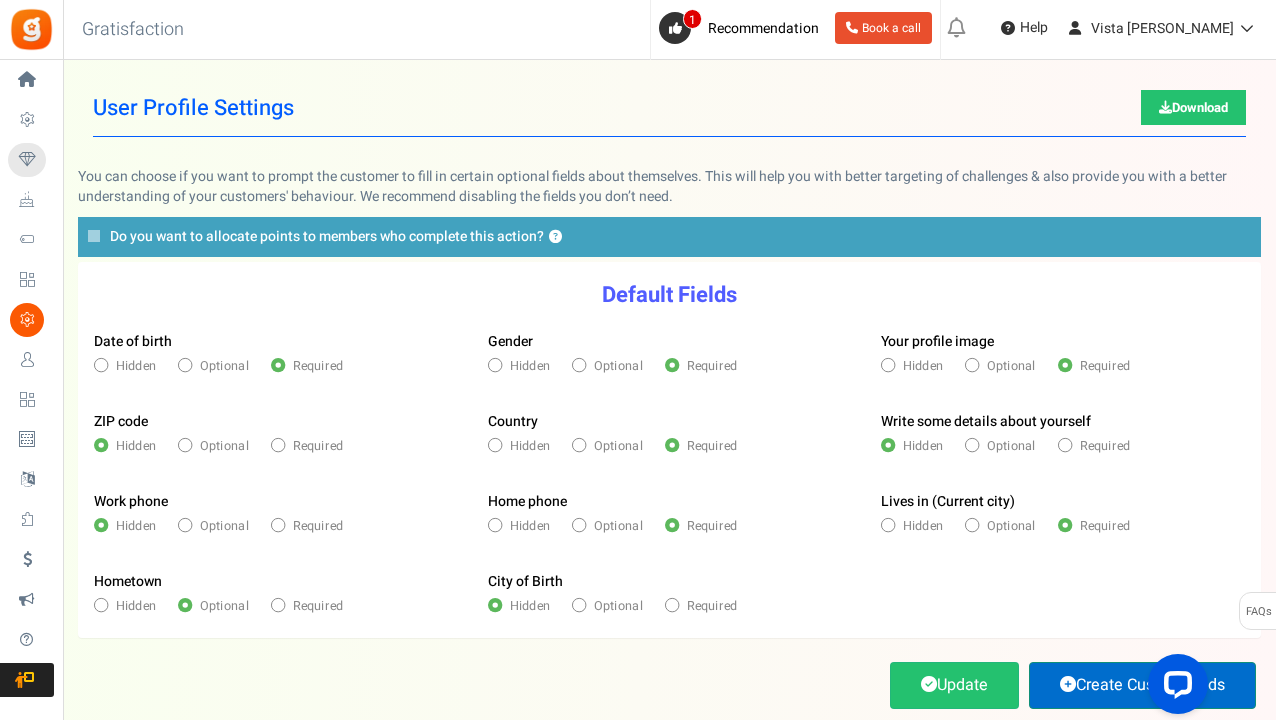 click on "Create Custom fields" at bounding box center [1142, 685] 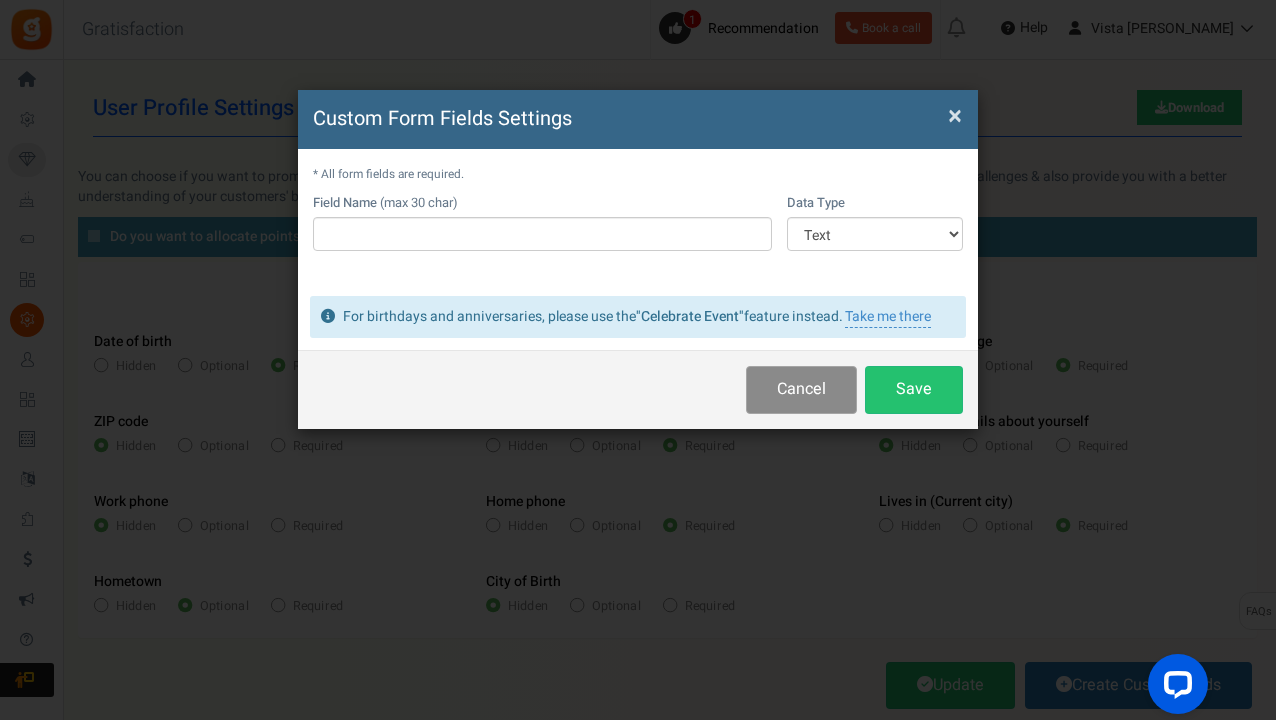 click on "Cancel" at bounding box center [801, 389] 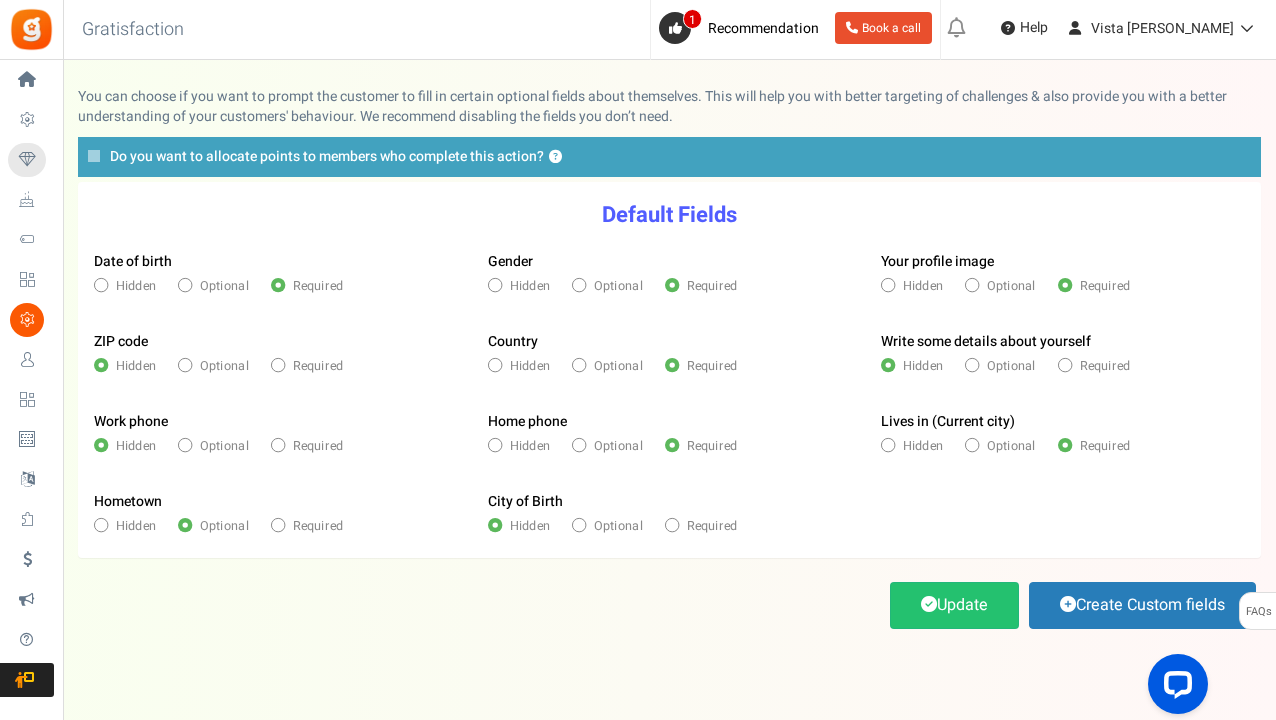 scroll, scrollTop: 114, scrollLeft: 0, axis: vertical 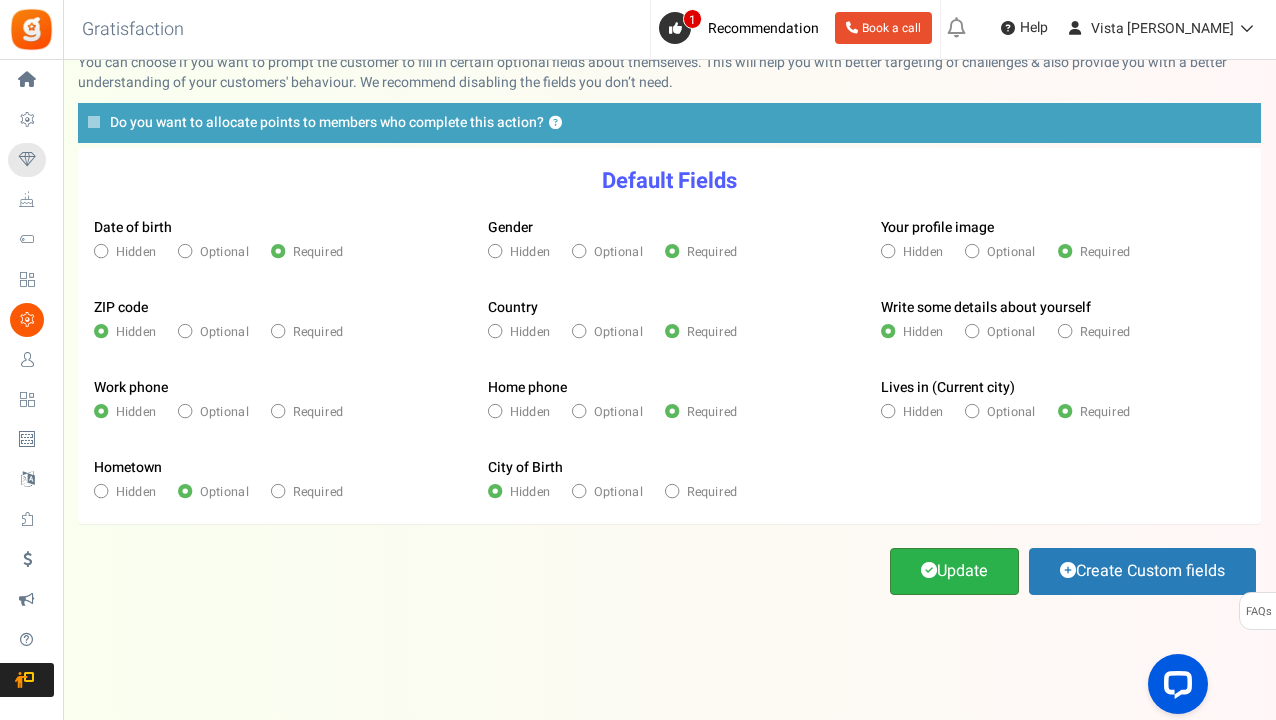 click at bounding box center (929, 570) 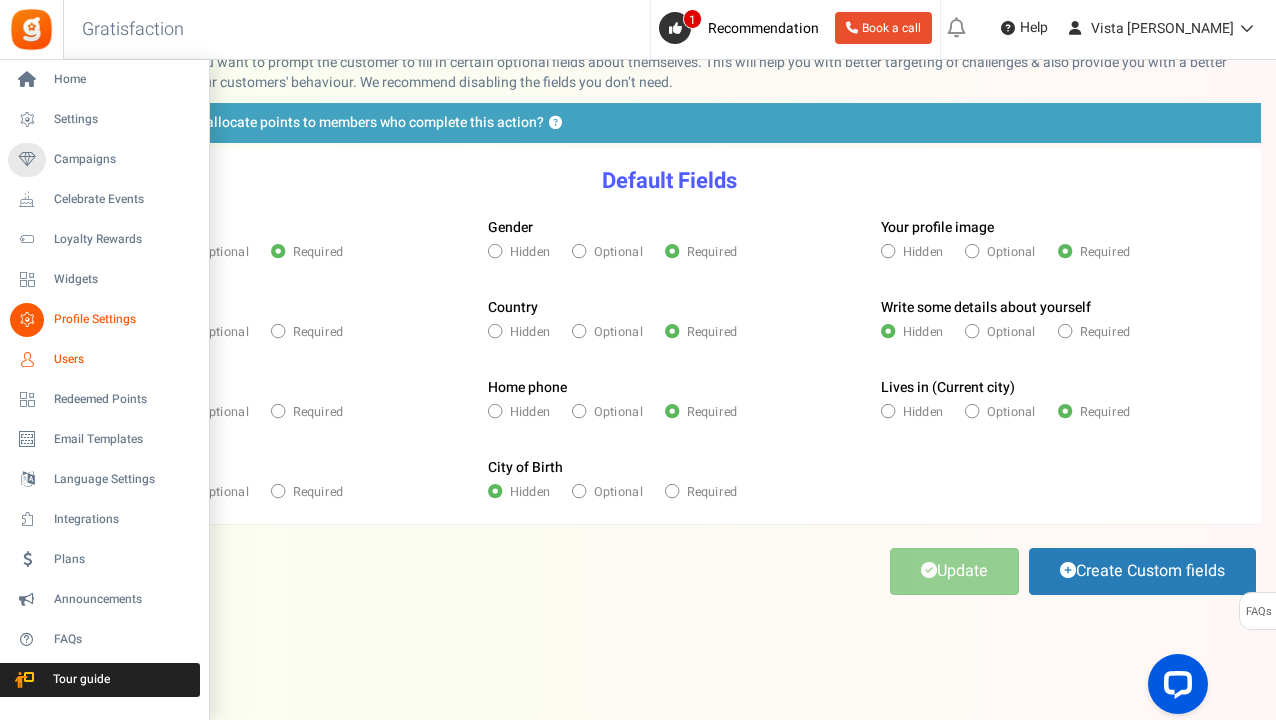 click at bounding box center (27, 360) 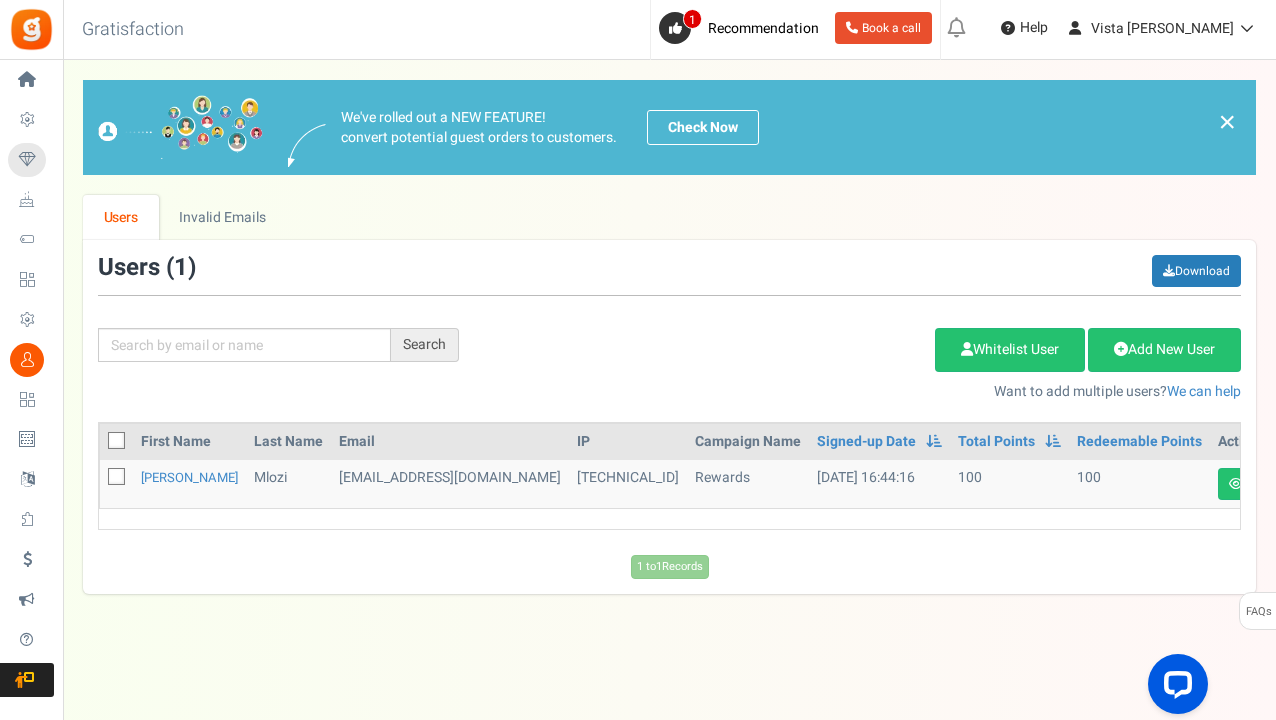 scroll, scrollTop: 0, scrollLeft: 0, axis: both 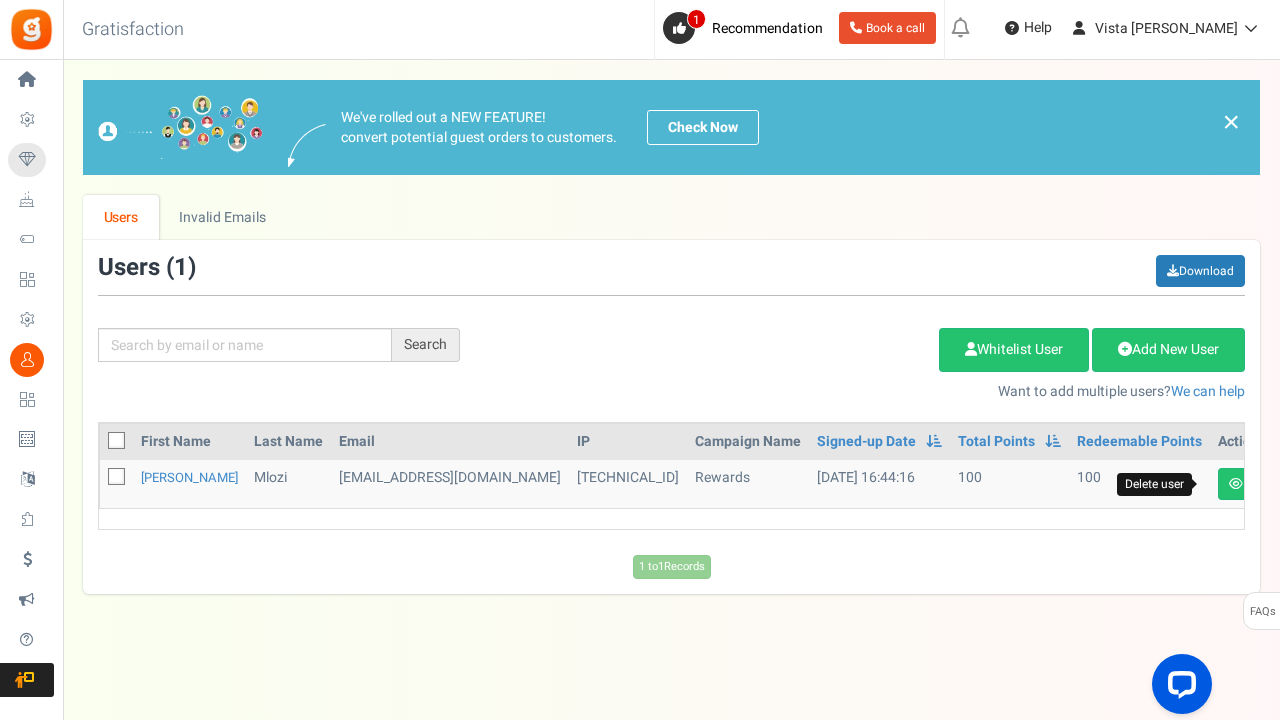 click at bounding box center [1273, 484] 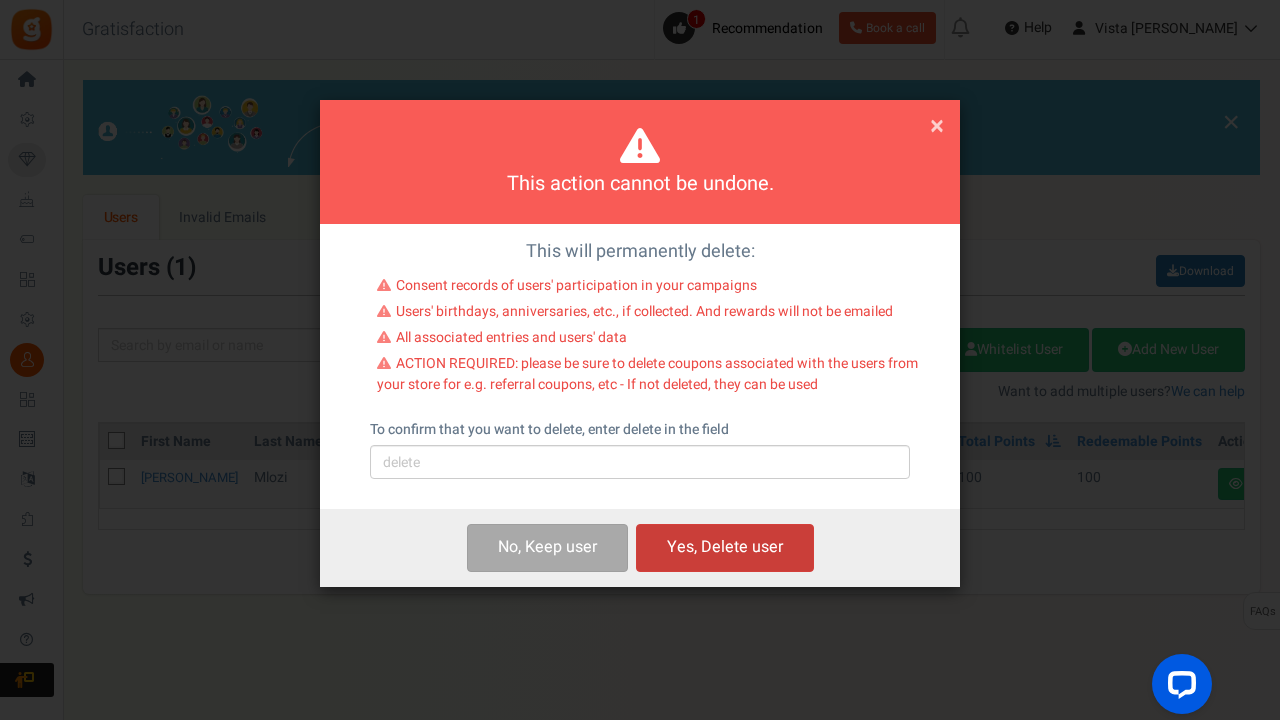 click on "Yes, Delete user" at bounding box center (725, 547) 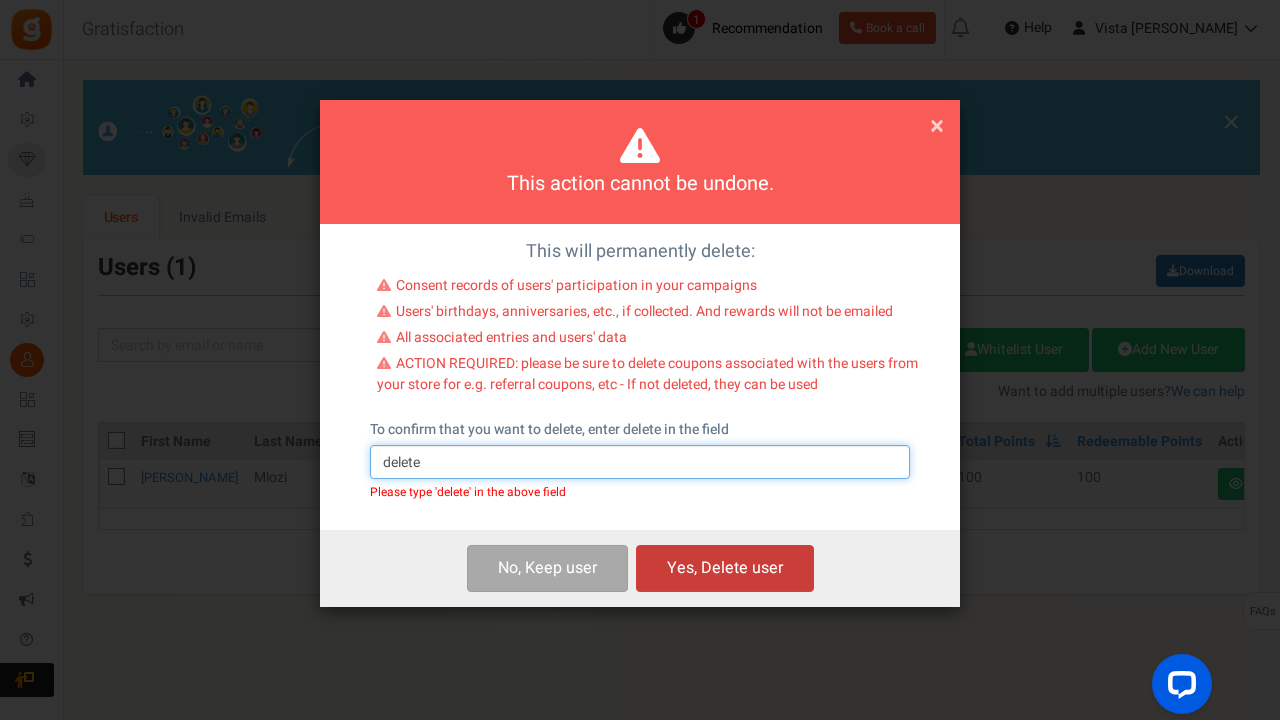 type on "delete" 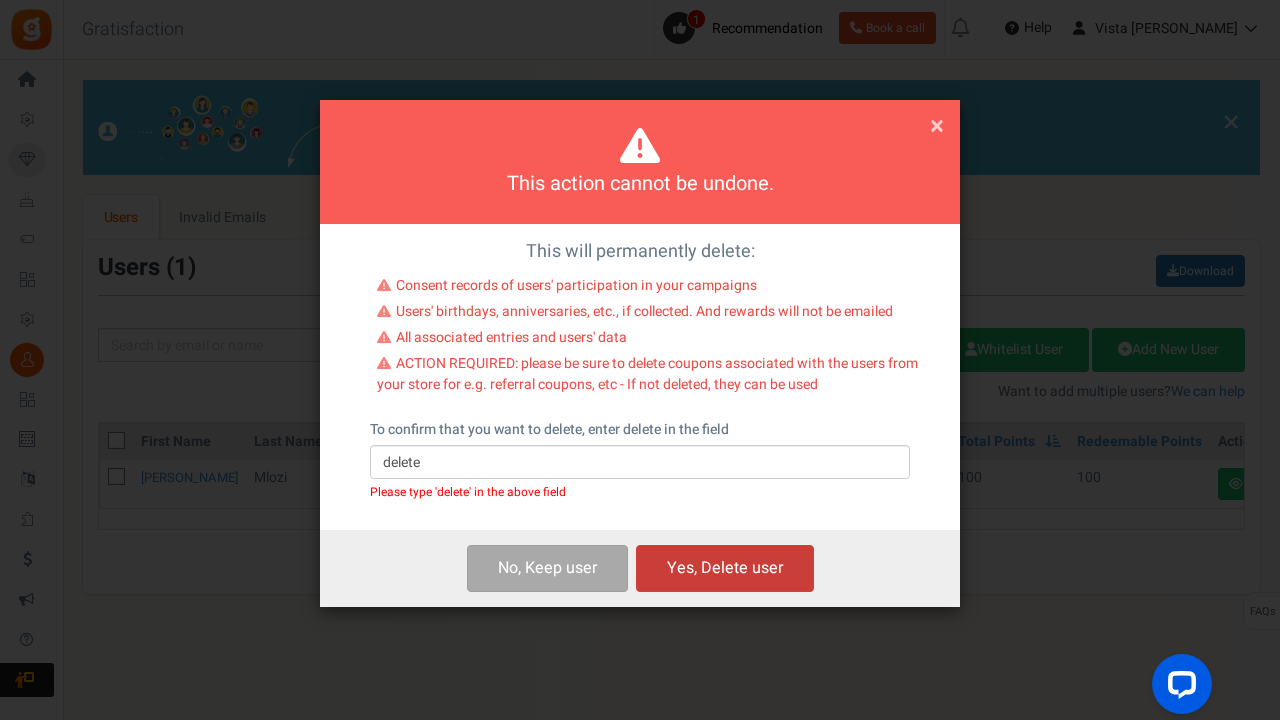 click on "Yes, Delete user" at bounding box center [725, 568] 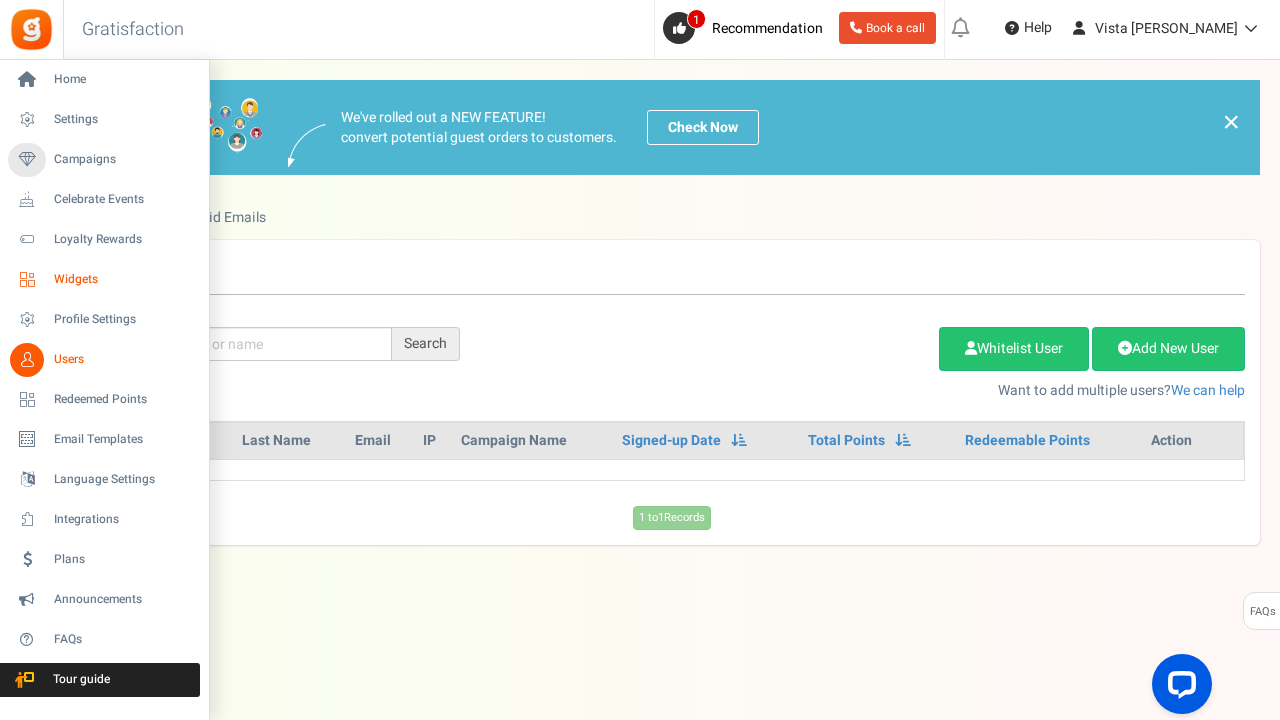 click on "Widgets" at bounding box center [124, 279] 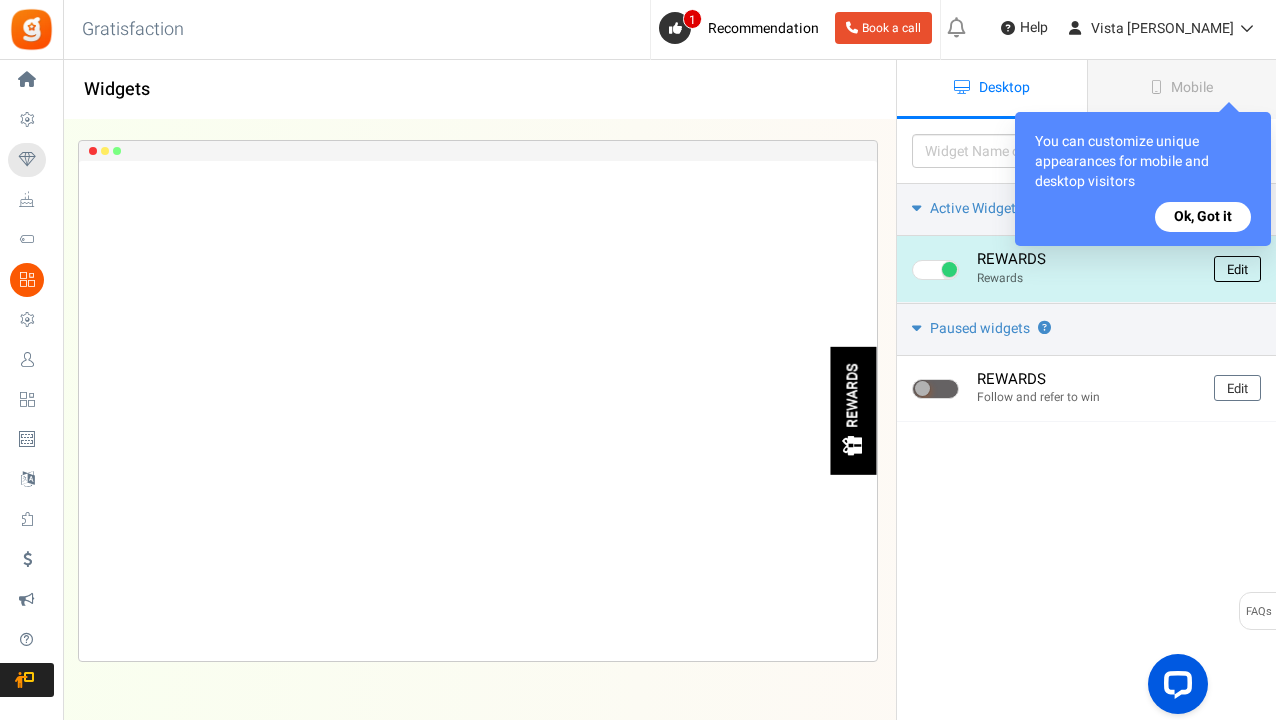 click on "Edit" at bounding box center (1237, 269) 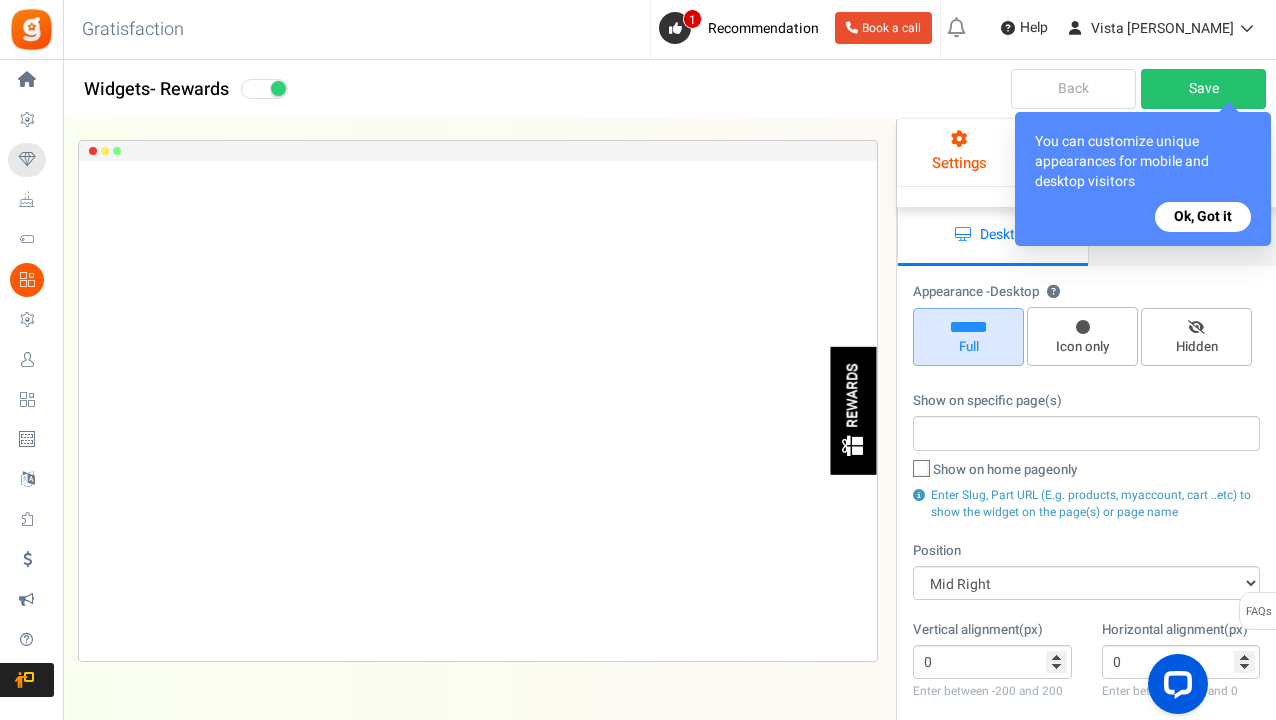 click on "Ok, Got it" at bounding box center (1203, 217) 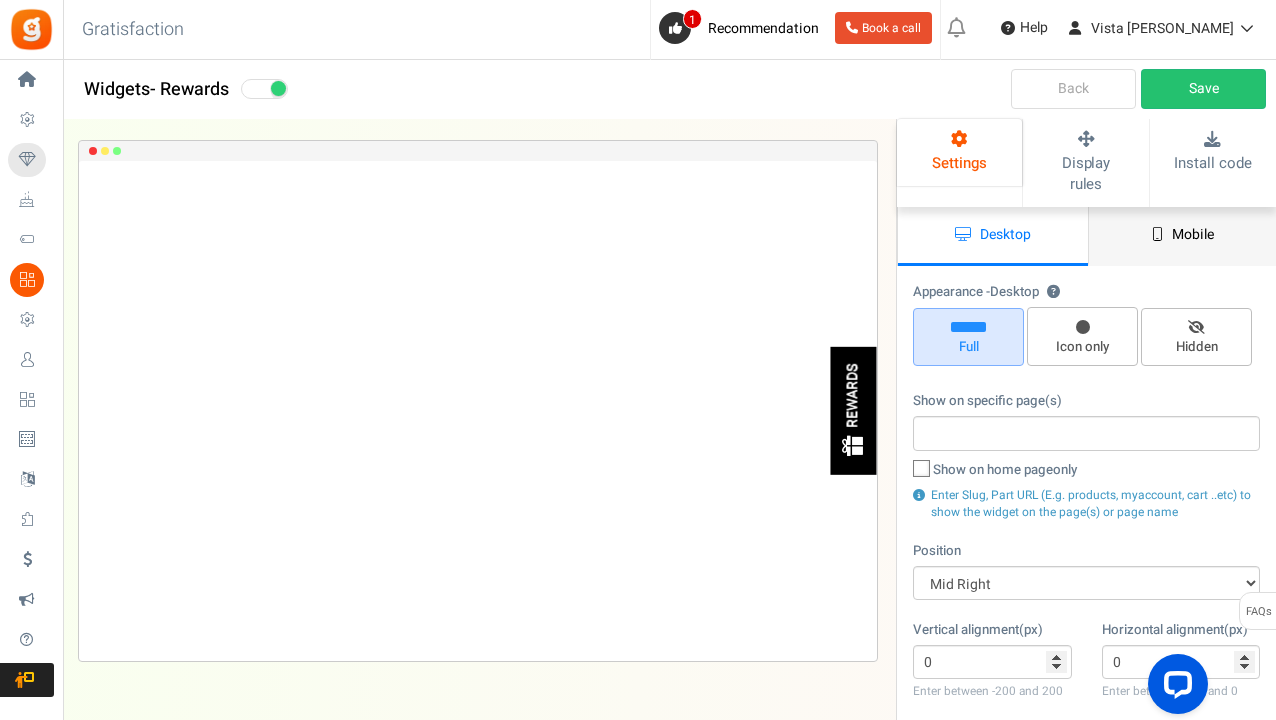 click on "Mobile" at bounding box center [1193, 234] 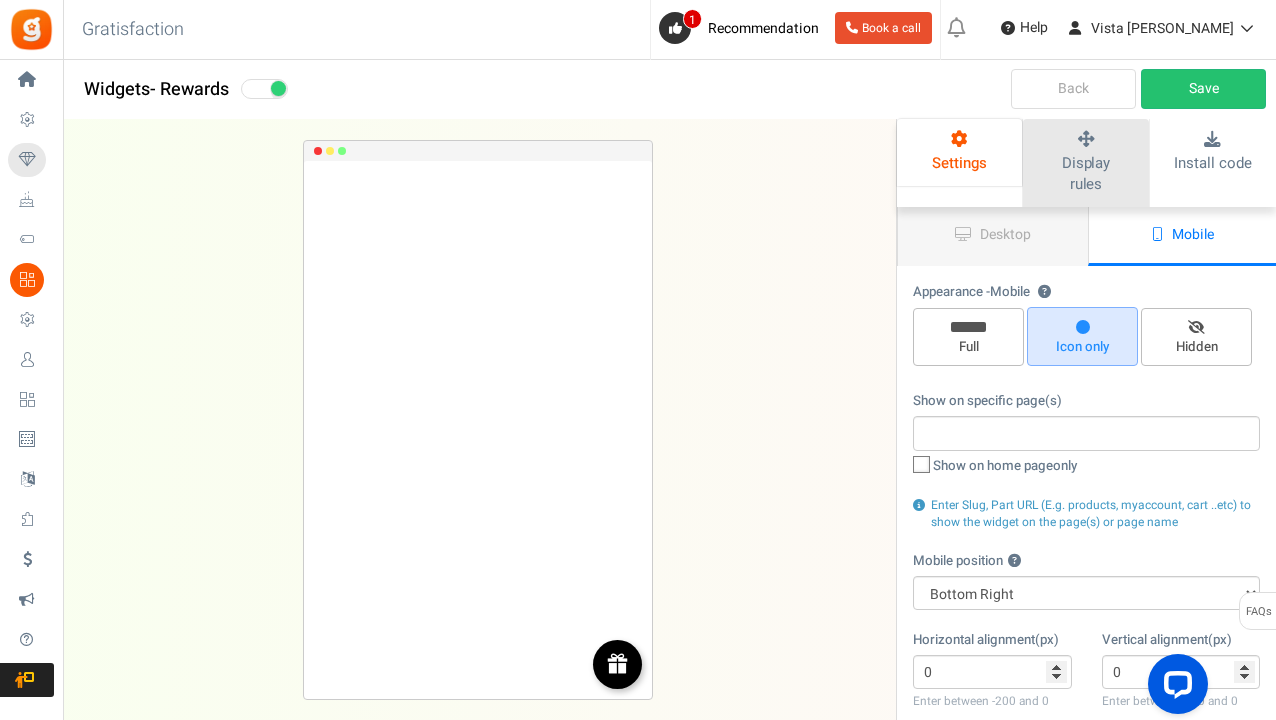click on "Display rules" at bounding box center (1086, 173) 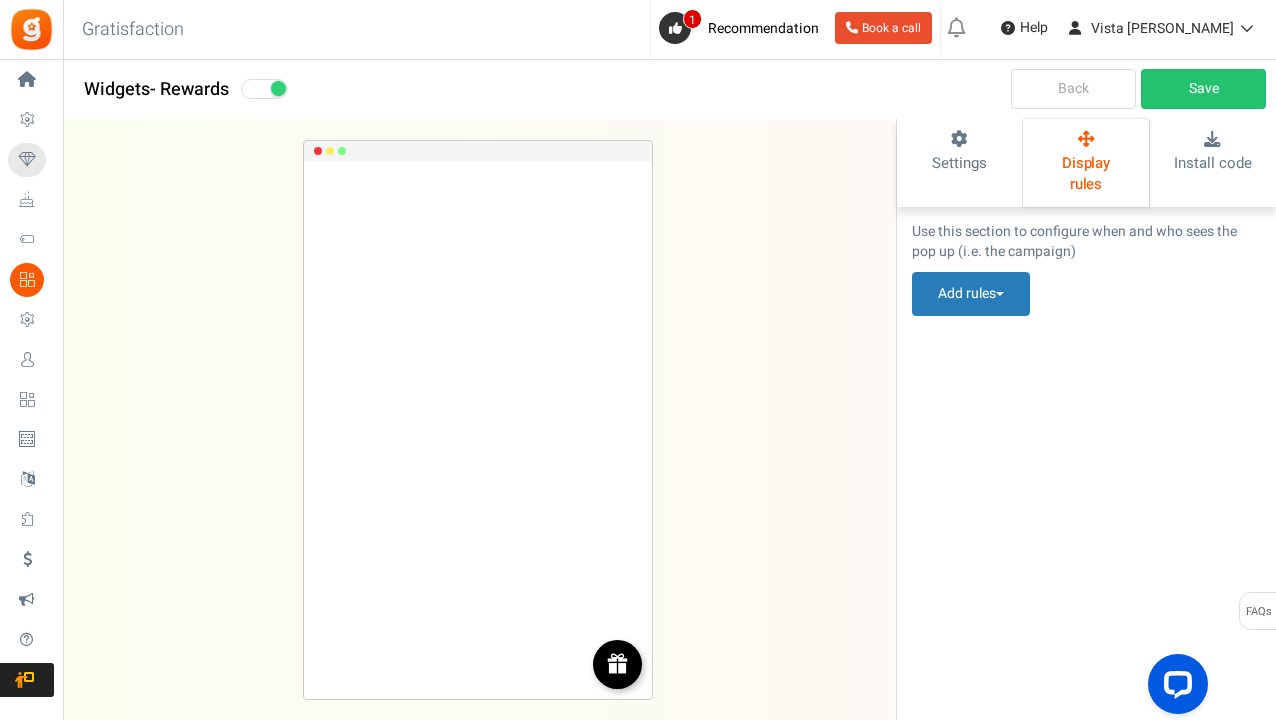 click on "Back" at bounding box center (1073, 89) 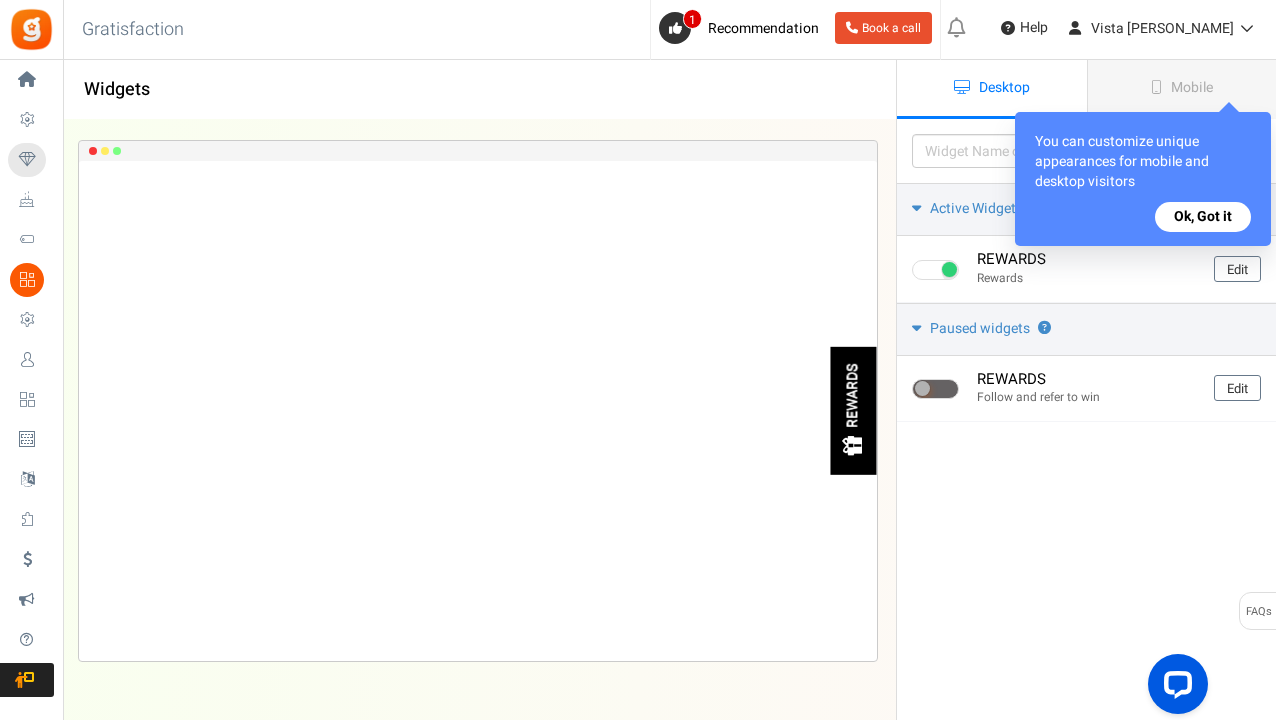 scroll, scrollTop: 0, scrollLeft: 0, axis: both 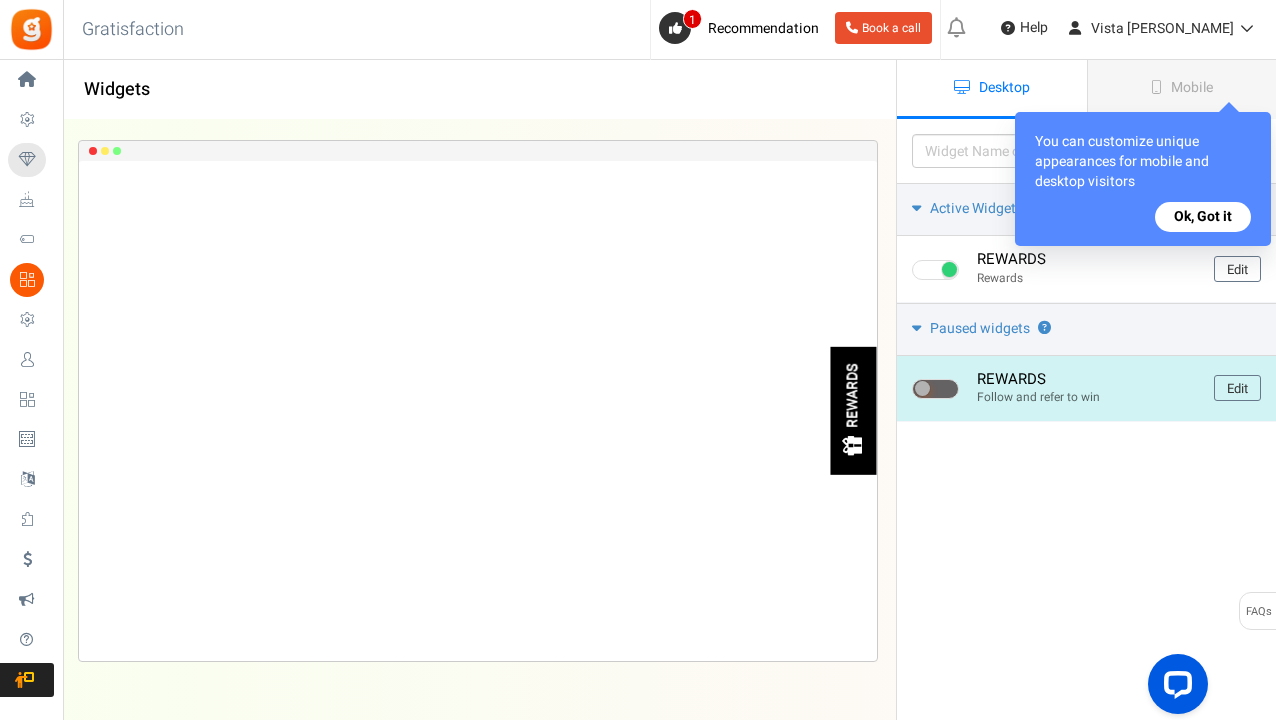 click at bounding box center (922, 388) 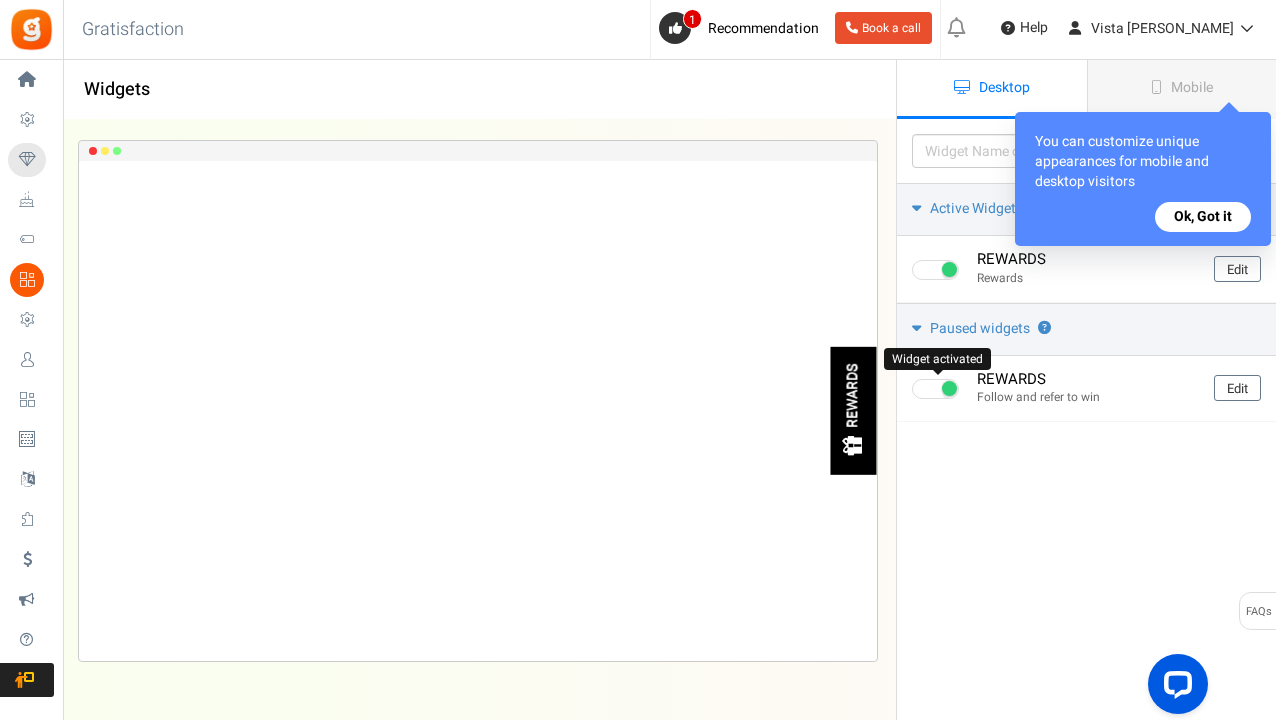 click on "Ok, Got it" at bounding box center [1203, 217] 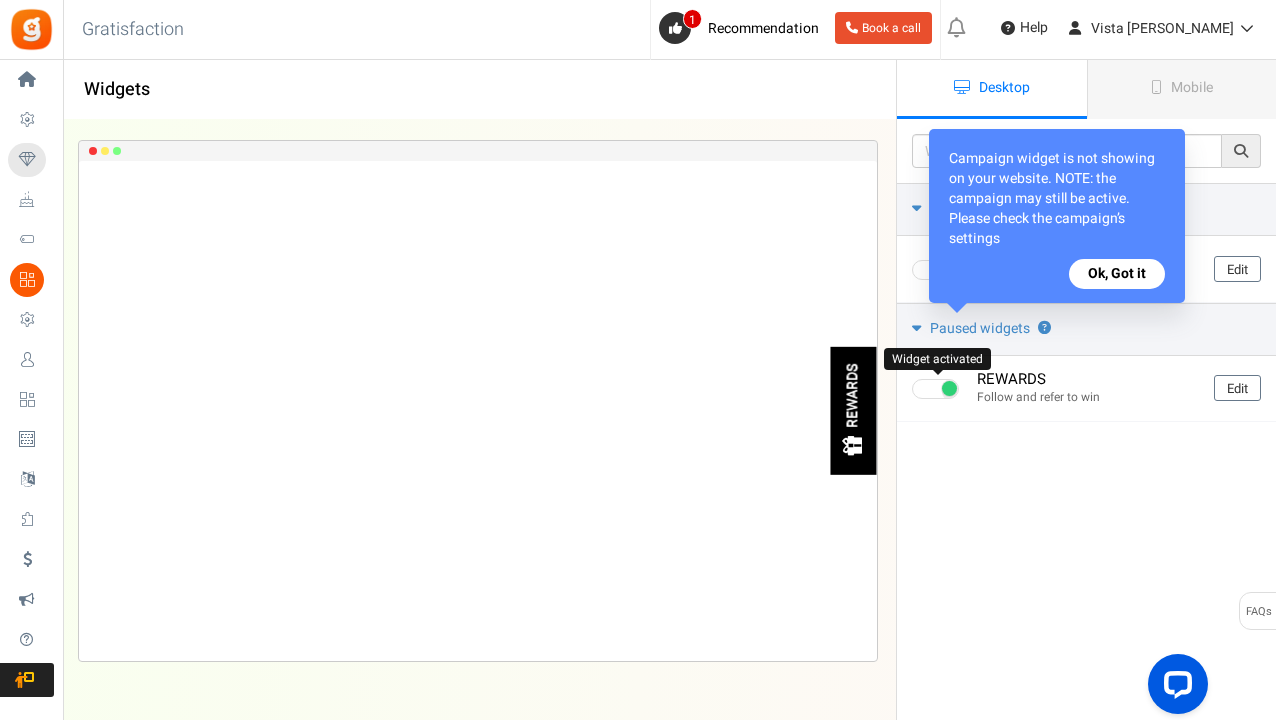 click on "Ok, Got it" at bounding box center [1117, 274] 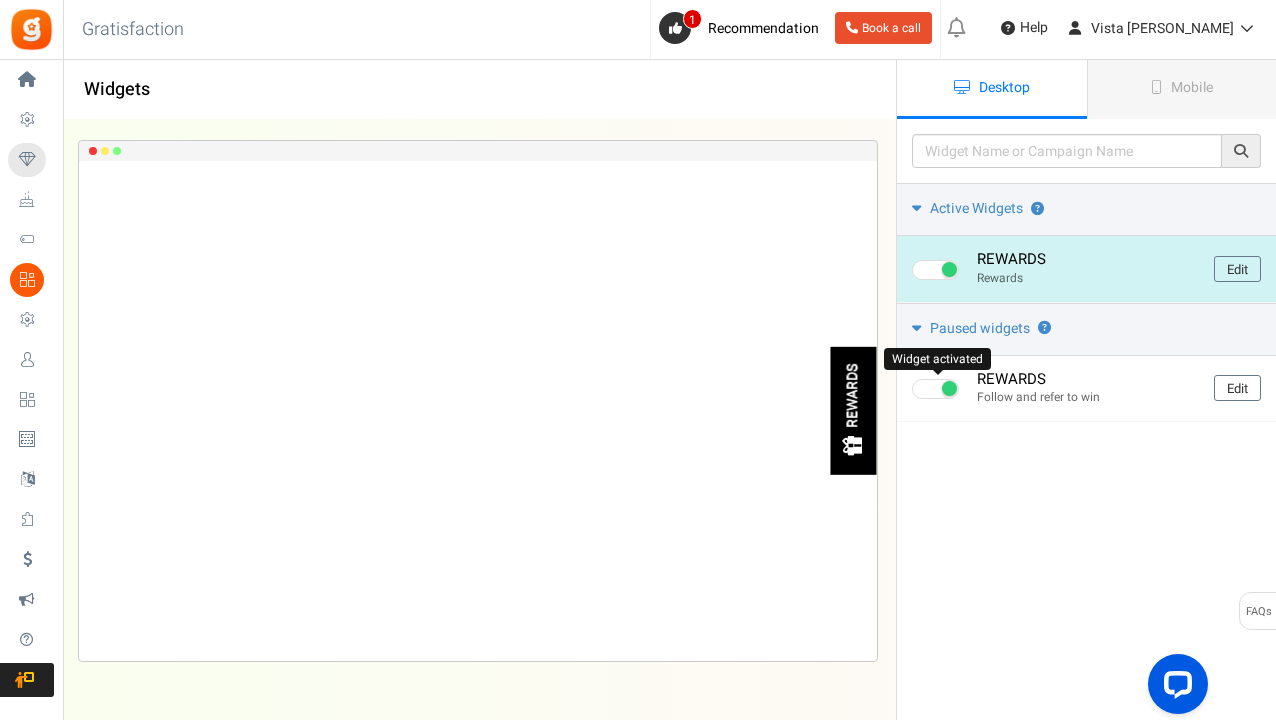 click at bounding box center (949, 269) 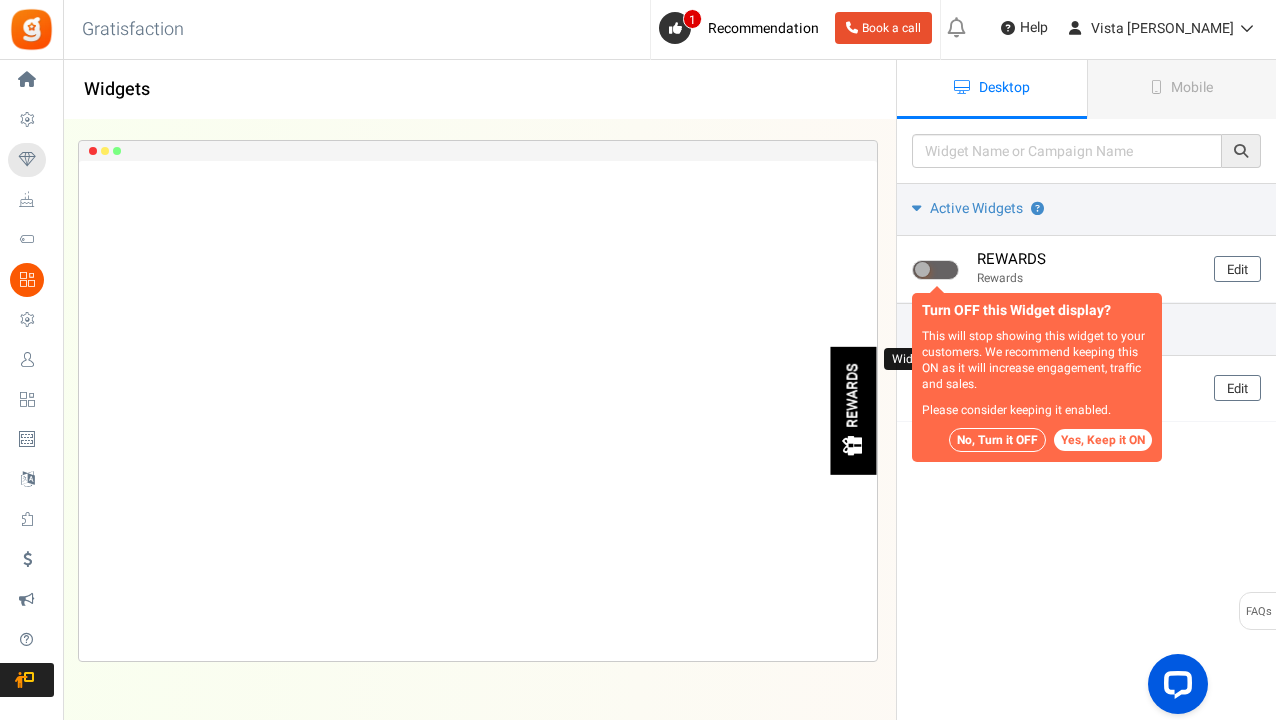 click on "Yes, Keep it ON" at bounding box center (1103, 440) 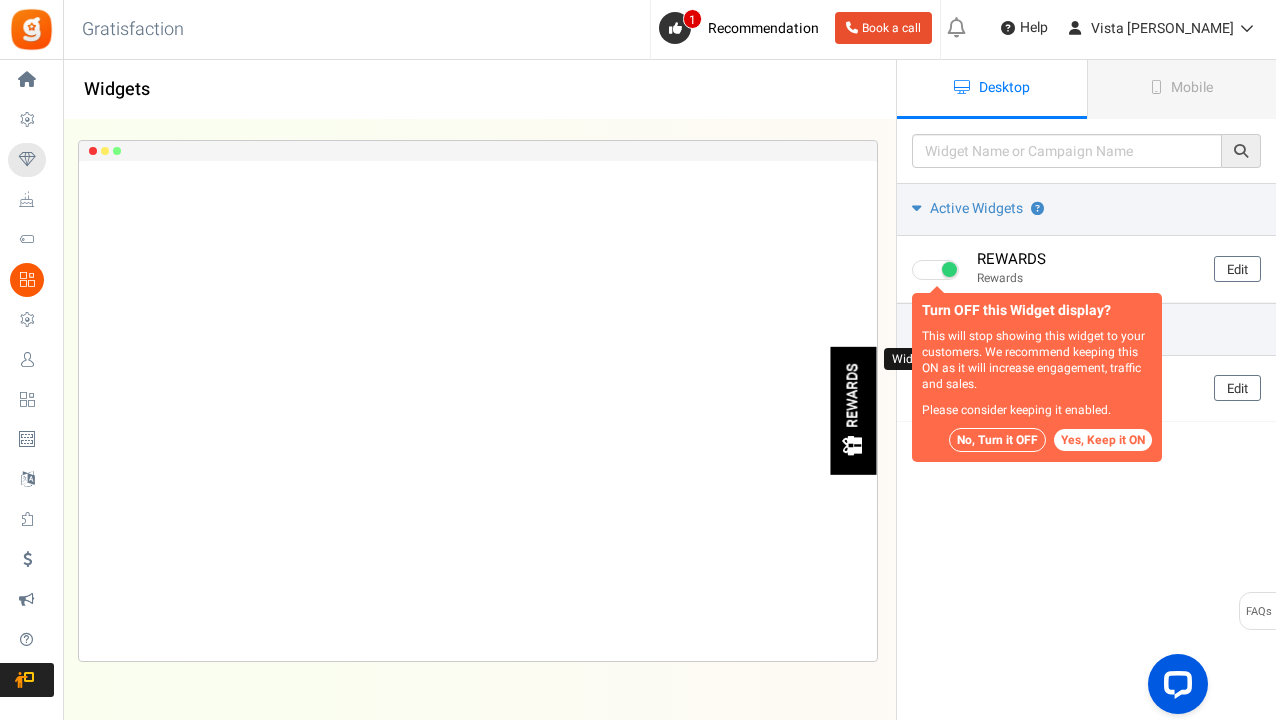 checkbox on "true" 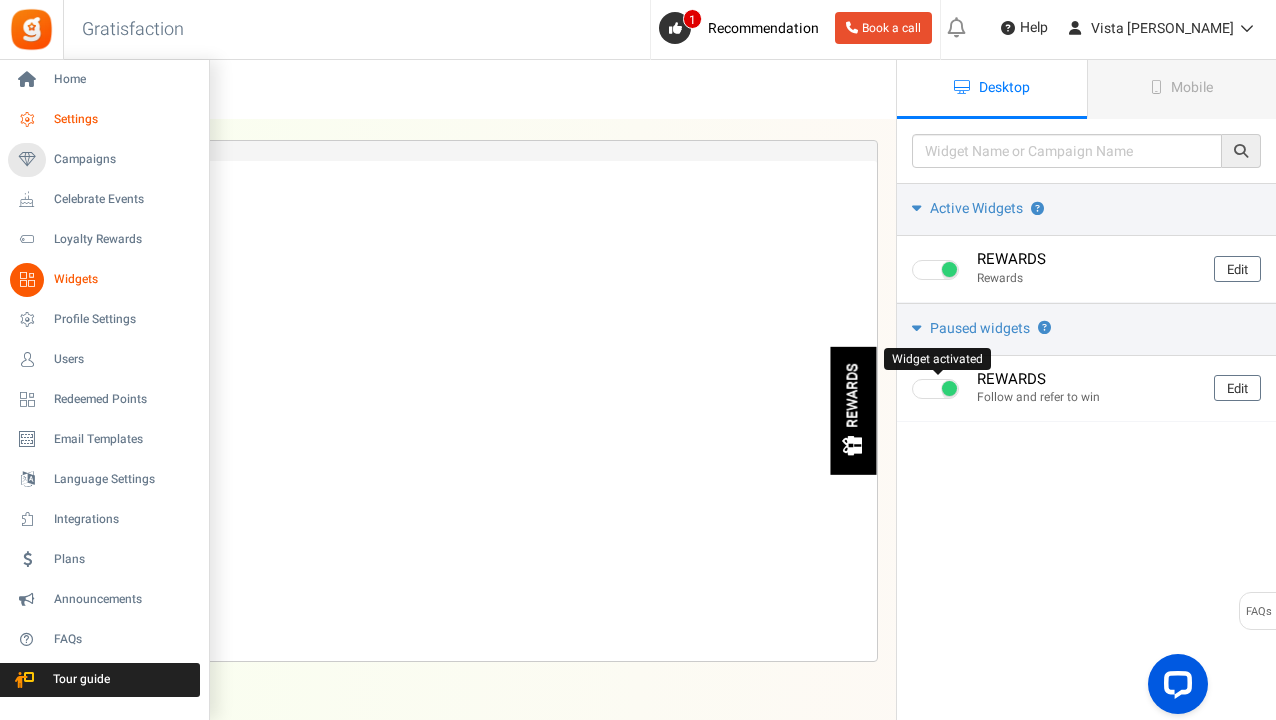 click on "Settings" at bounding box center [124, 119] 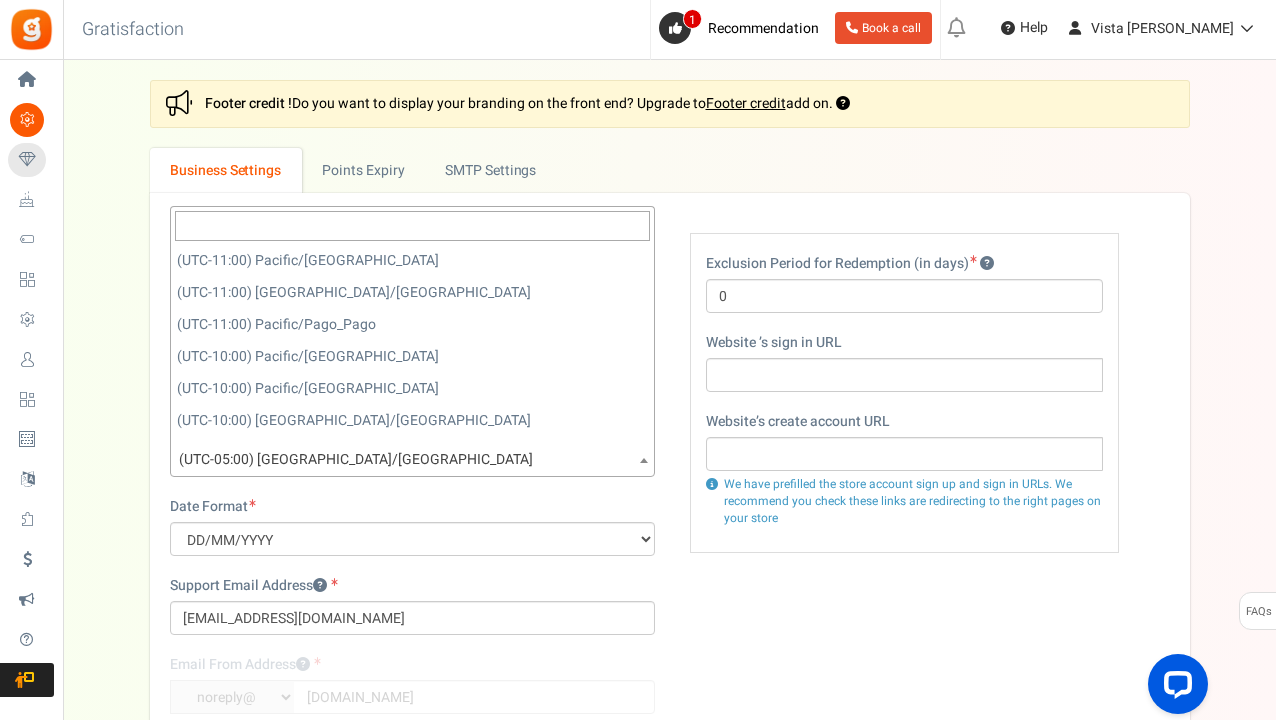 click at bounding box center [644, 460] 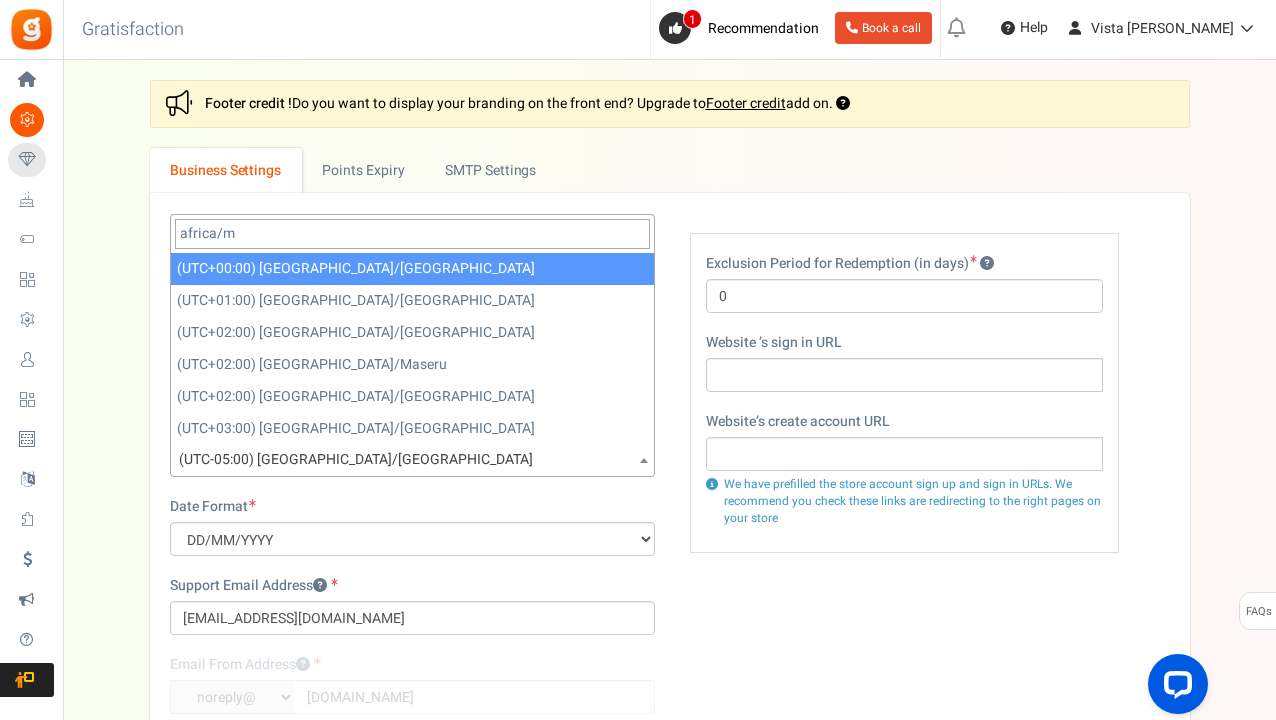 scroll, scrollTop: 0, scrollLeft: 0, axis: both 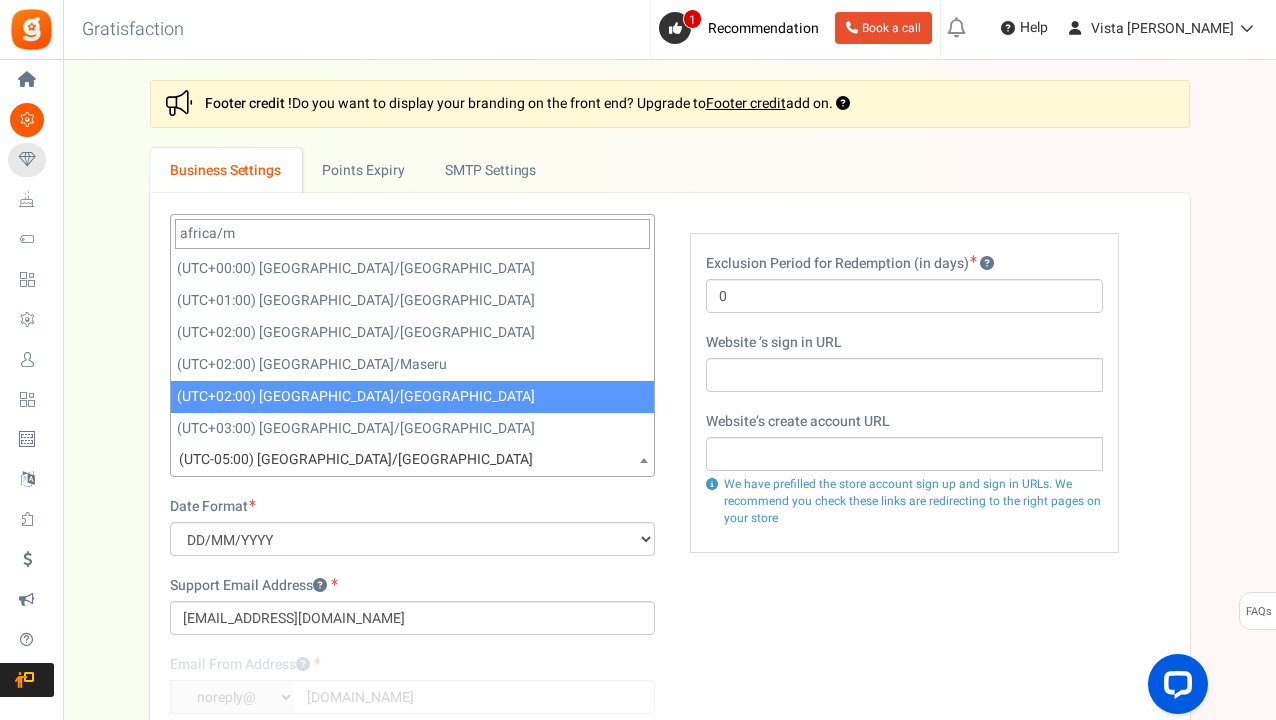 type on "africa/m" 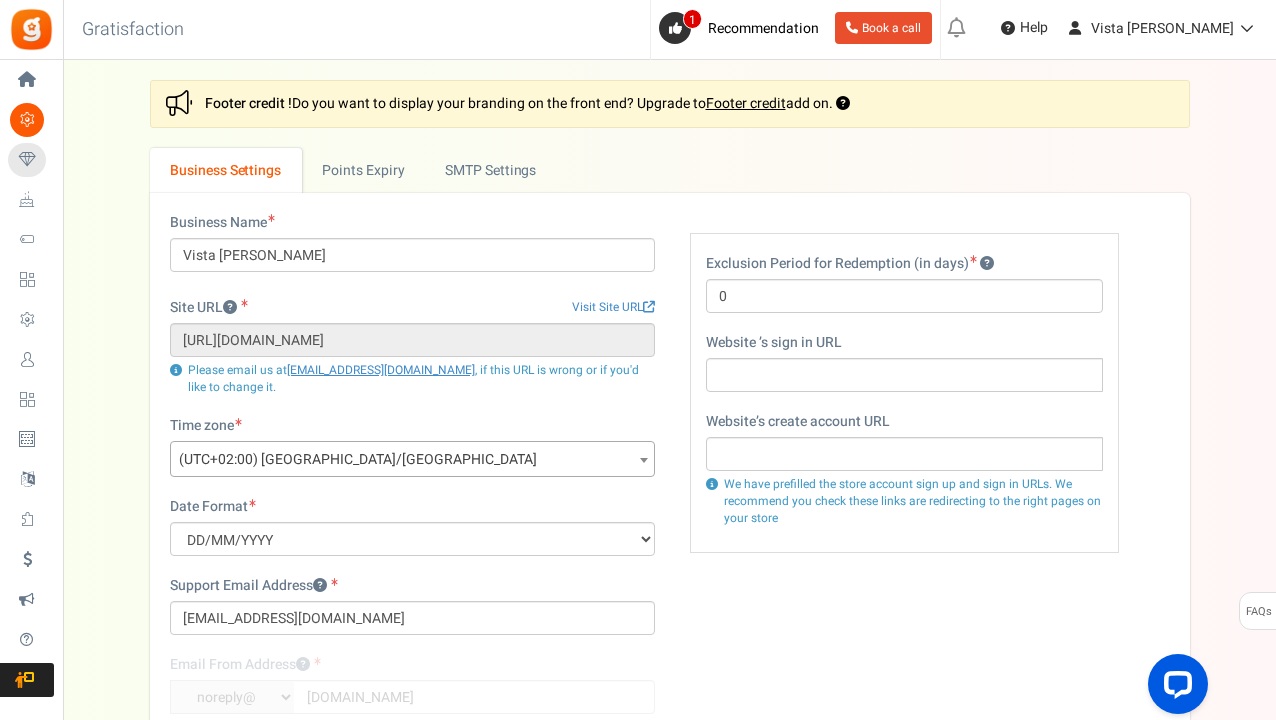 click on "Business Name
Vista Bonita
Site URL
Visit Site URL
https://vistabonita.co.za
Update site URL
Please email us at  support@appsmav.com , if this URL is wrong or if you'd like to change it.
Time zone  MM/DD/YYYY" at bounding box center (670, 534) 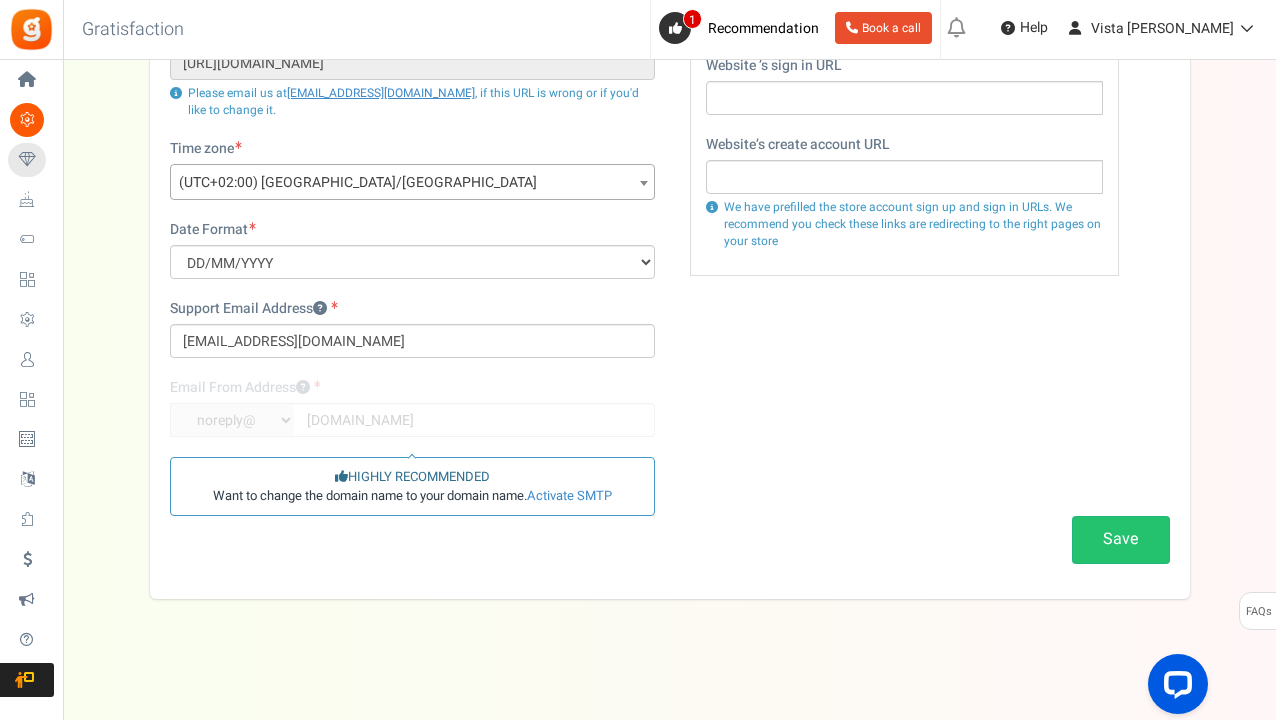 scroll, scrollTop: 284, scrollLeft: 0, axis: vertical 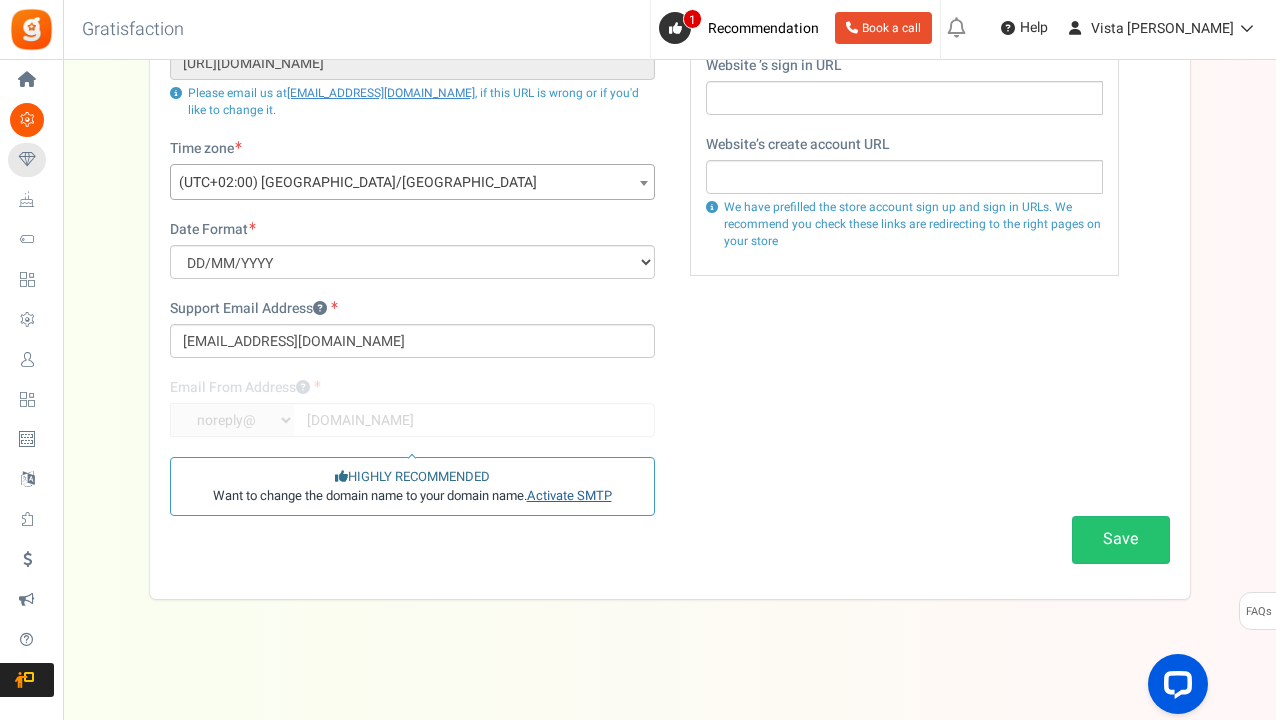 click on "Activate SMTP" at bounding box center (569, 495) 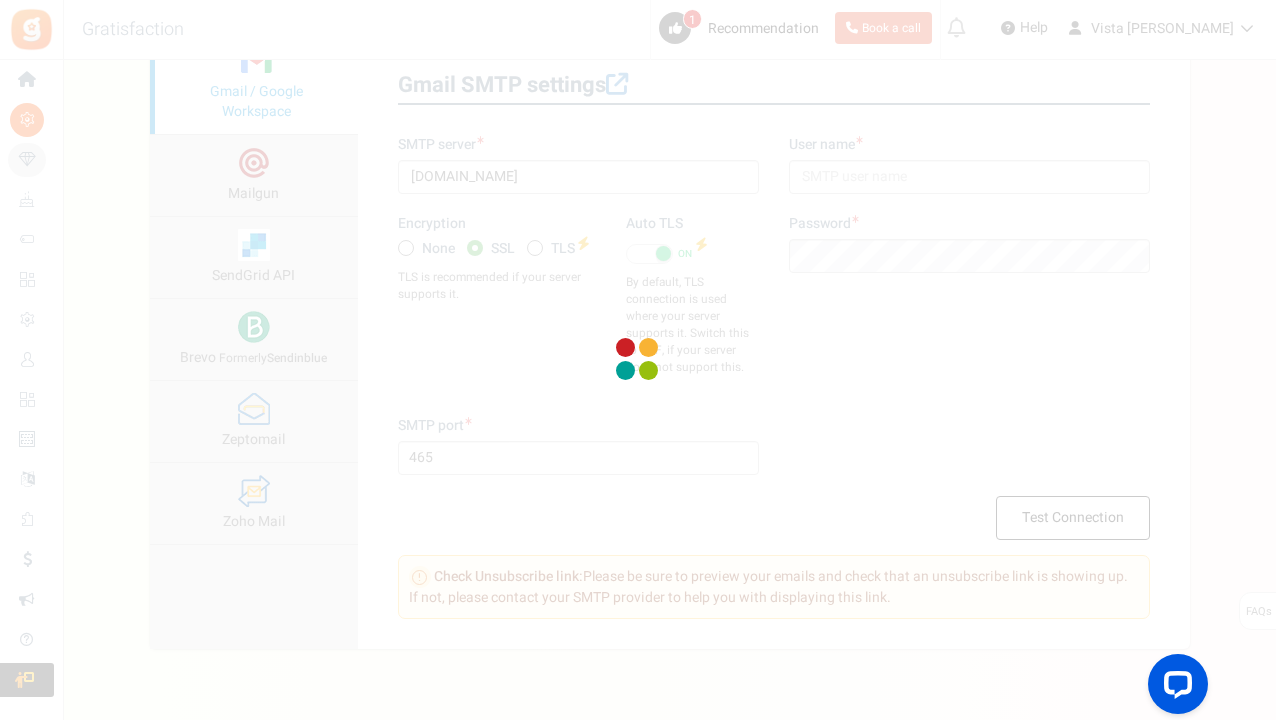 scroll, scrollTop: 0, scrollLeft: 0, axis: both 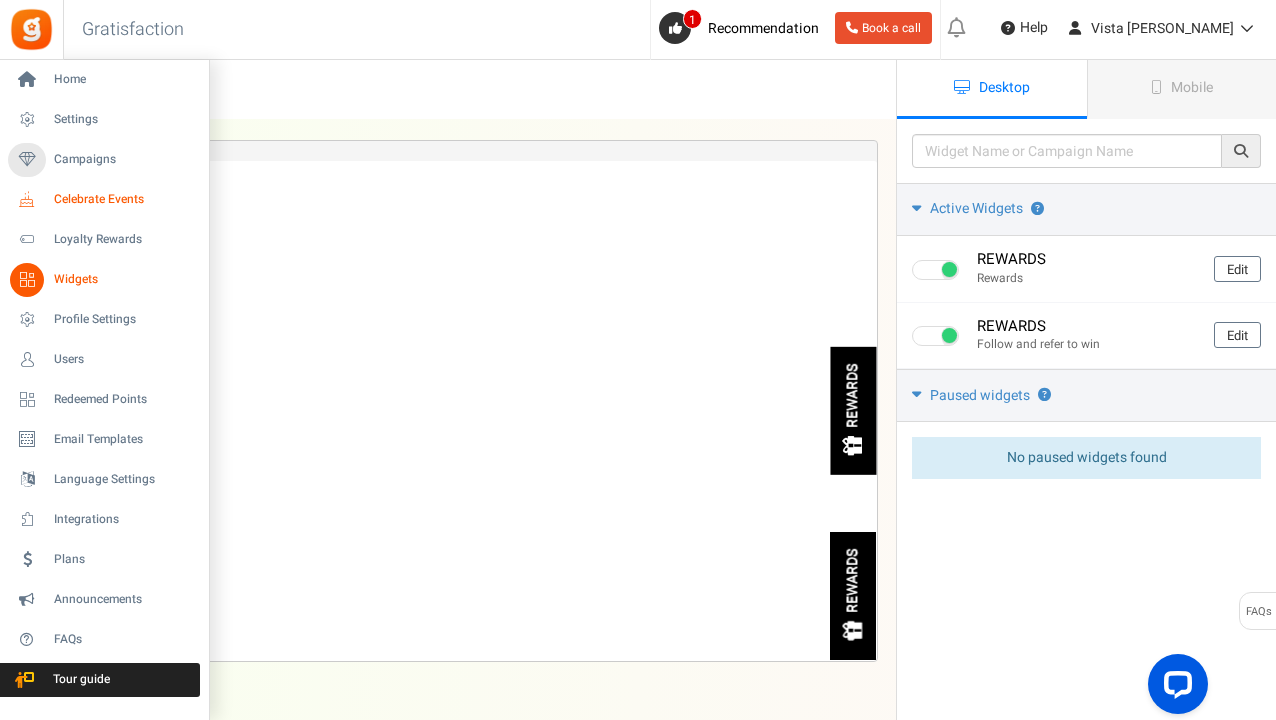 click on "Celebrate Events" at bounding box center (124, 199) 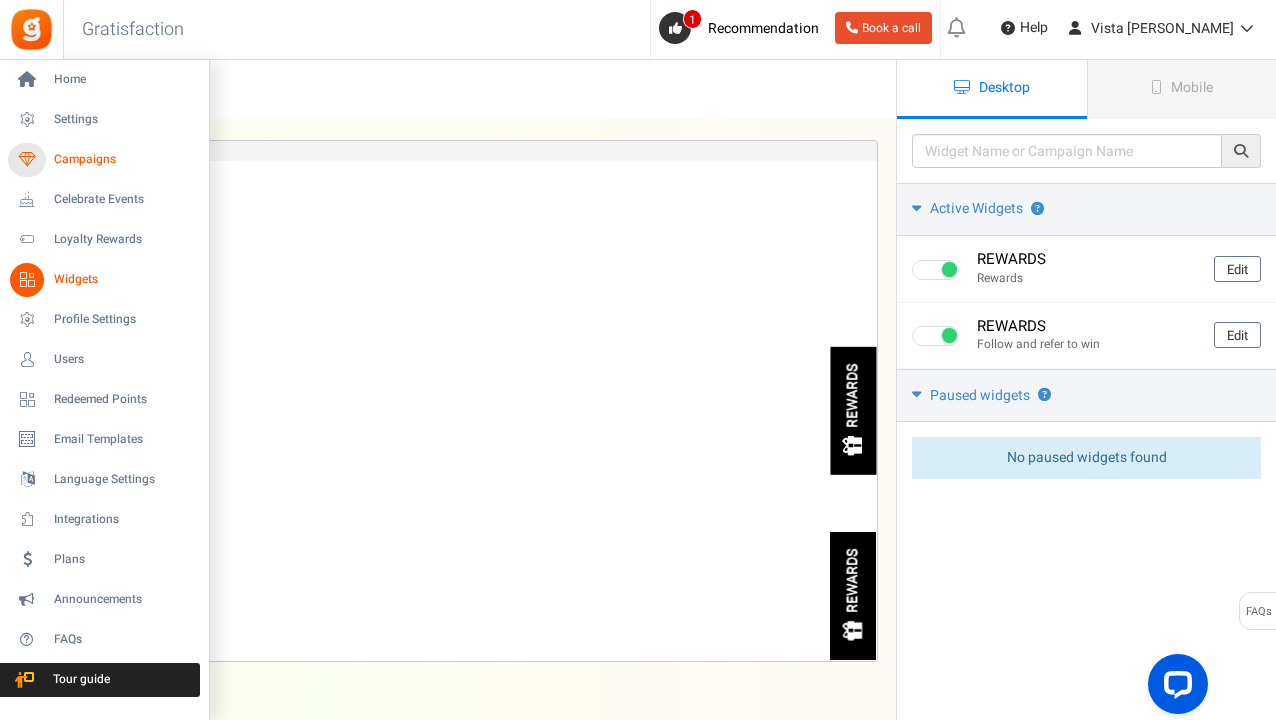 click on "Campaigns" at bounding box center (124, 159) 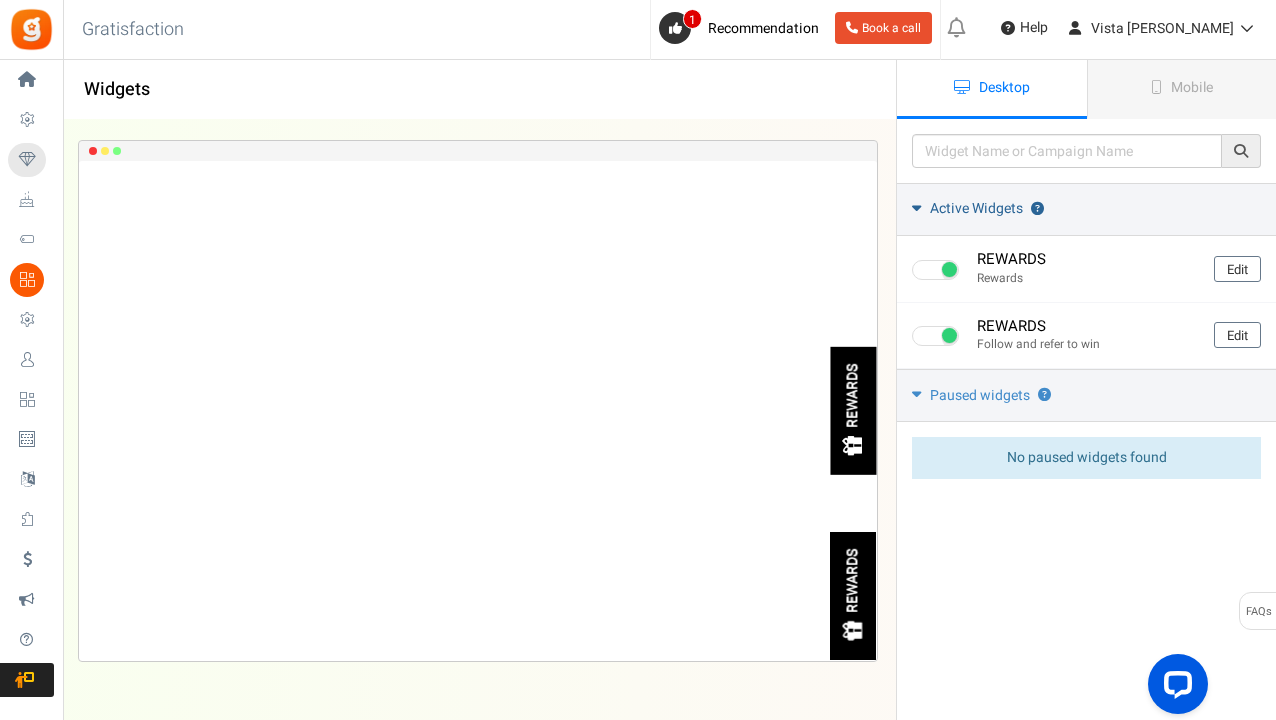 click at bounding box center [916, 207] 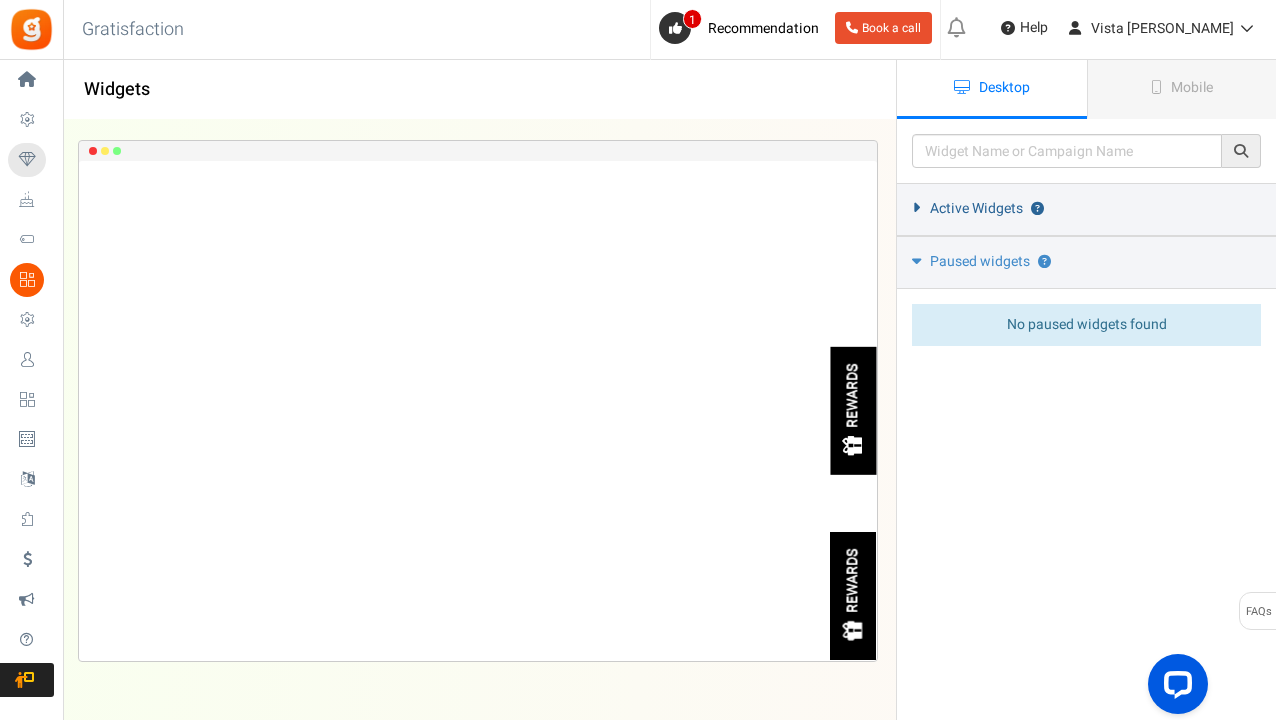 click at bounding box center (916, 207) 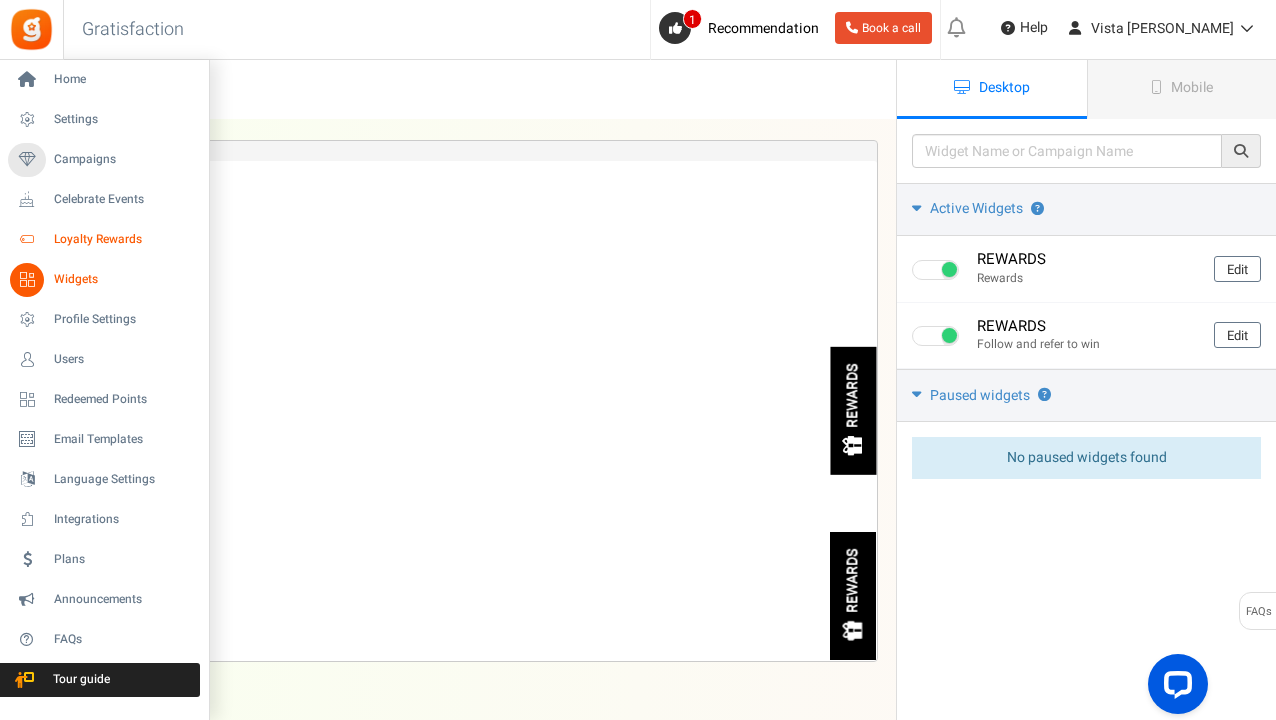 click on "Loyalty Rewards" at bounding box center (124, 239) 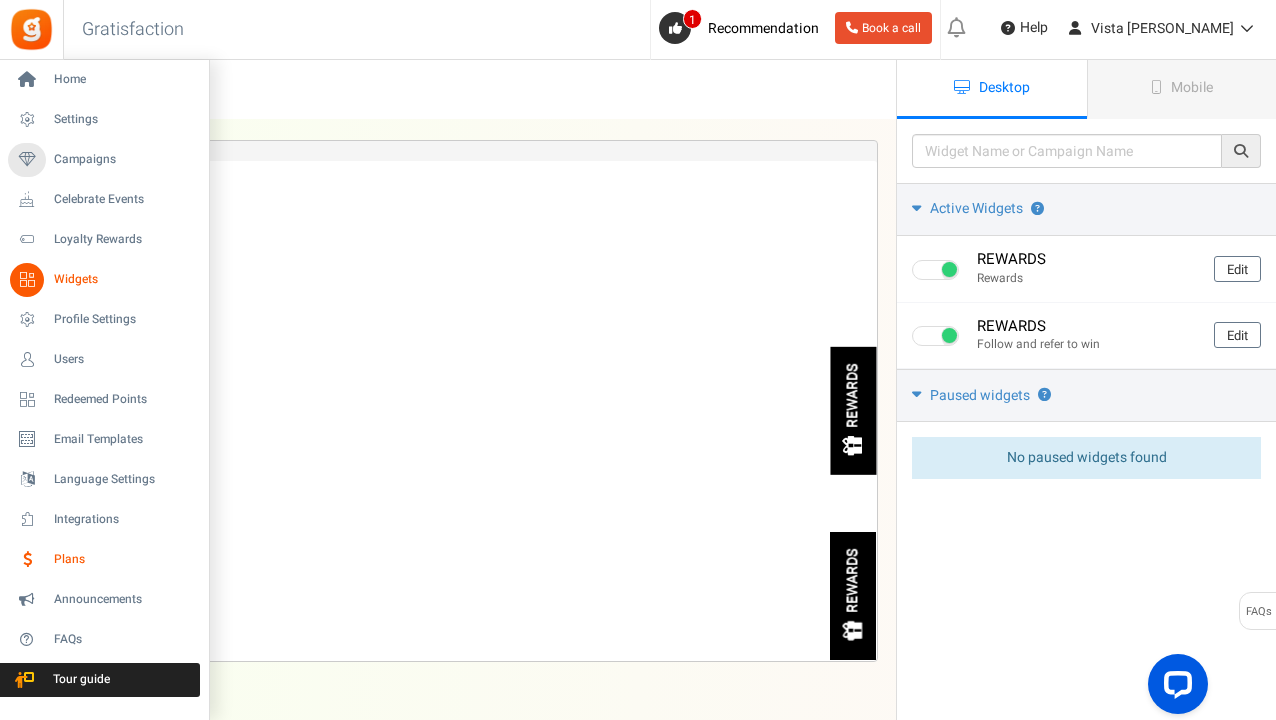 click on "Plans" at bounding box center [124, 559] 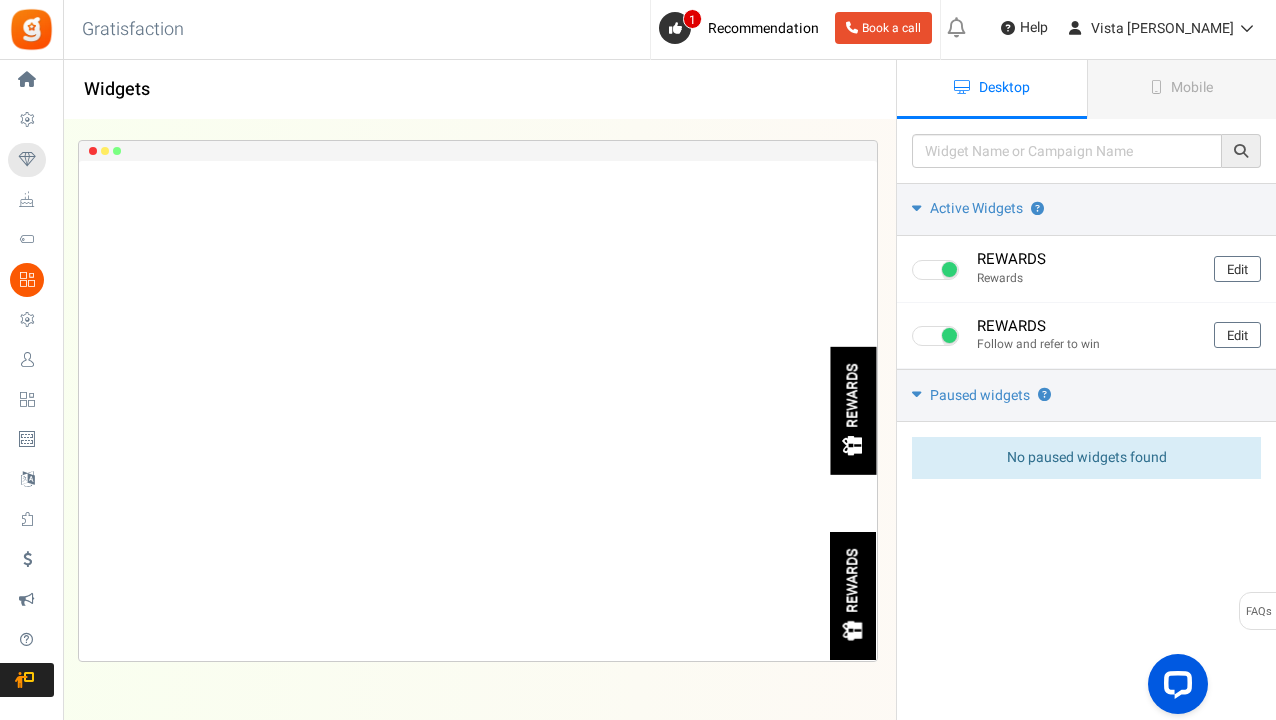 click at bounding box center (105, 151) 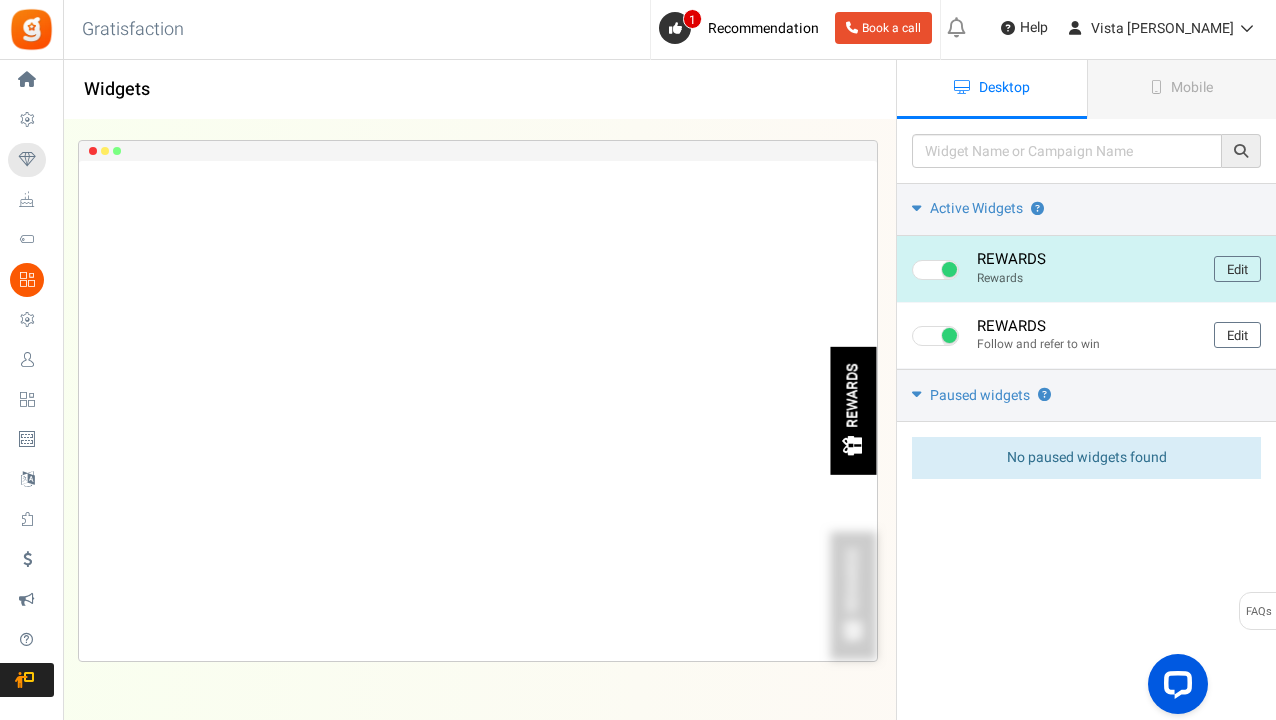 click on "REWARDS" at bounding box center (1088, 259) 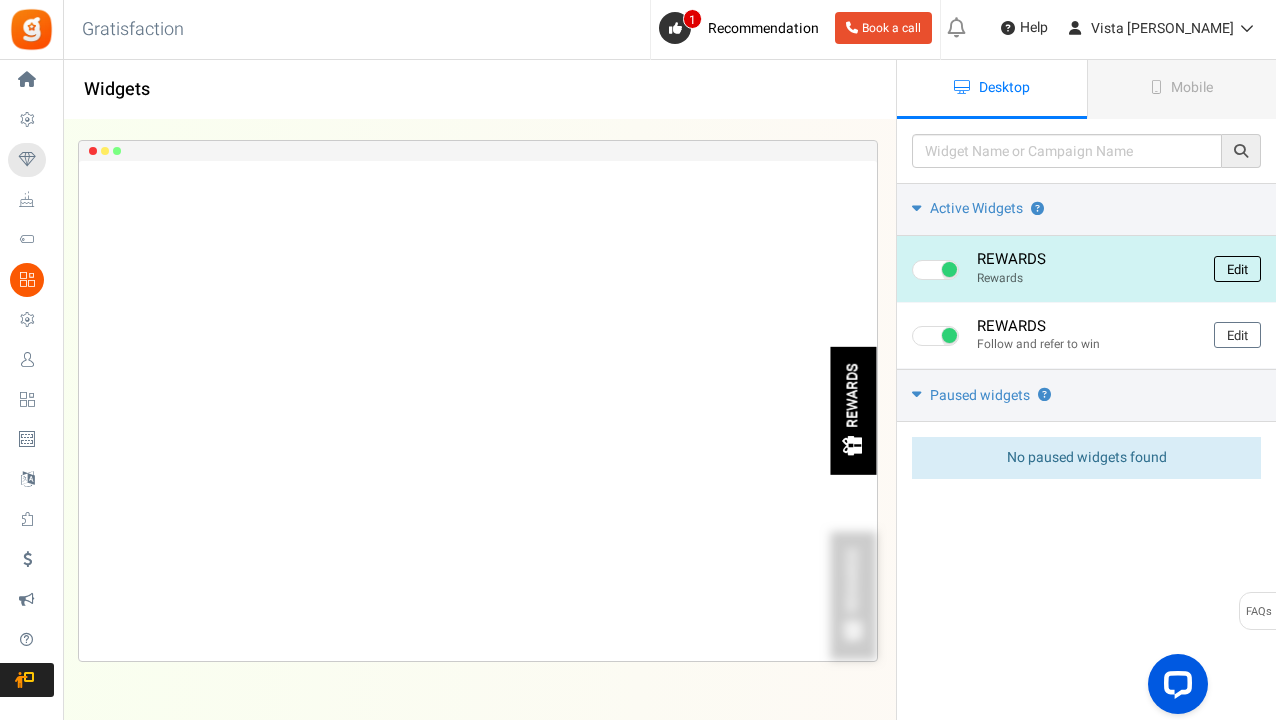 click on "Edit" at bounding box center [1237, 269] 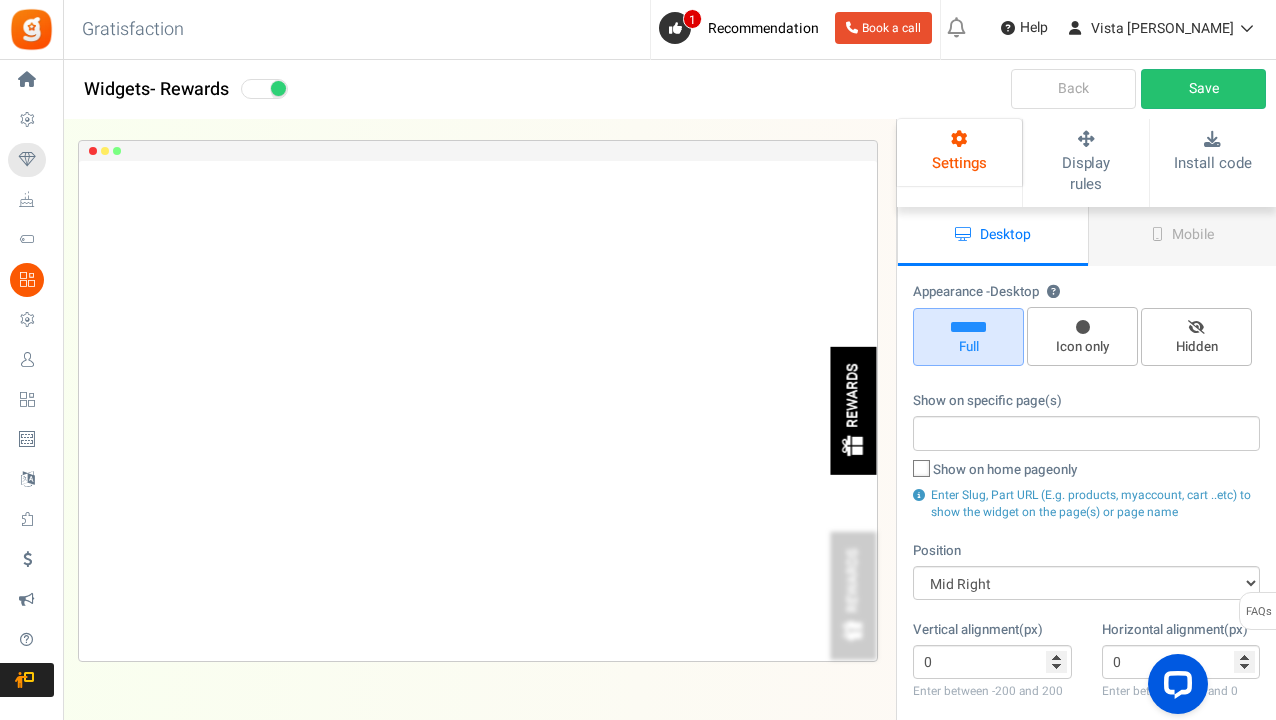 click at bounding box center [922, 469] 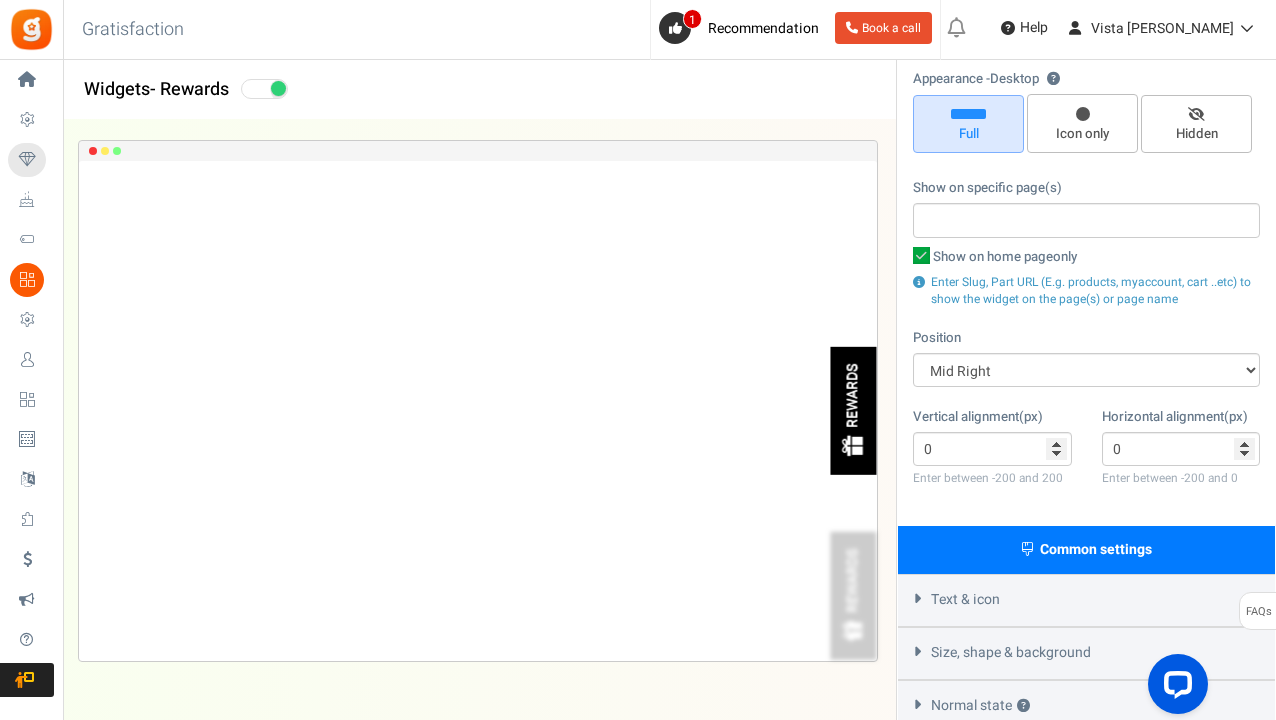 scroll, scrollTop: 214, scrollLeft: 0, axis: vertical 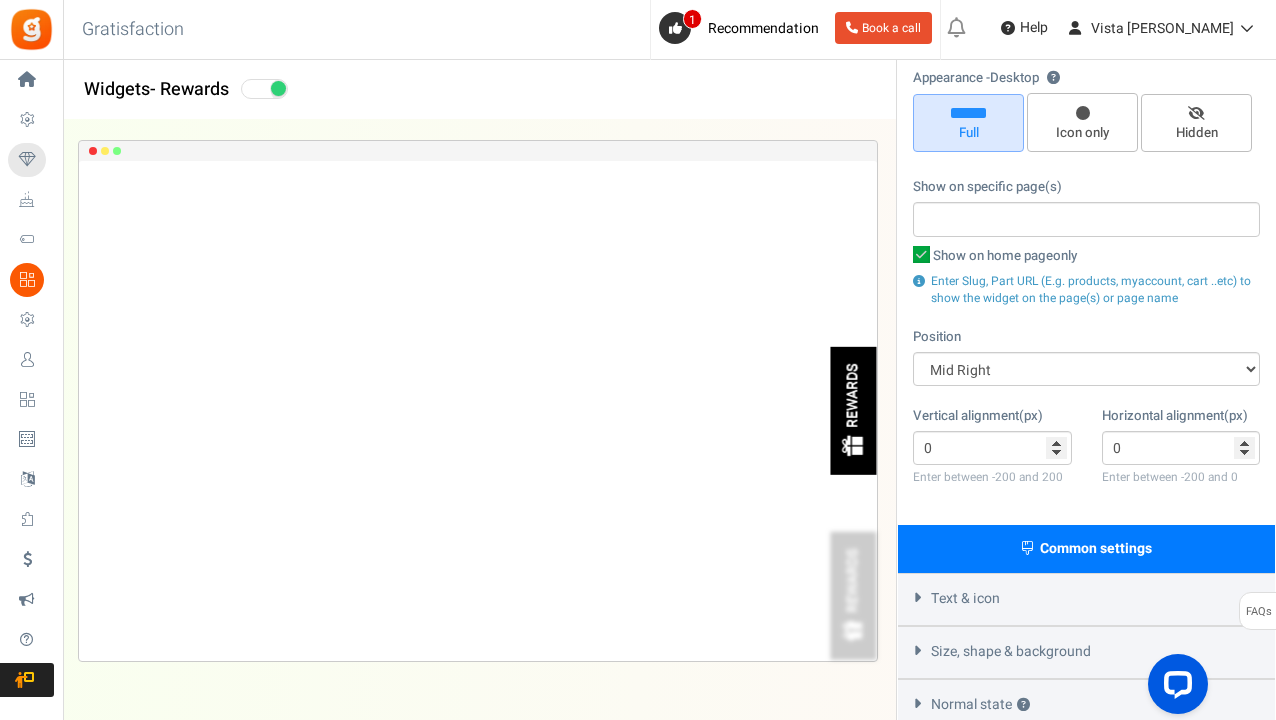click on "Size, shape & background" at bounding box center (1011, 652) 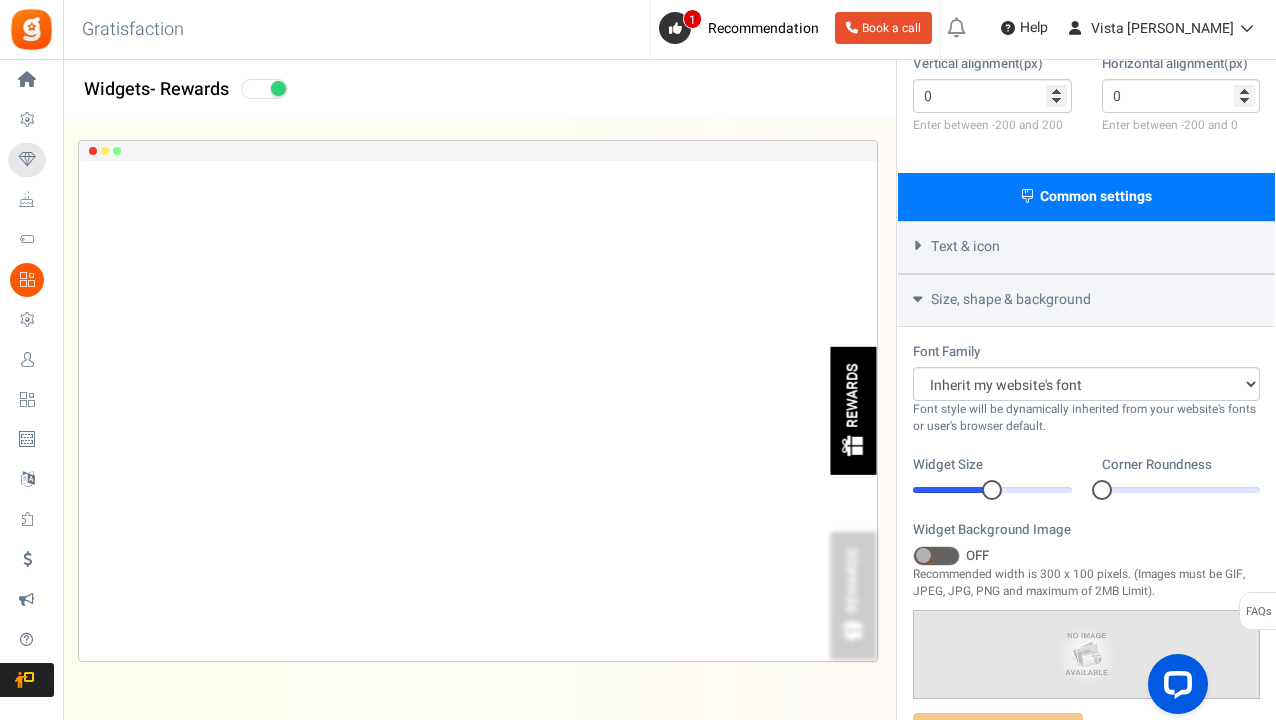 scroll, scrollTop: 568, scrollLeft: 0, axis: vertical 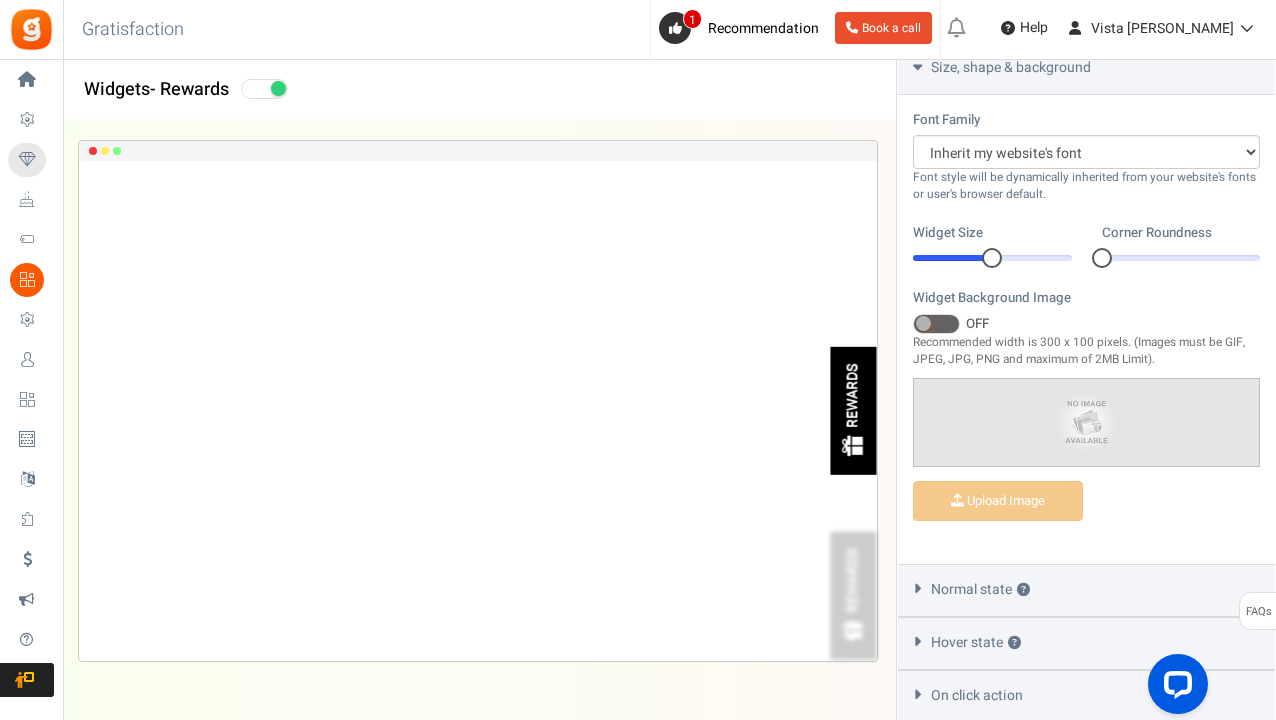 click at bounding box center (923, 323) 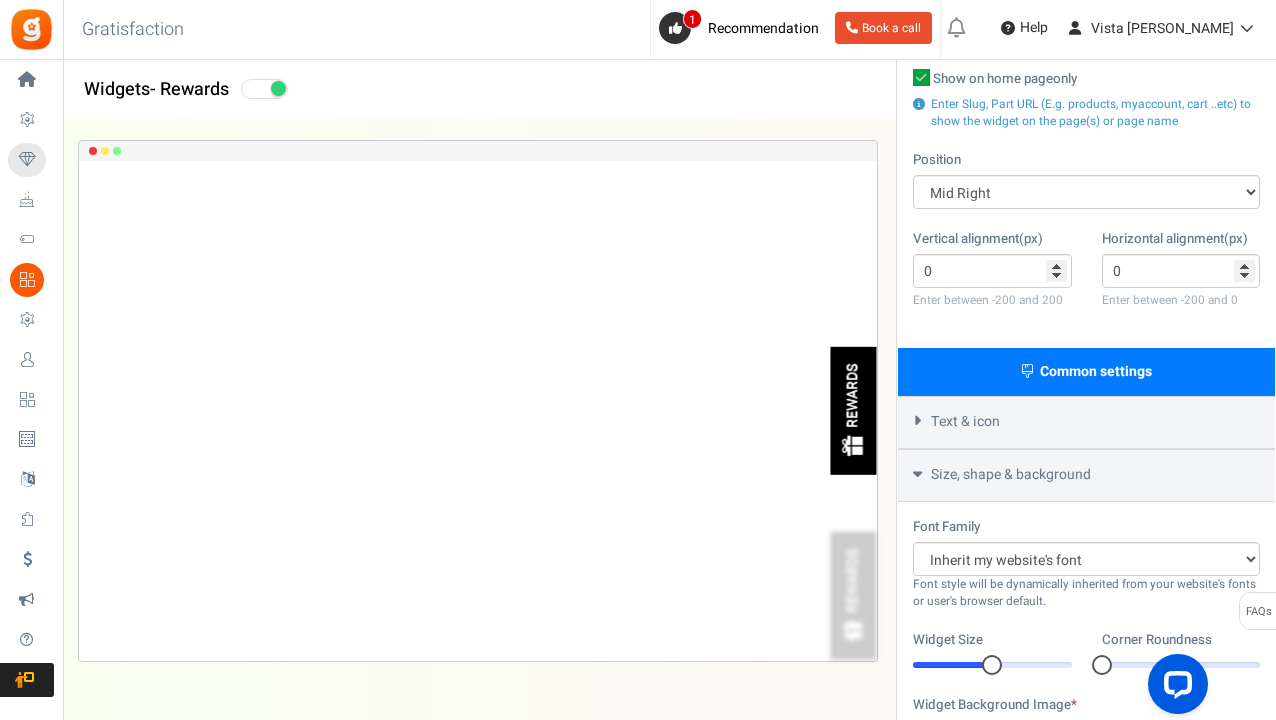 scroll, scrollTop: 393, scrollLeft: 0, axis: vertical 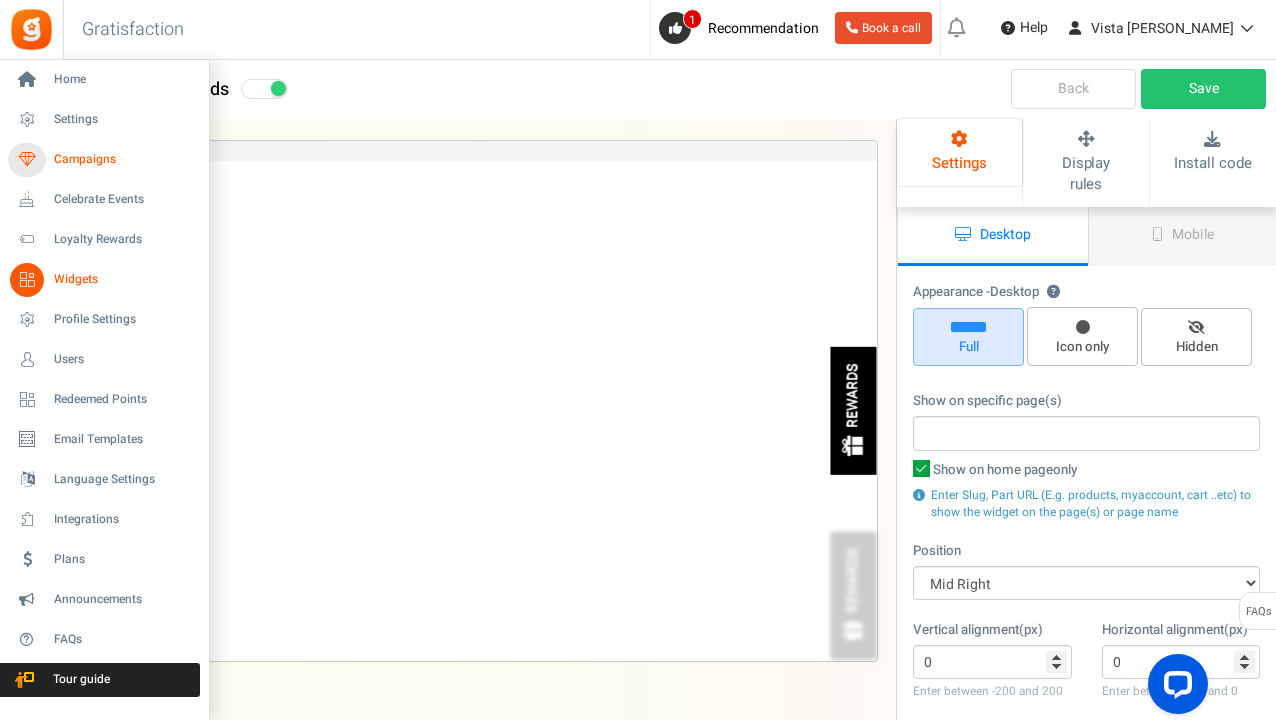 click on "Campaigns" at bounding box center [124, 159] 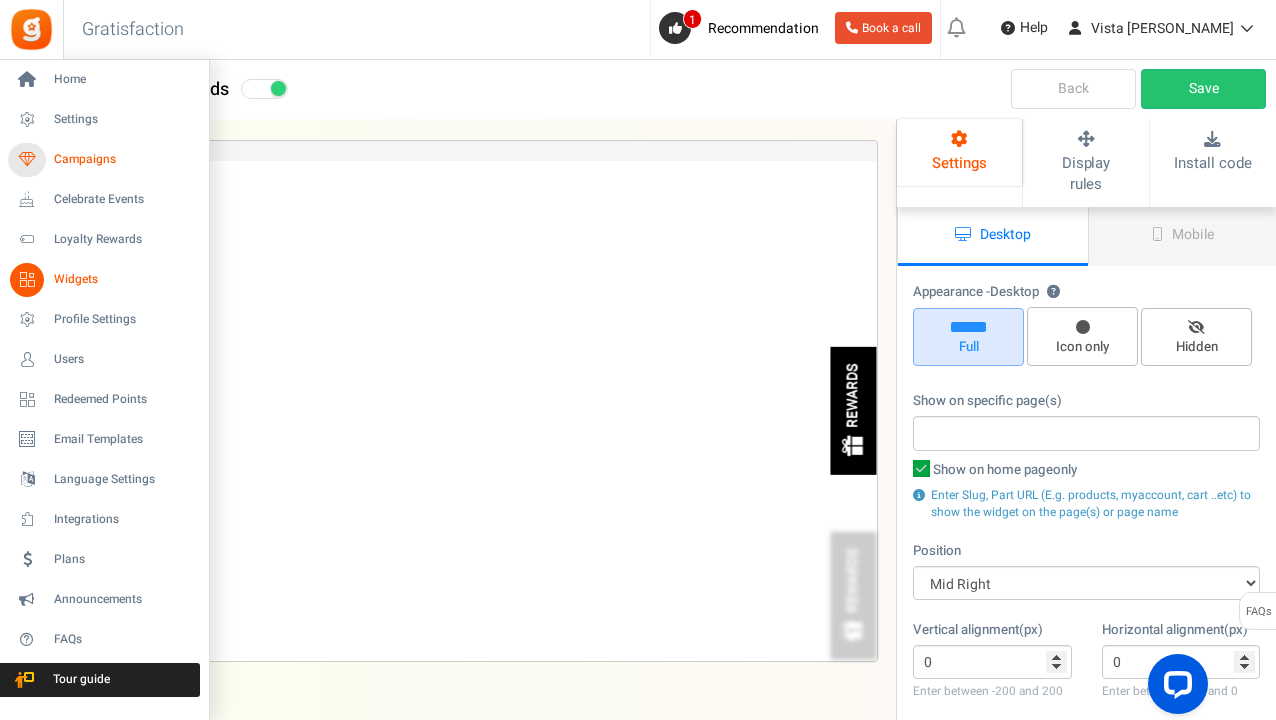 click on "Campaigns" at bounding box center [124, 159] 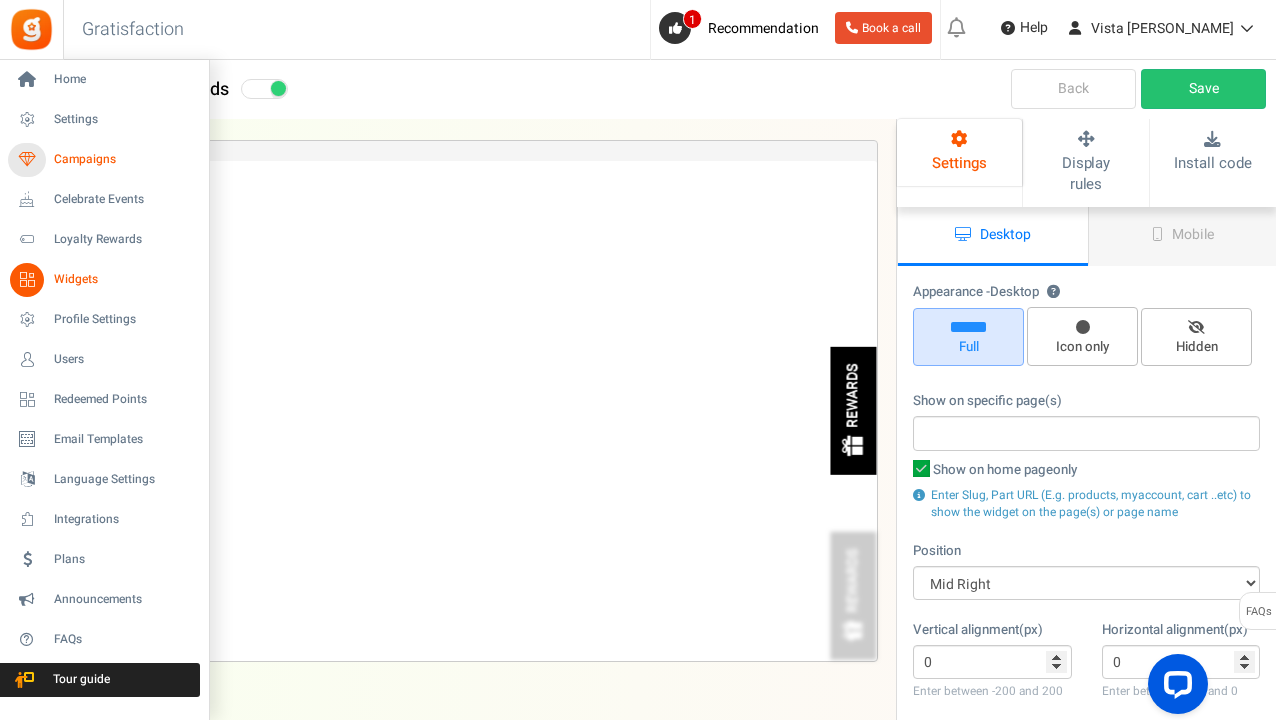 click on "Campaigns" at bounding box center [124, 159] 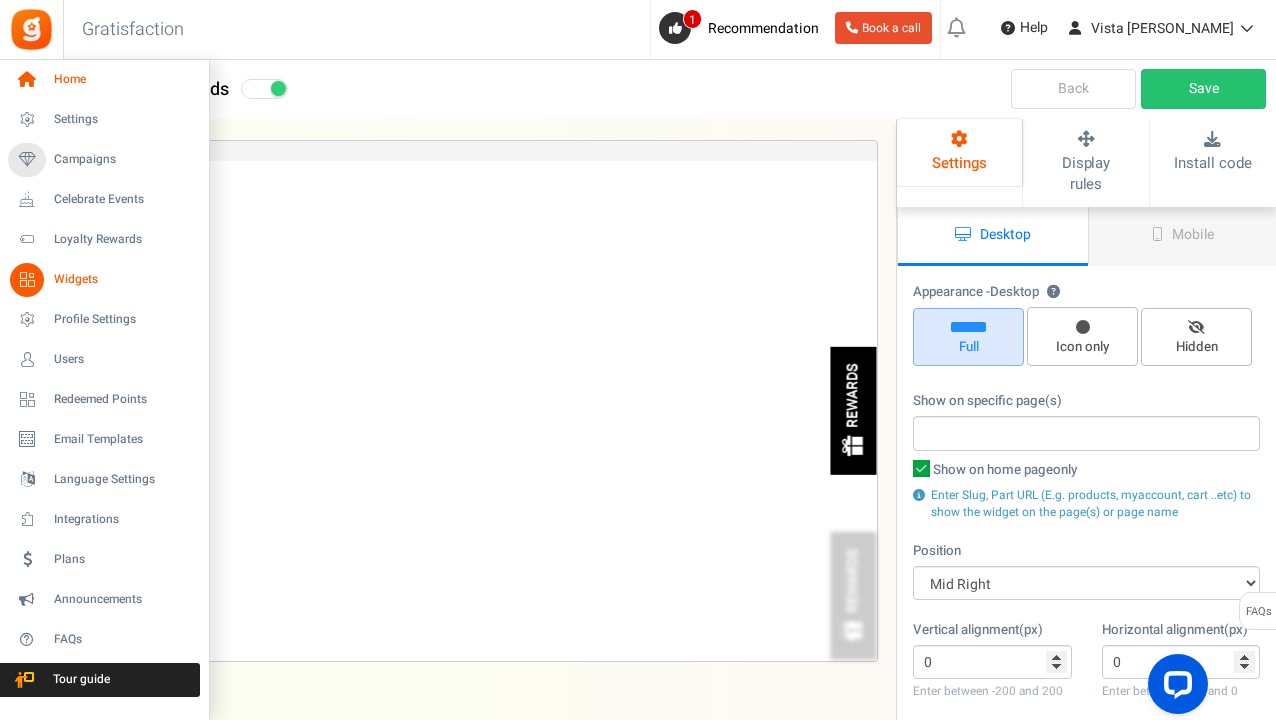 click at bounding box center [27, 80] 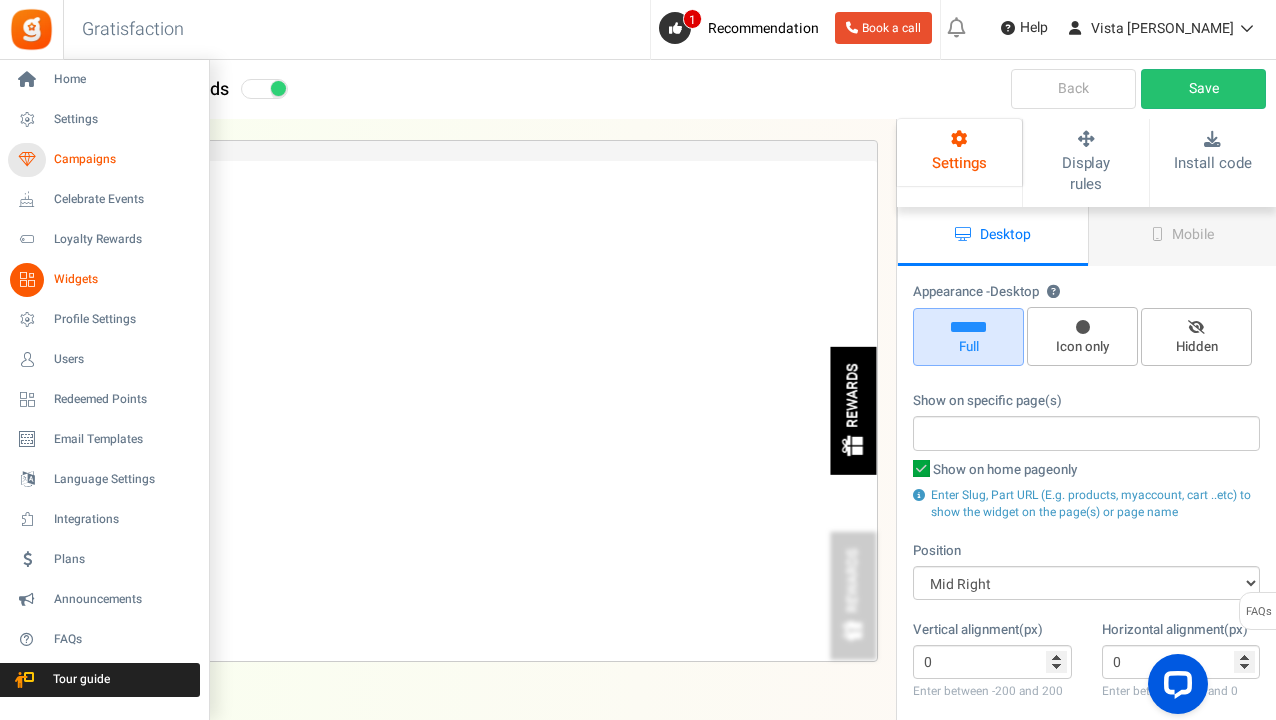 click on "Campaigns" at bounding box center (124, 159) 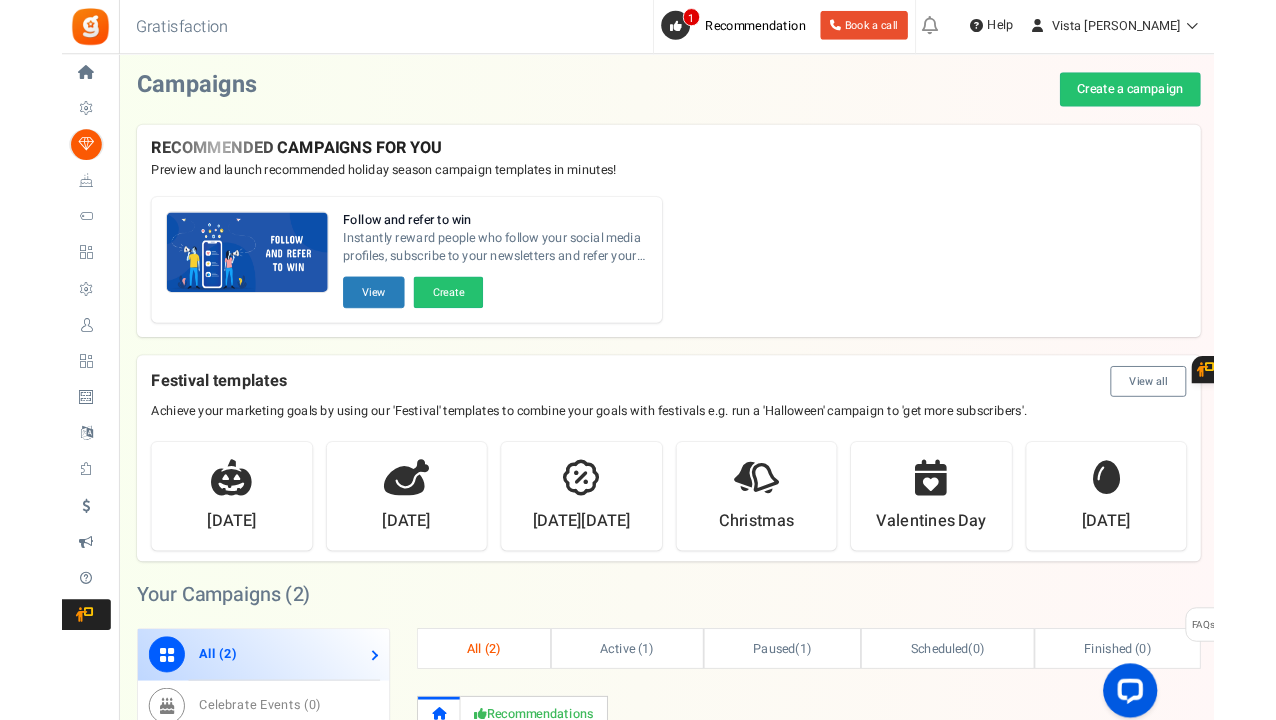 scroll, scrollTop: 0, scrollLeft: 0, axis: both 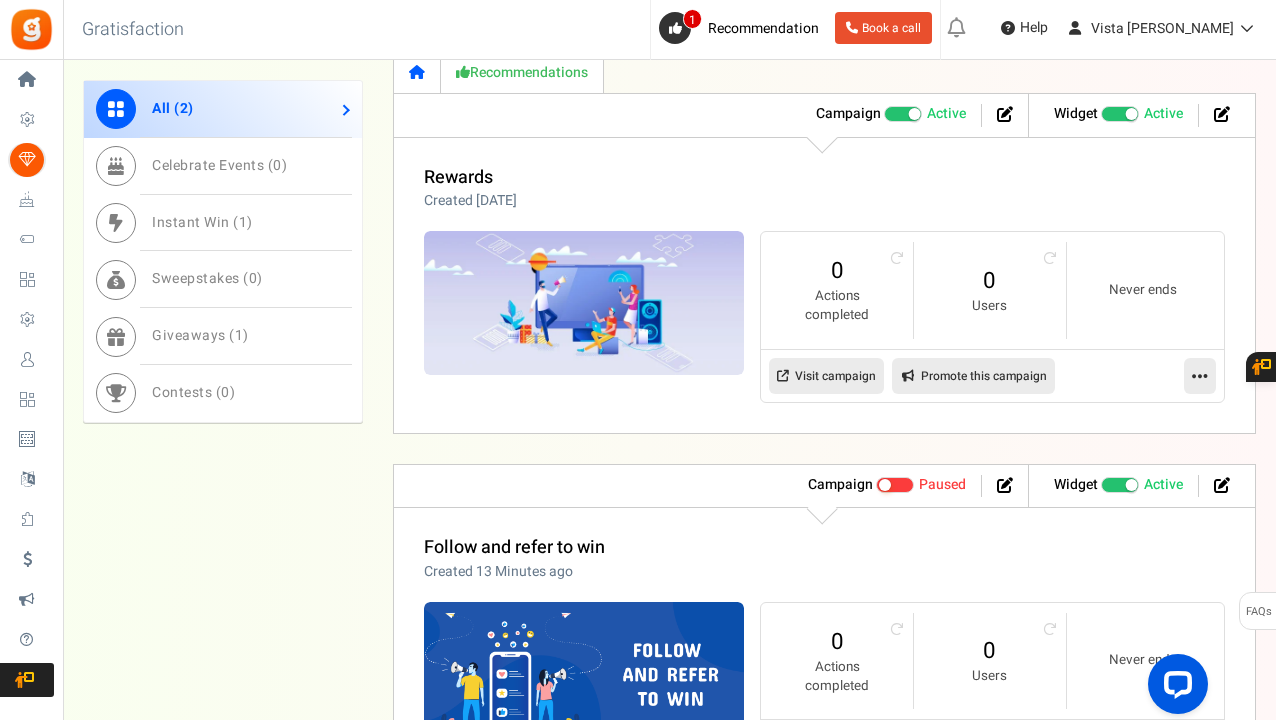 click at bounding box center [914, 114] 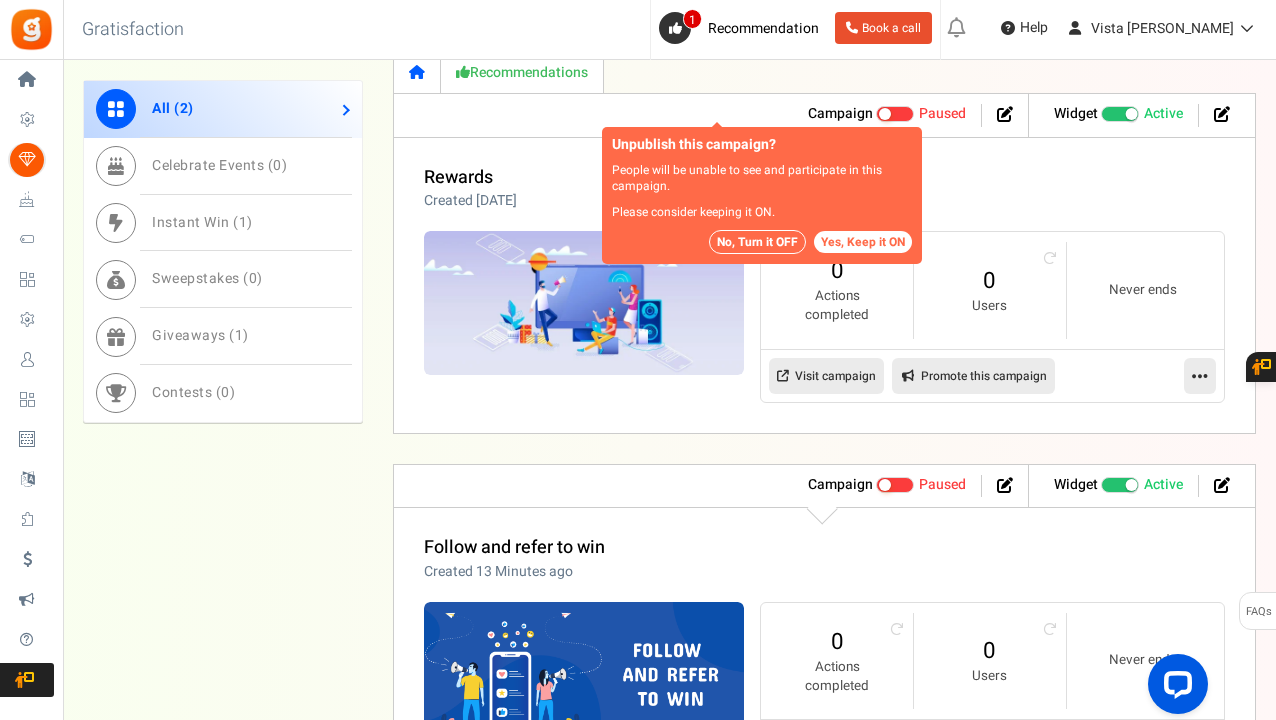 click at bounding box center (1131, 485) 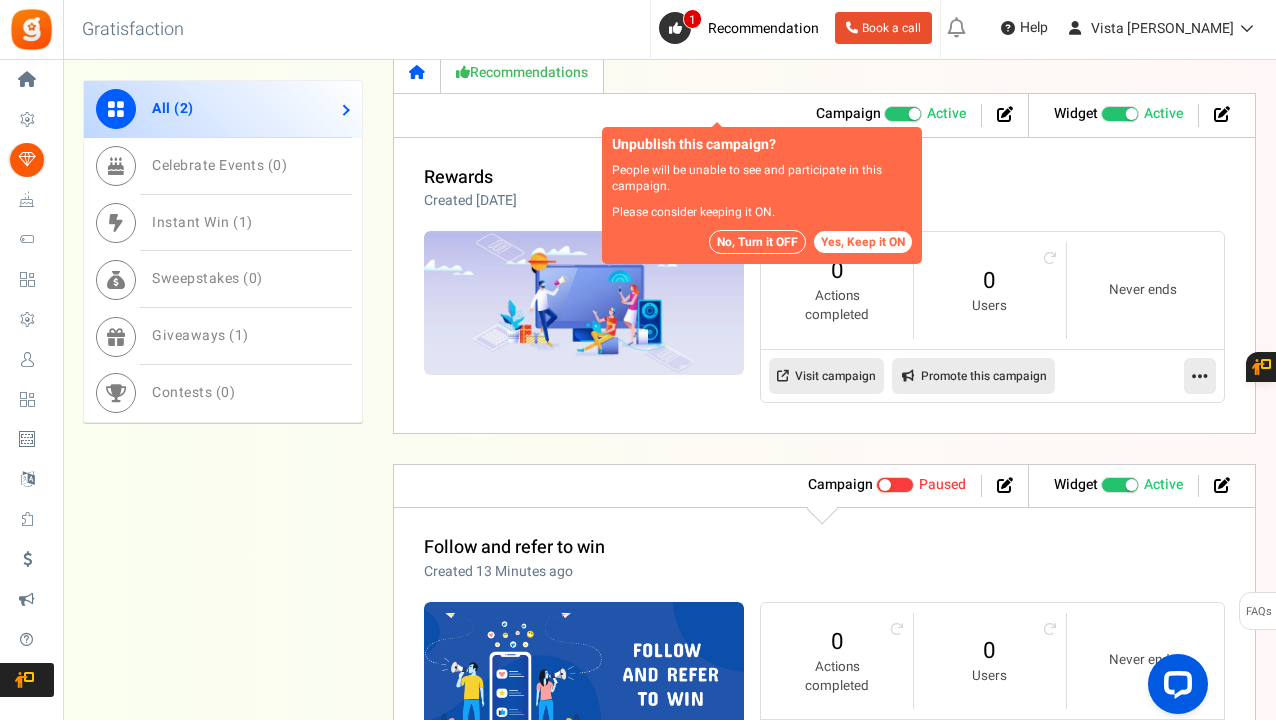 click on "Recommended: TURN ON
Active
Paused" at bounding box center (1101, 485) 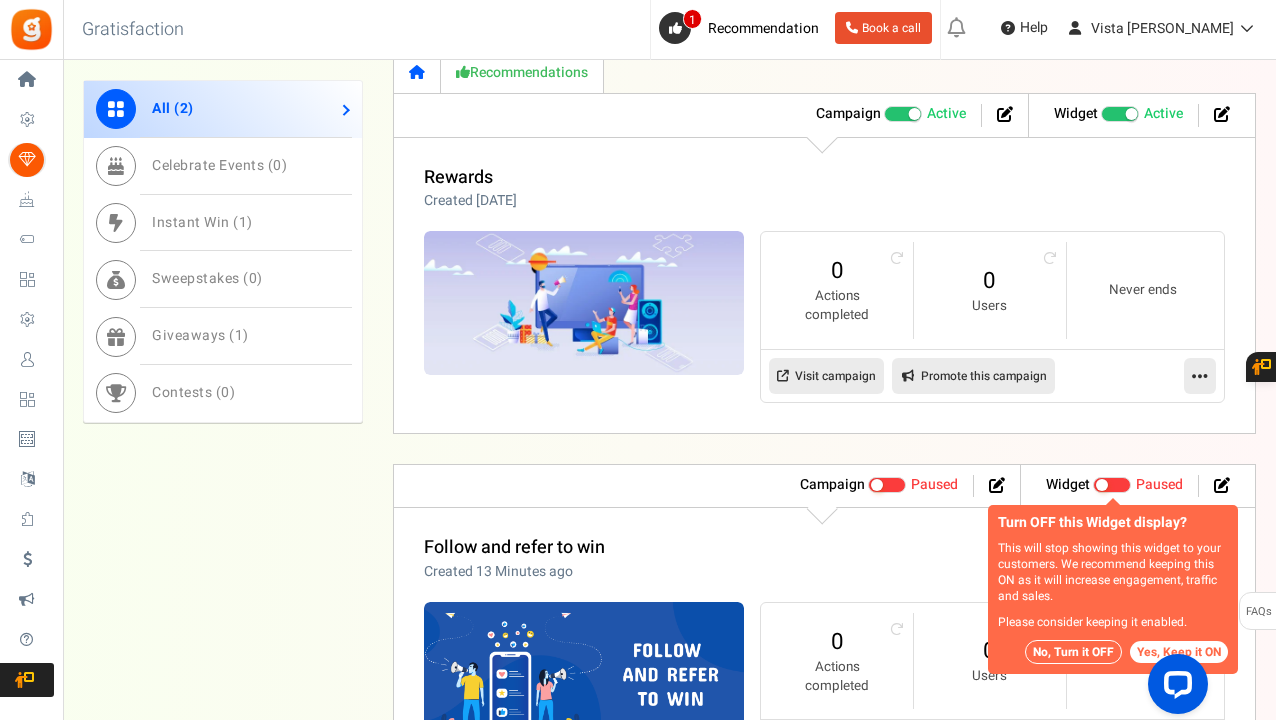 click at bounding box center [1131, 114] 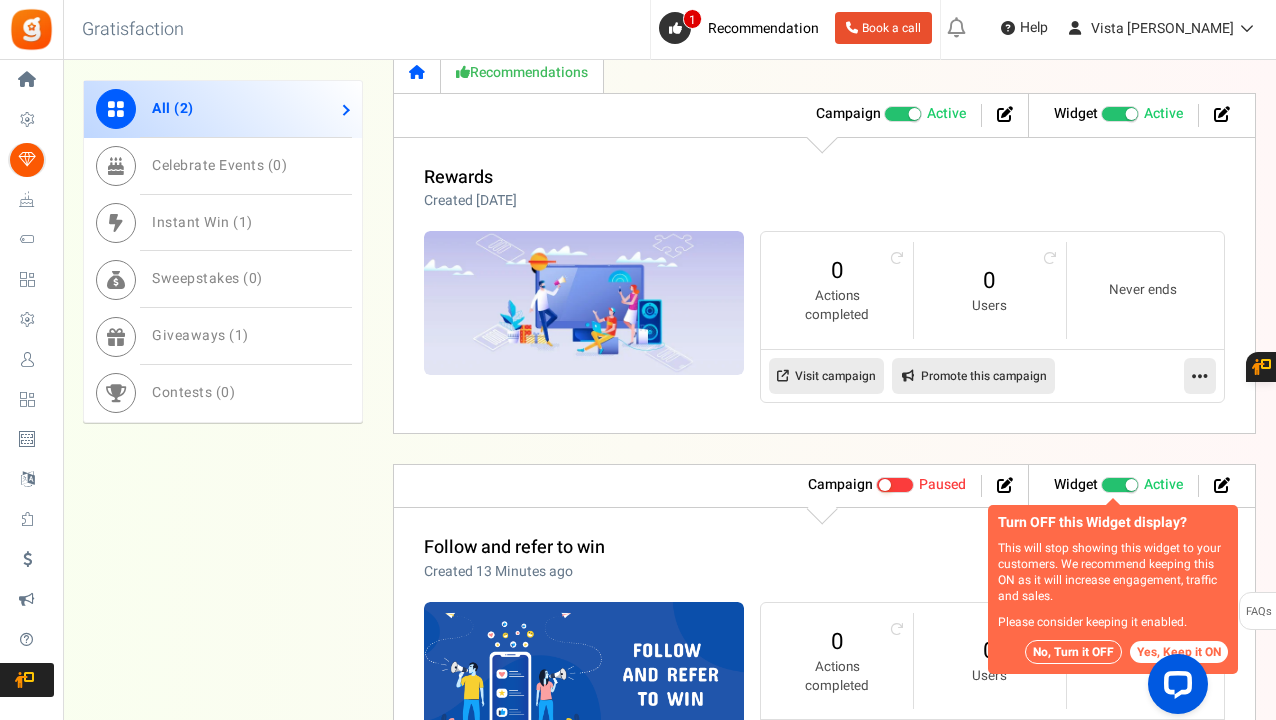 click on "Recommended: TURN ON
Active
Paused" at bounding box center [1101, 114] 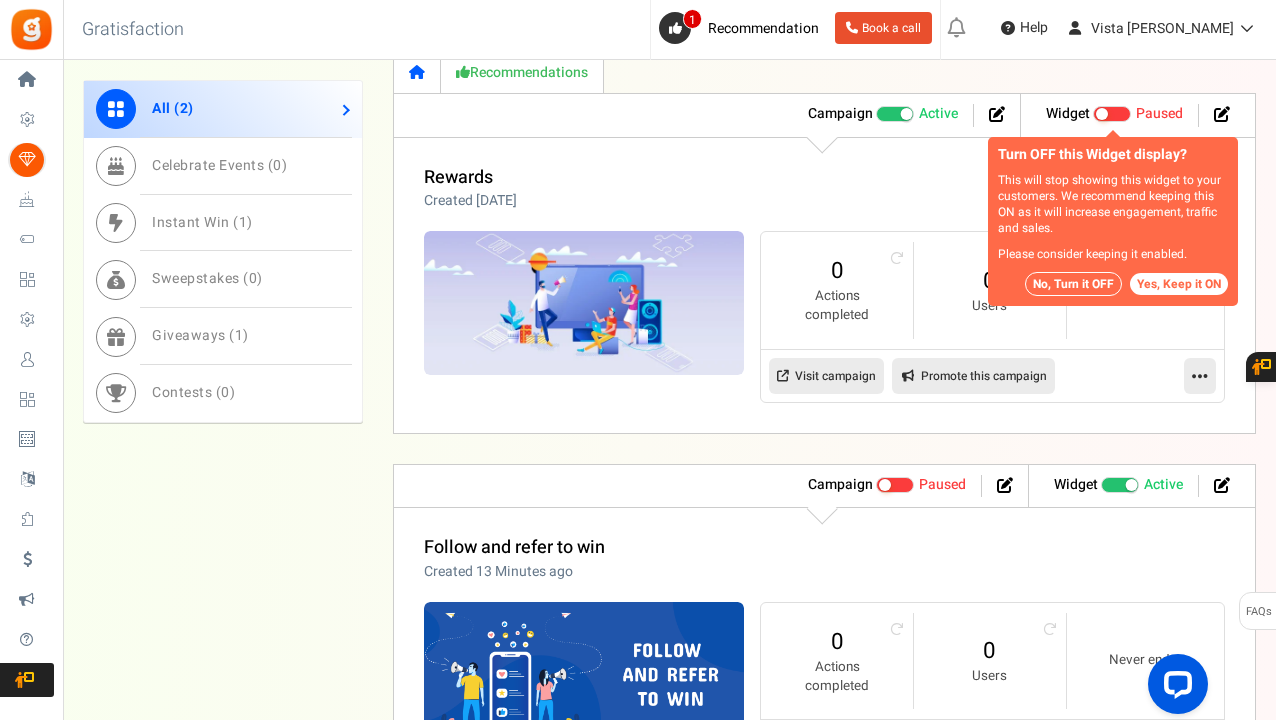 click at bounding box center [906, 114] 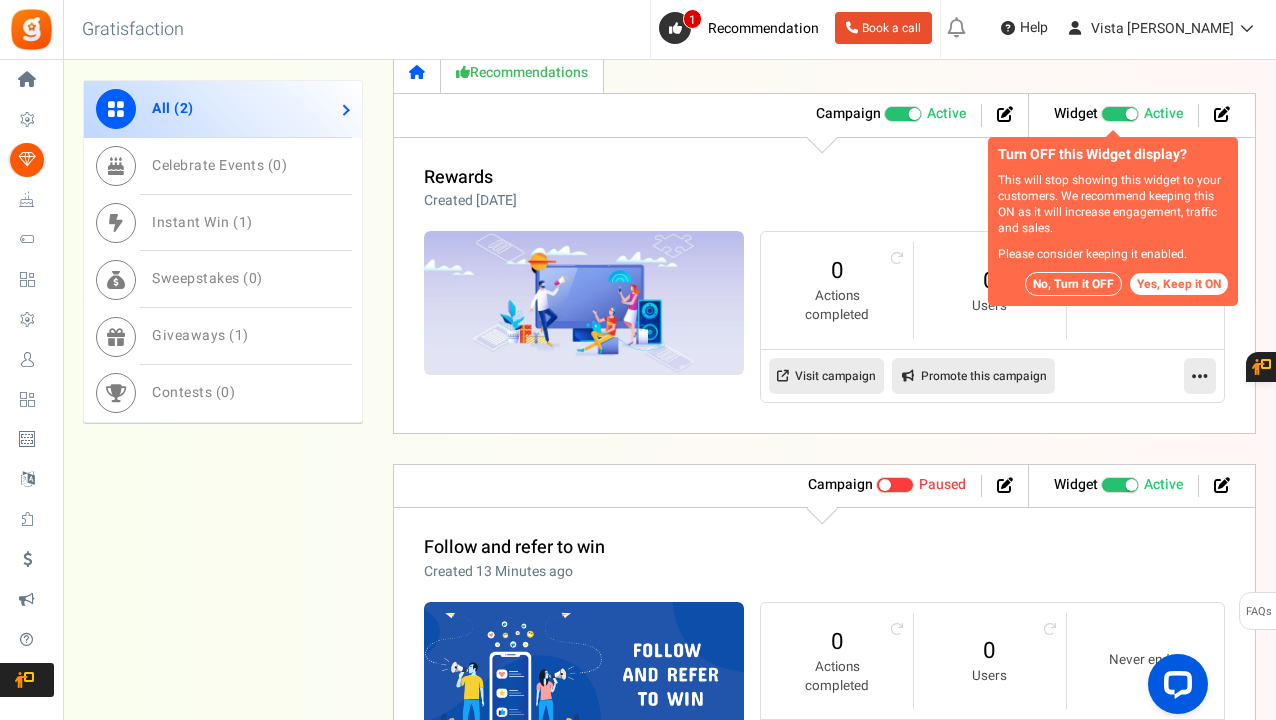 click on "Active
Paused" at bounding box center [884, 114] 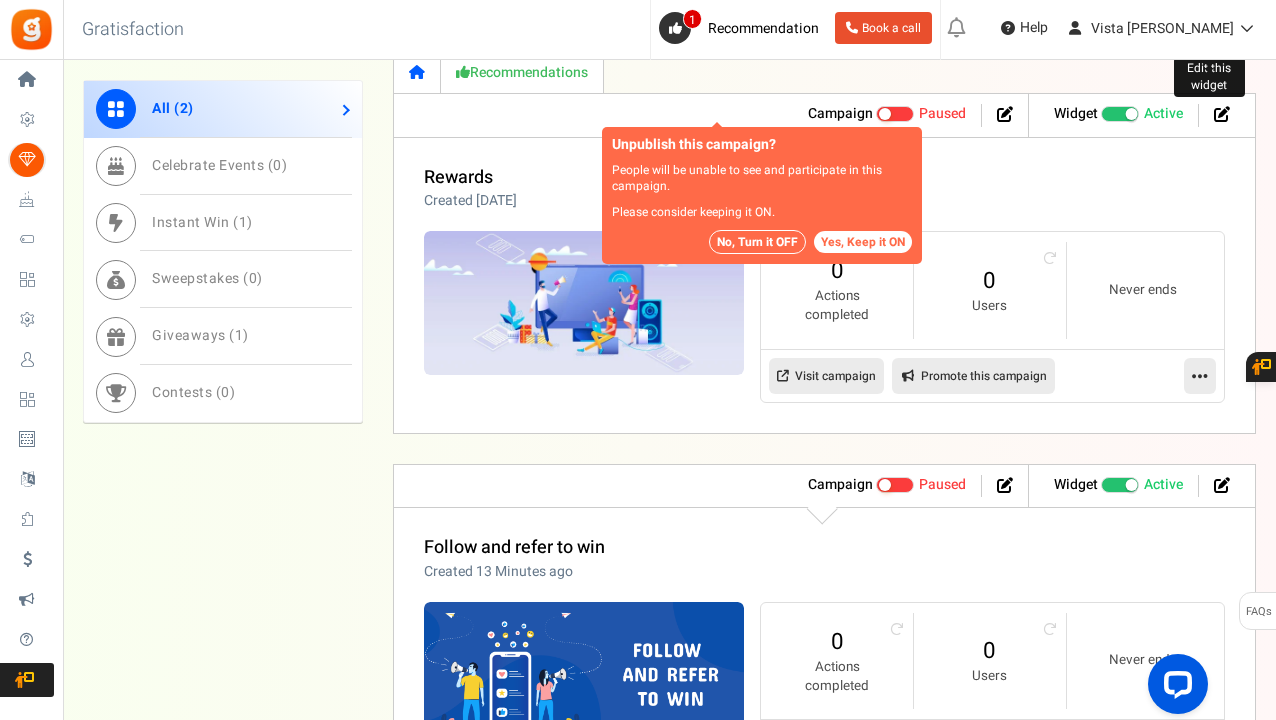 click at bounding box center (1222, 114) 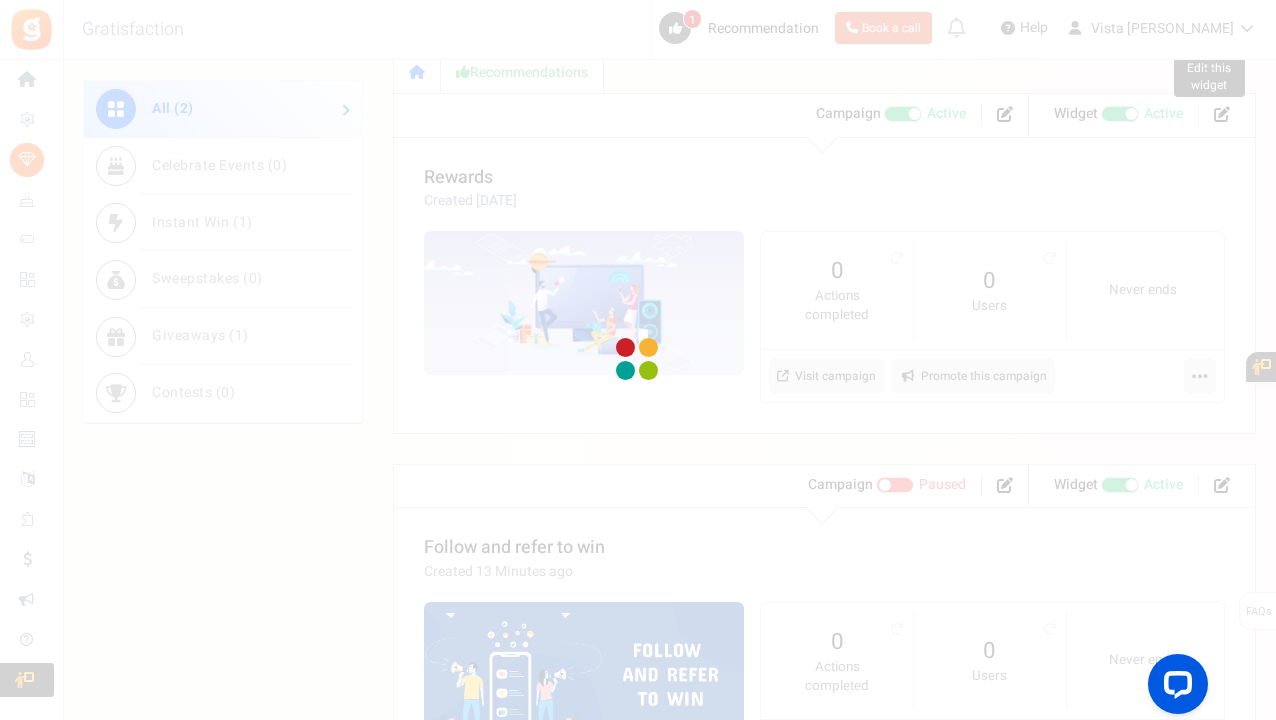 scroll, scrollTop: 0, scrollLeft: 0, axis: both 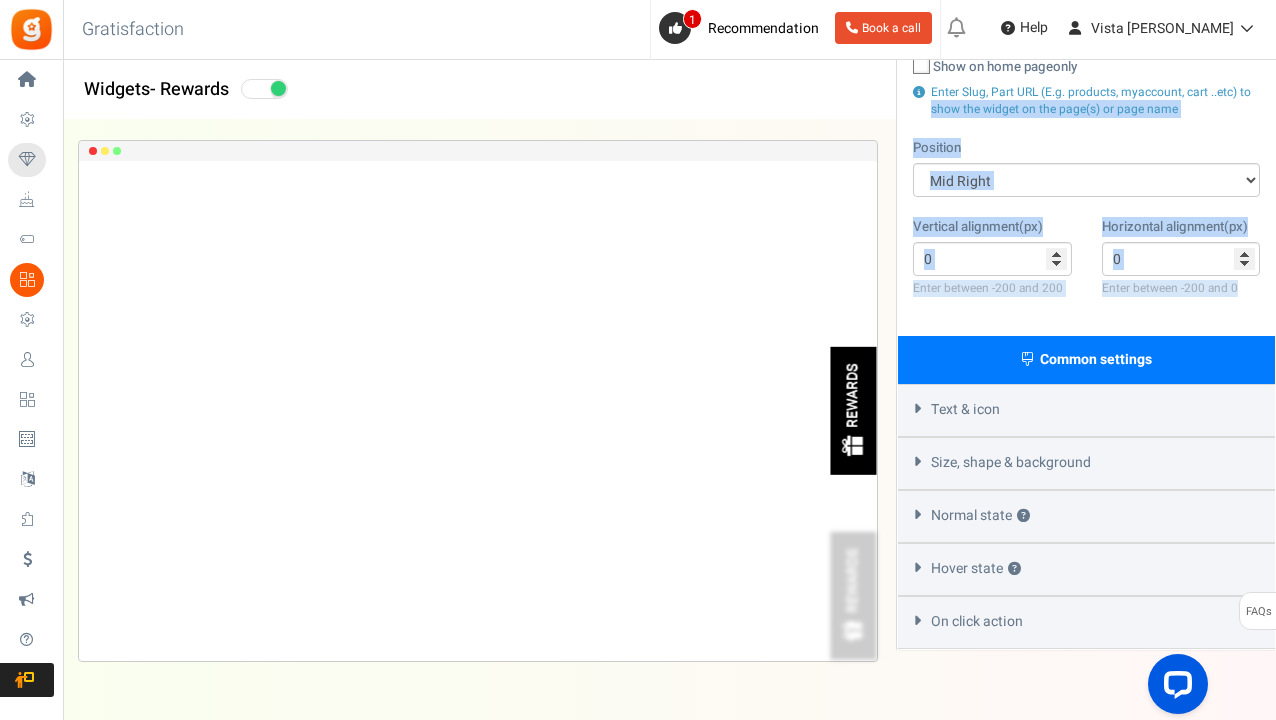 drag, startPoint x: 1274, startPoint y: 315, endPoint x: 1277, endPoint y: 64, distance: 251.01793 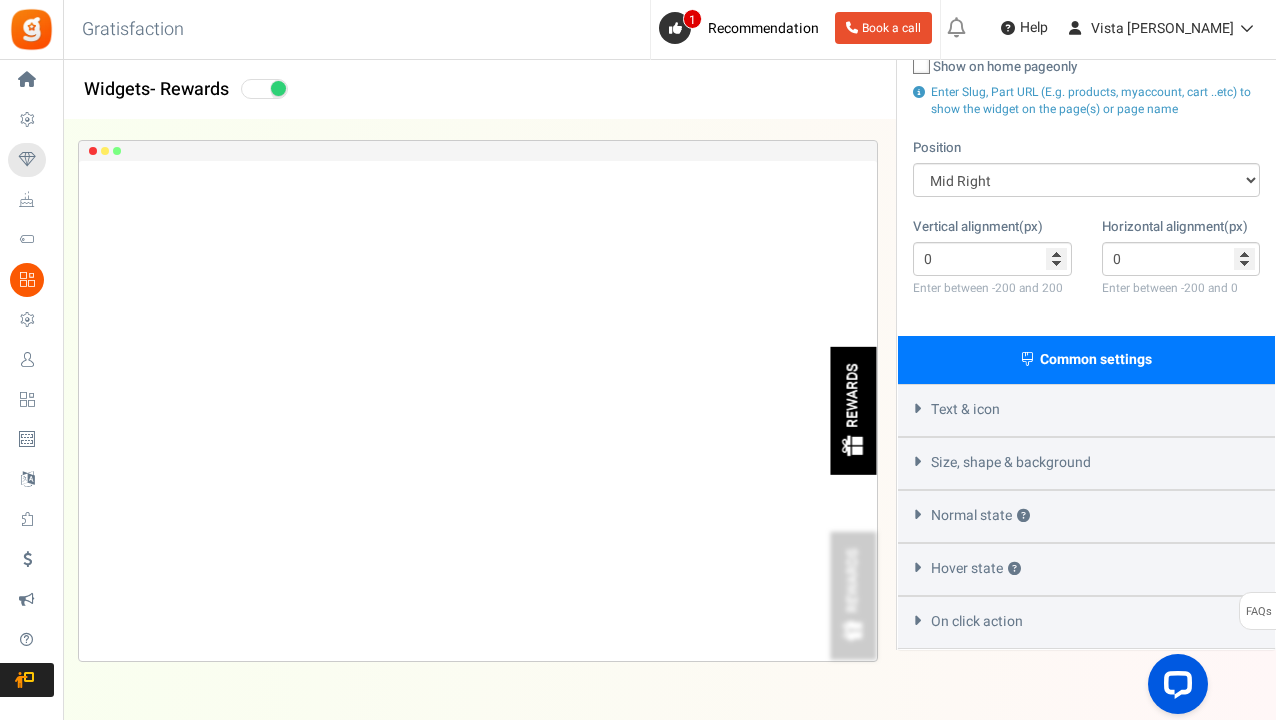 click on "REWARDS
Loading..
×
To configure LightBox layout please  Click here
REWARDS" at bounding box center (478, 411) 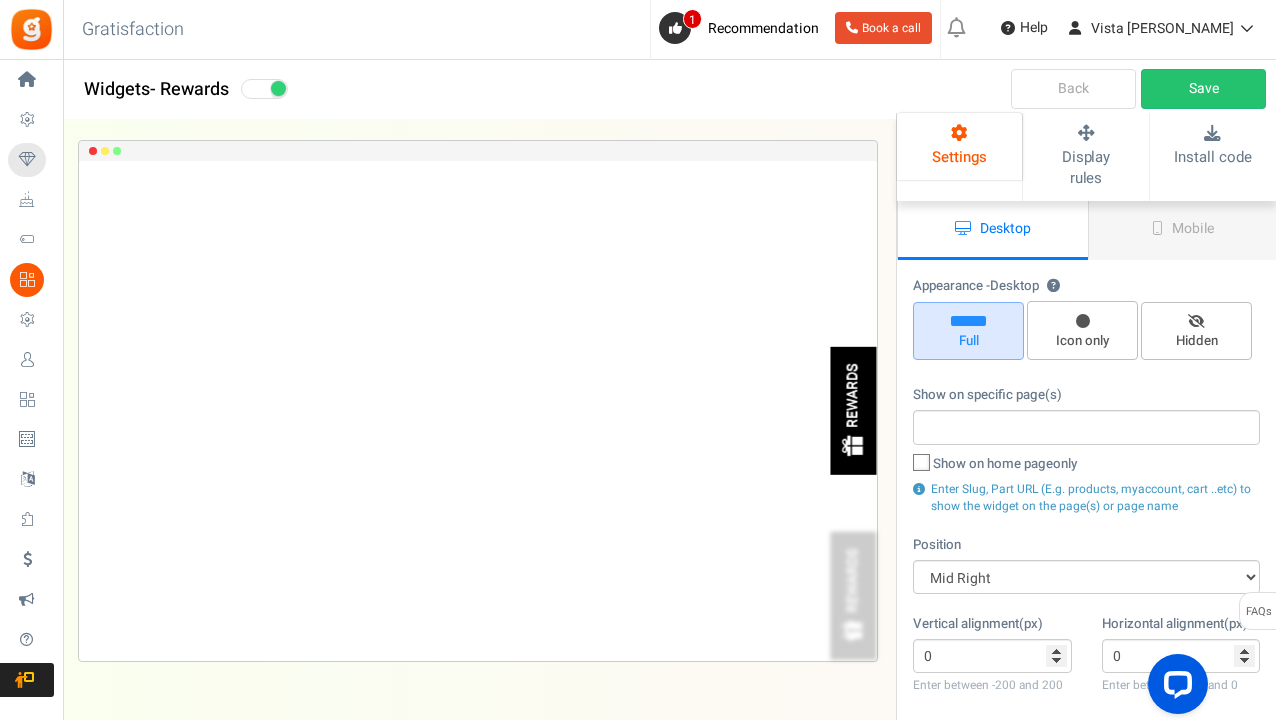 scroll, scrollTop: 0, scrollLeft: 0, axis: both 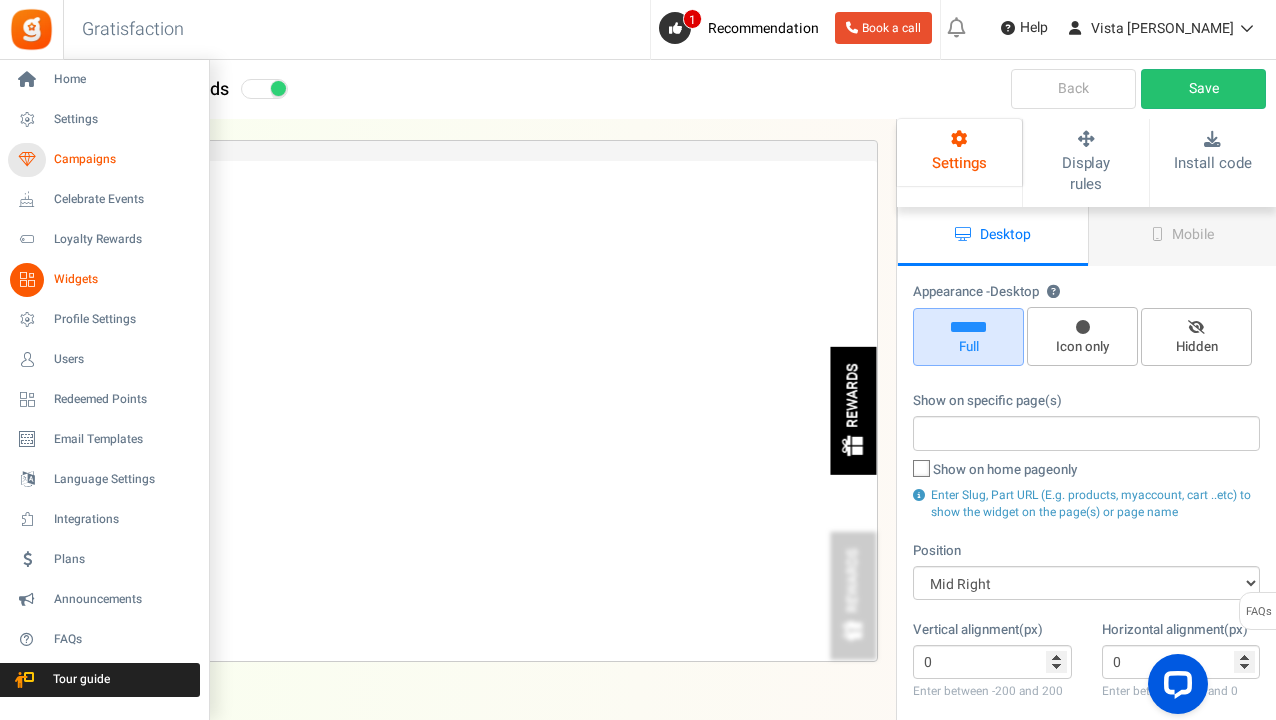 click on "Campaigns" at bounding box center (124, 159) 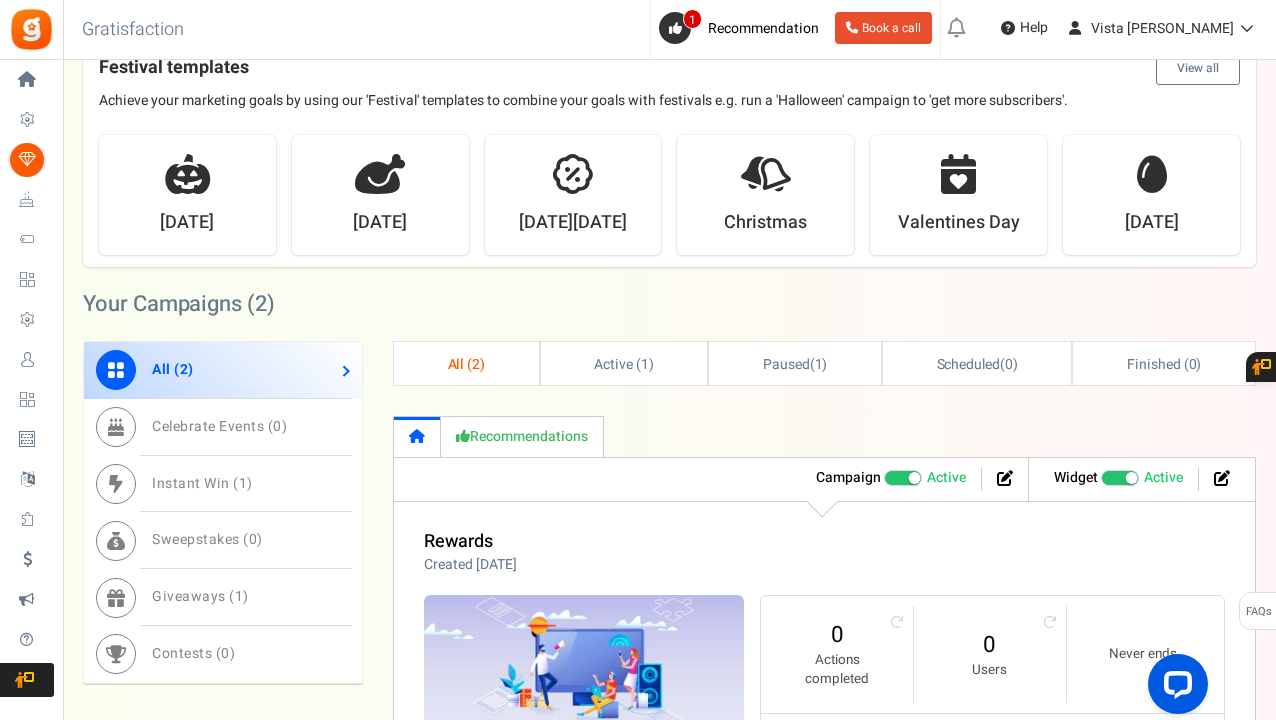scroll, scrollTop: 357, scrollLeft: 0, axis: vertical 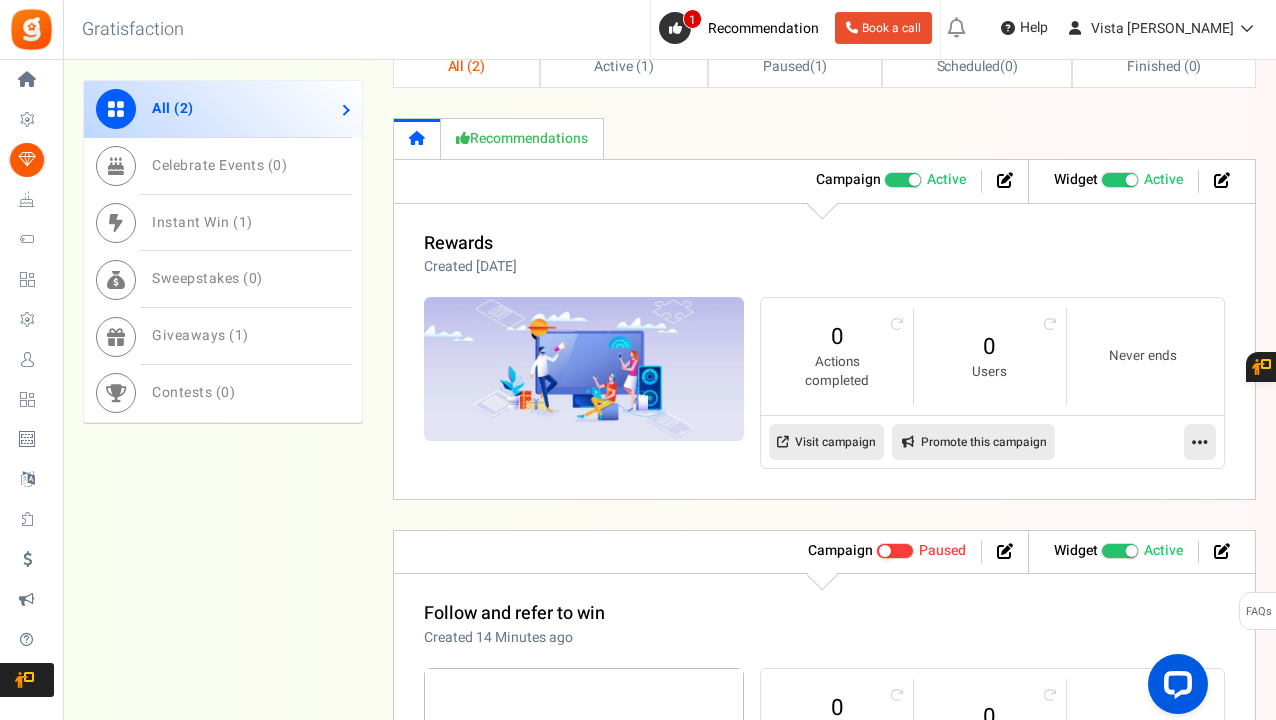click at bounding box center [1200, 442] 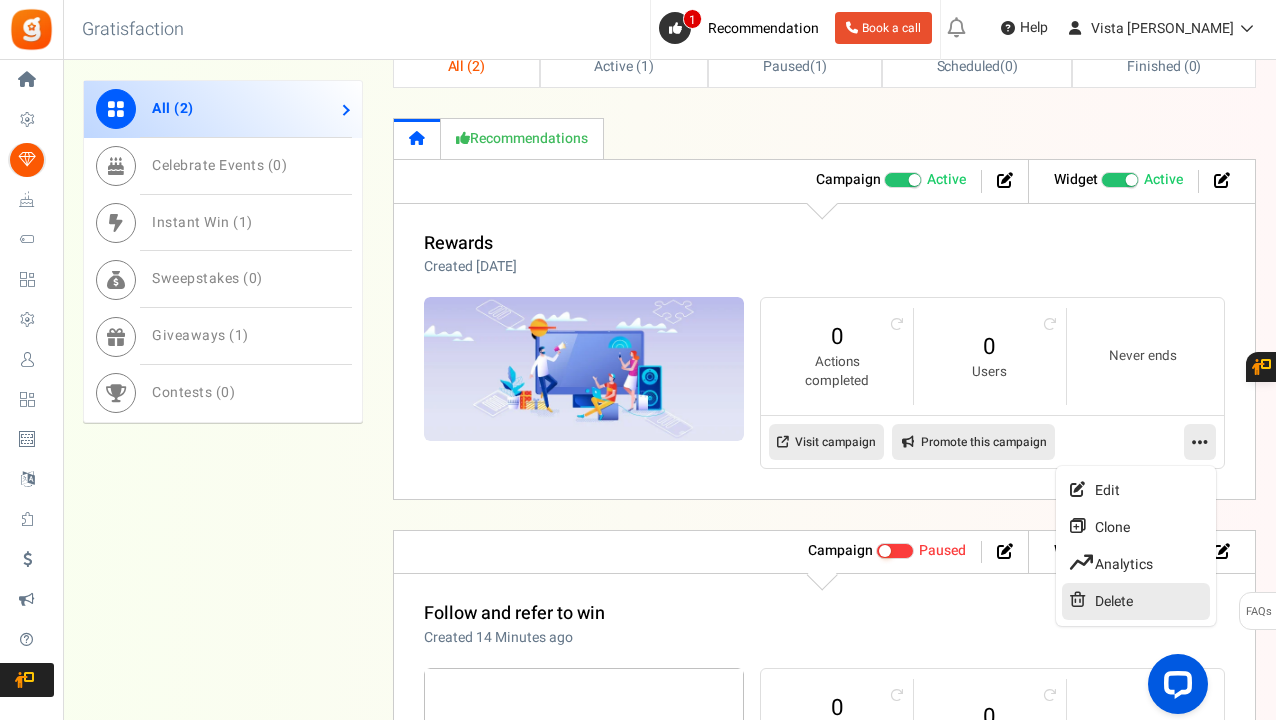 click on "Delete" at bounding box center [1136, 601] 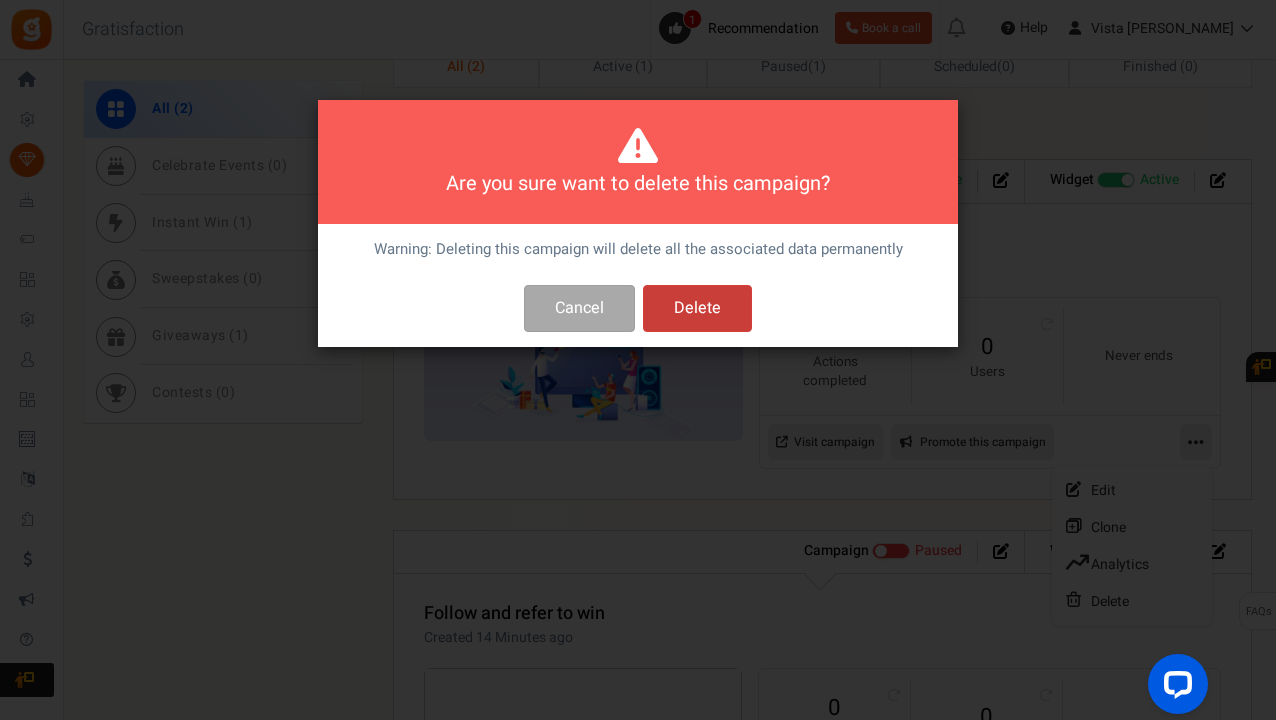 click on "Delete" at bounding box center [697, 308] 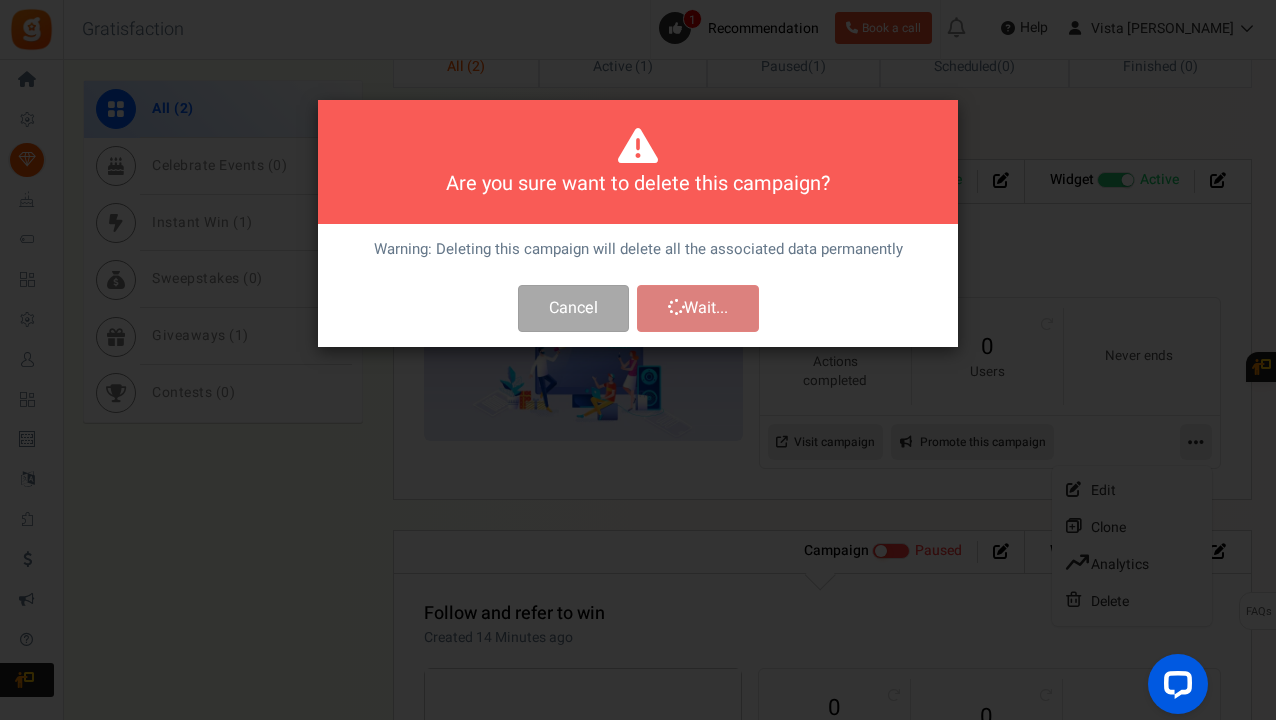 scroll, scrollTop: 497, scrollLeft: 0, axis: vertical 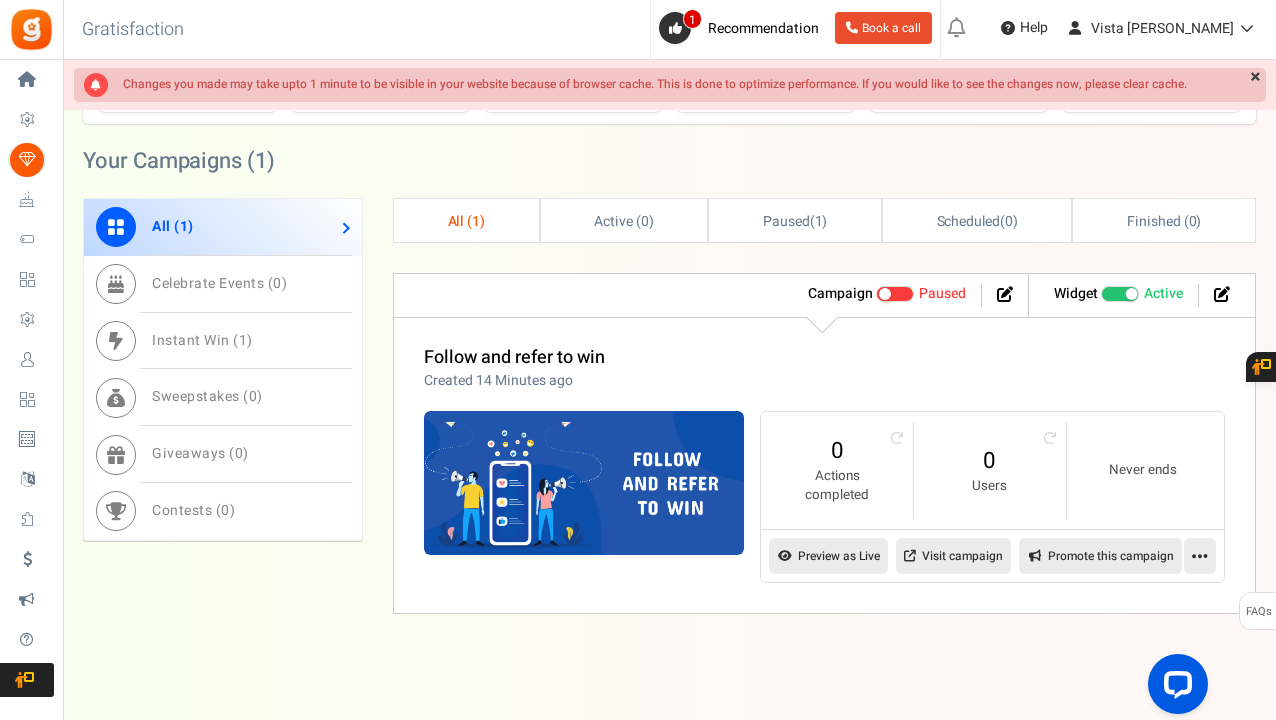click at bounding box center (1200, 556) 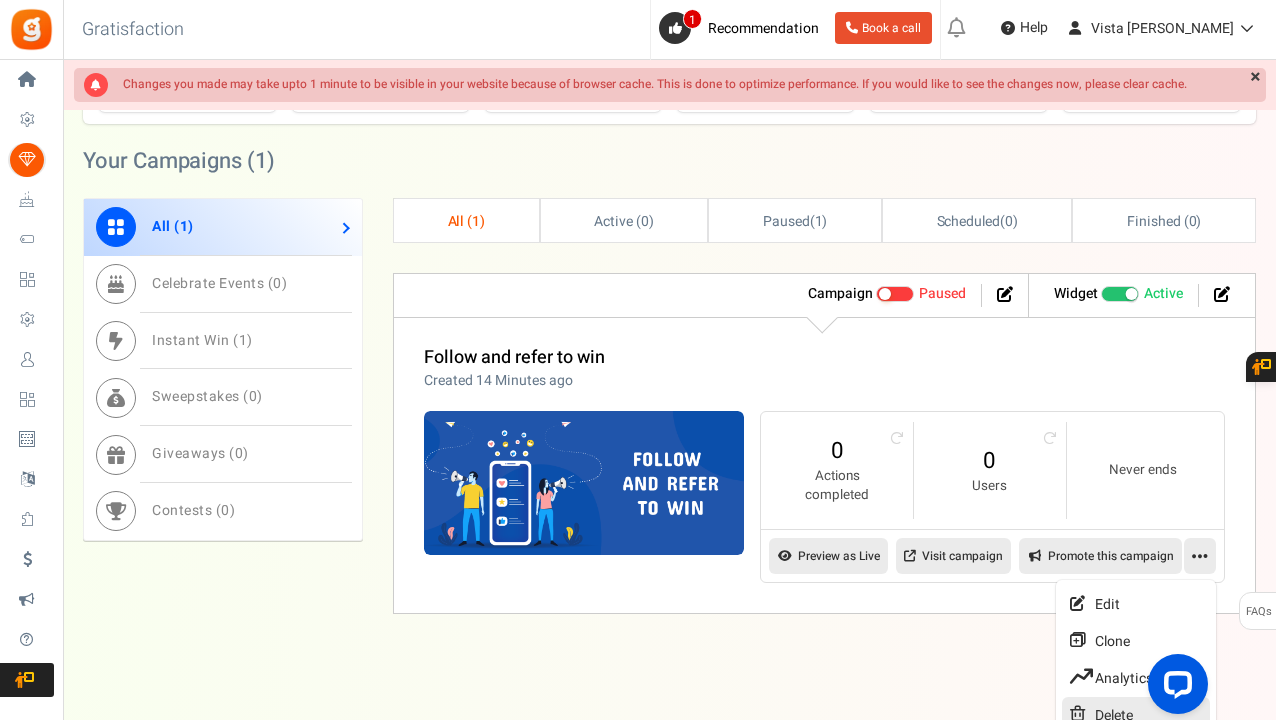 click on "Delete" at bounding box center (1136, 715) 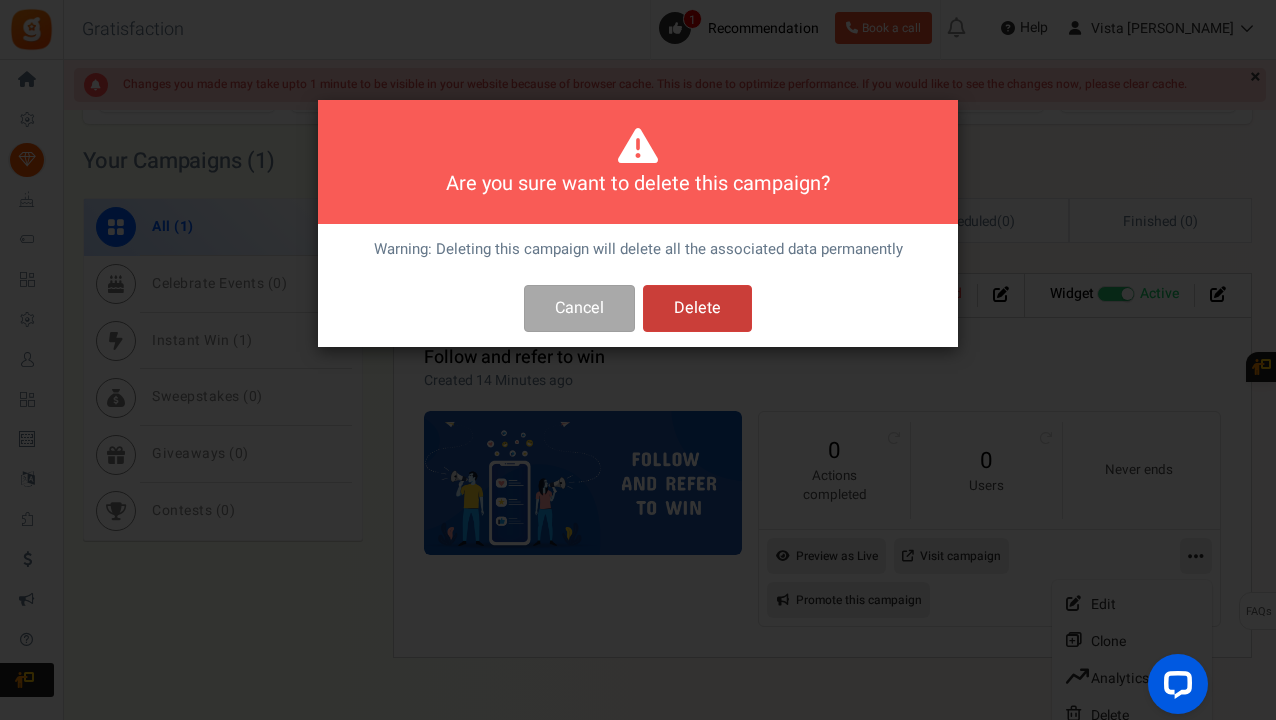 click on "Delete" at bounding box center (697, 308) 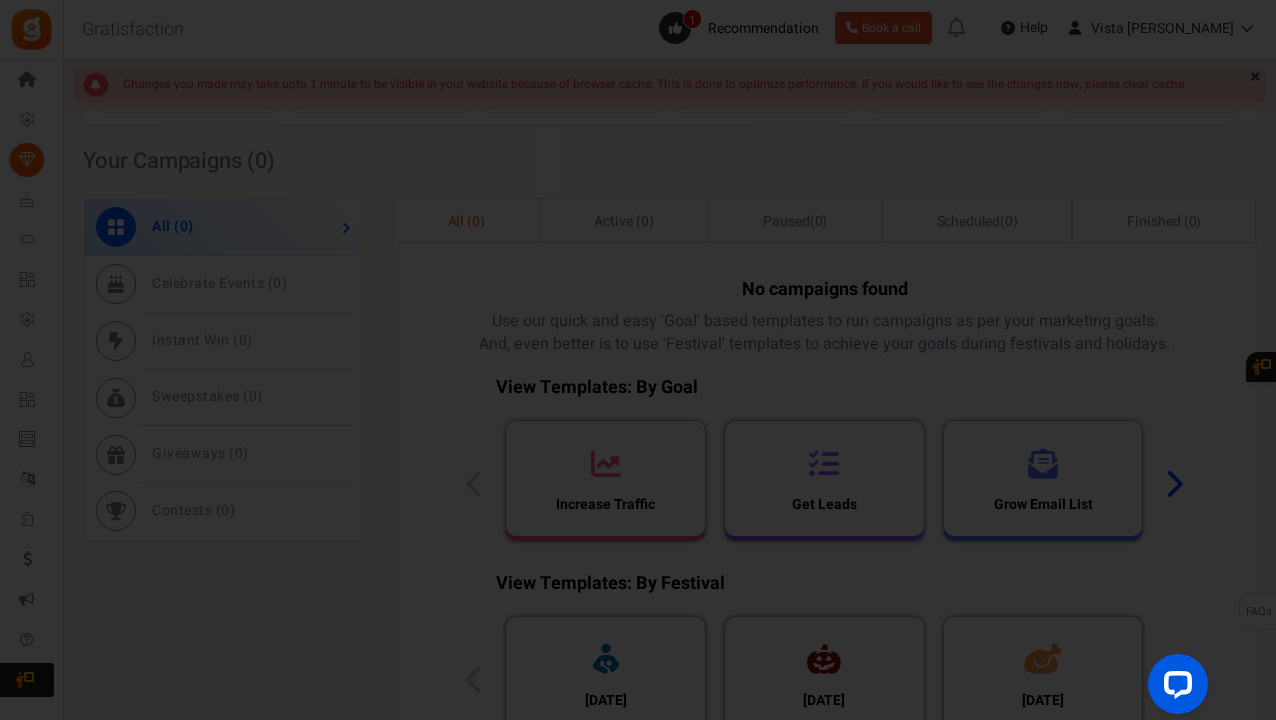 scroll, scrollTop: 452, scrollLeft: 0, axis: vertical 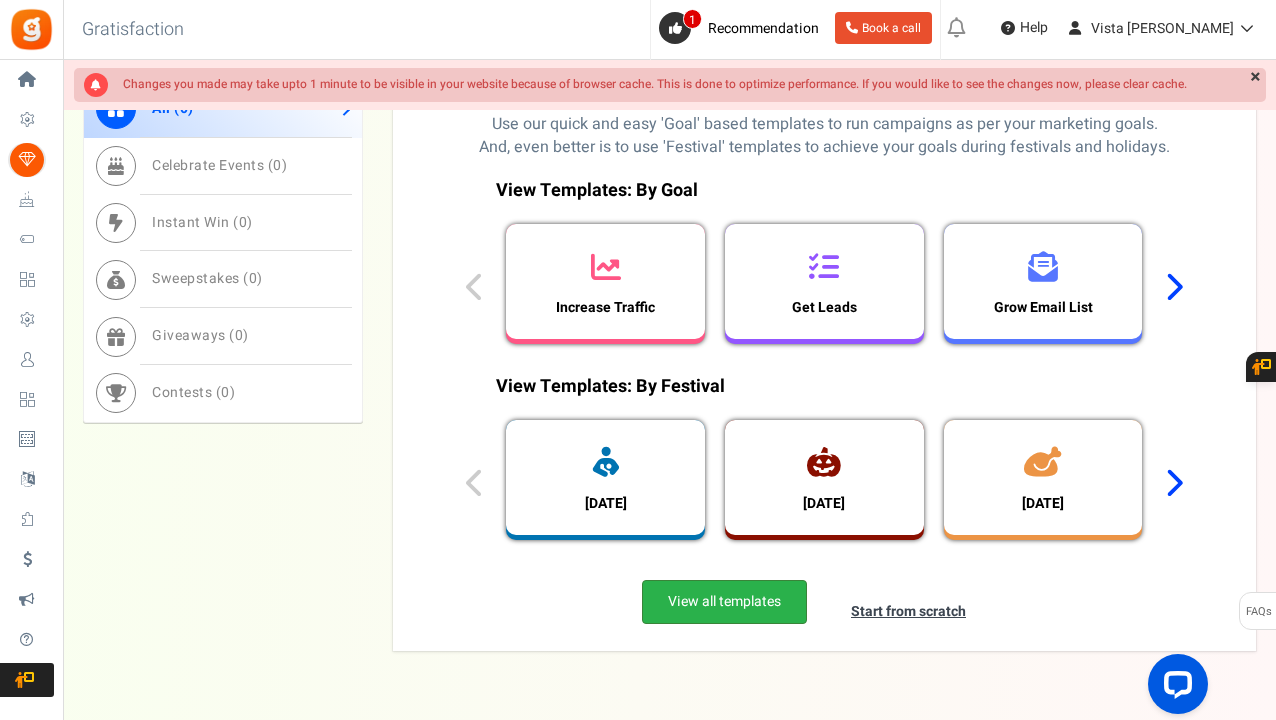 click on "View all templates" at bounding box center (724, 602) 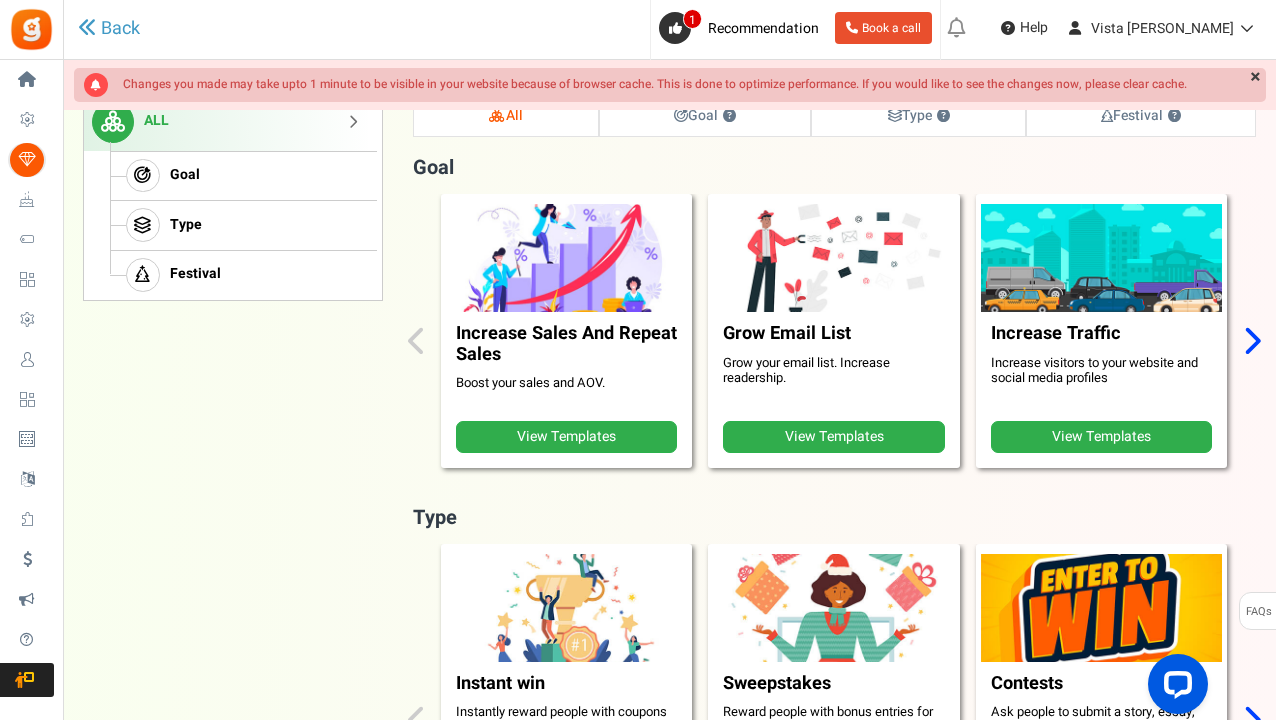 scroll, scrollTop: 202, scrollLeft: 0, axis: vertical 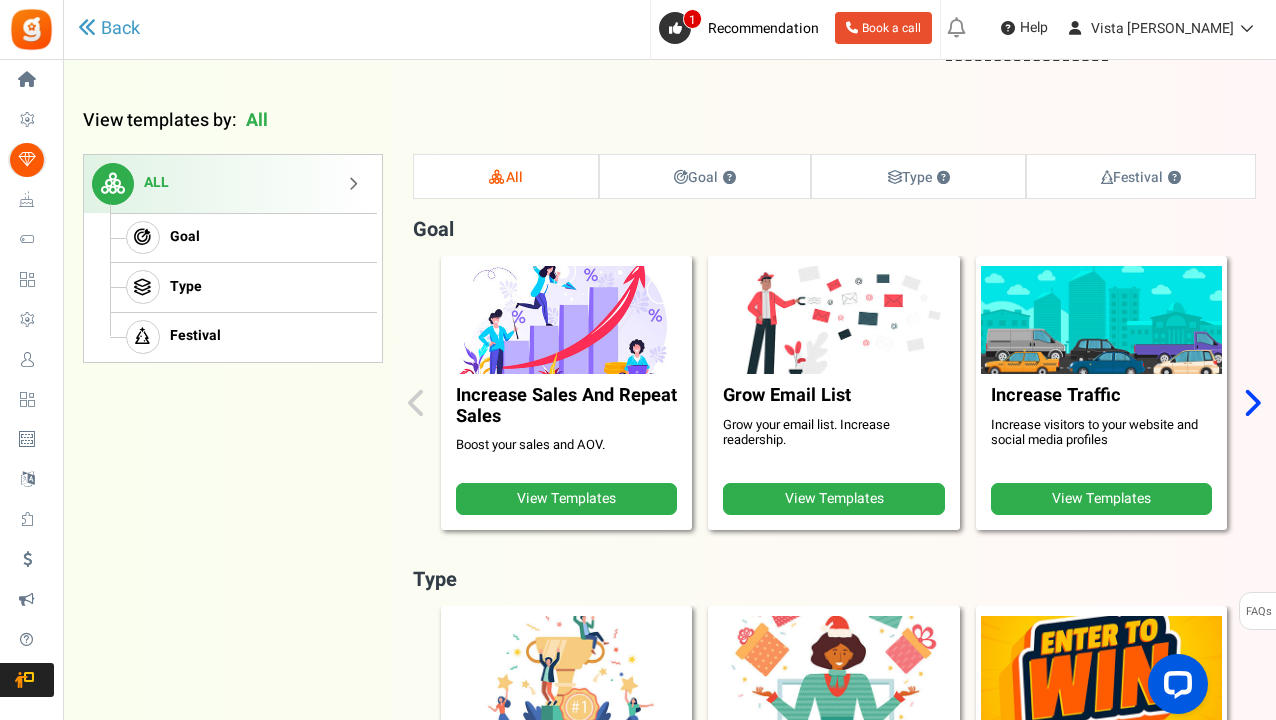 click on "View Templates" at bounding box center [566, 499] 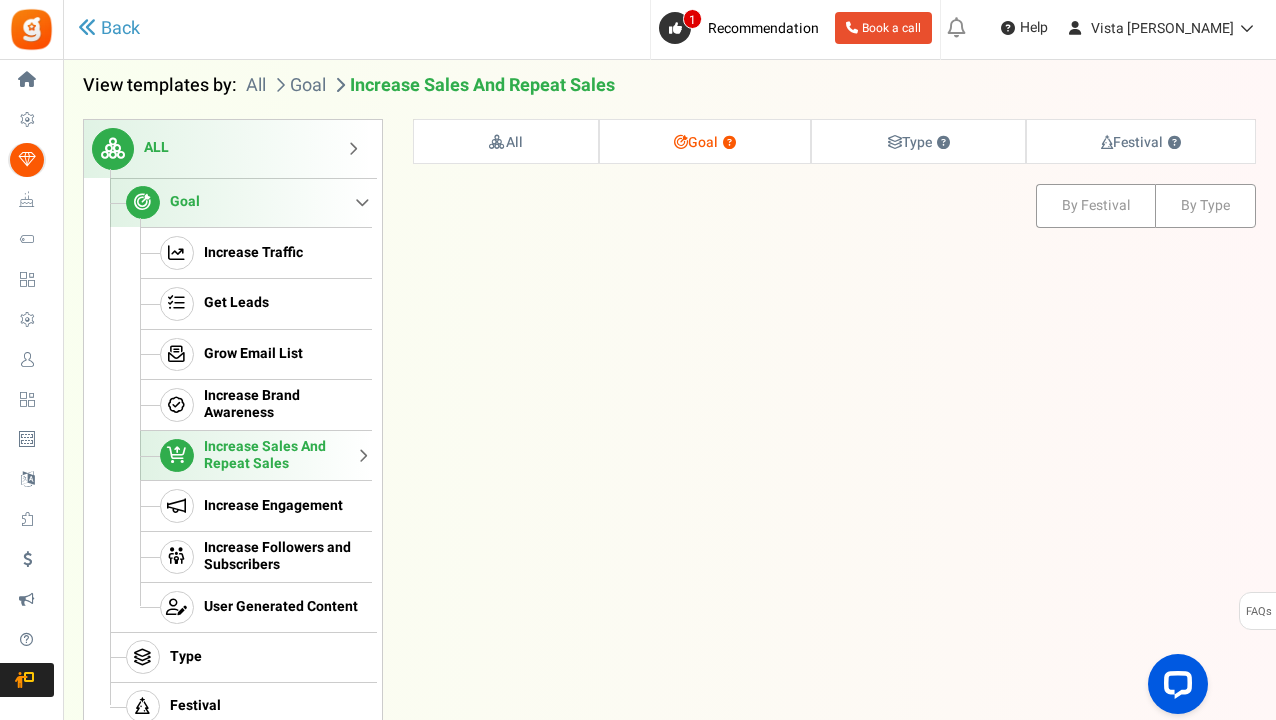 scroll, scrollTop: 202, scrollLeft: 0, axis: vertical 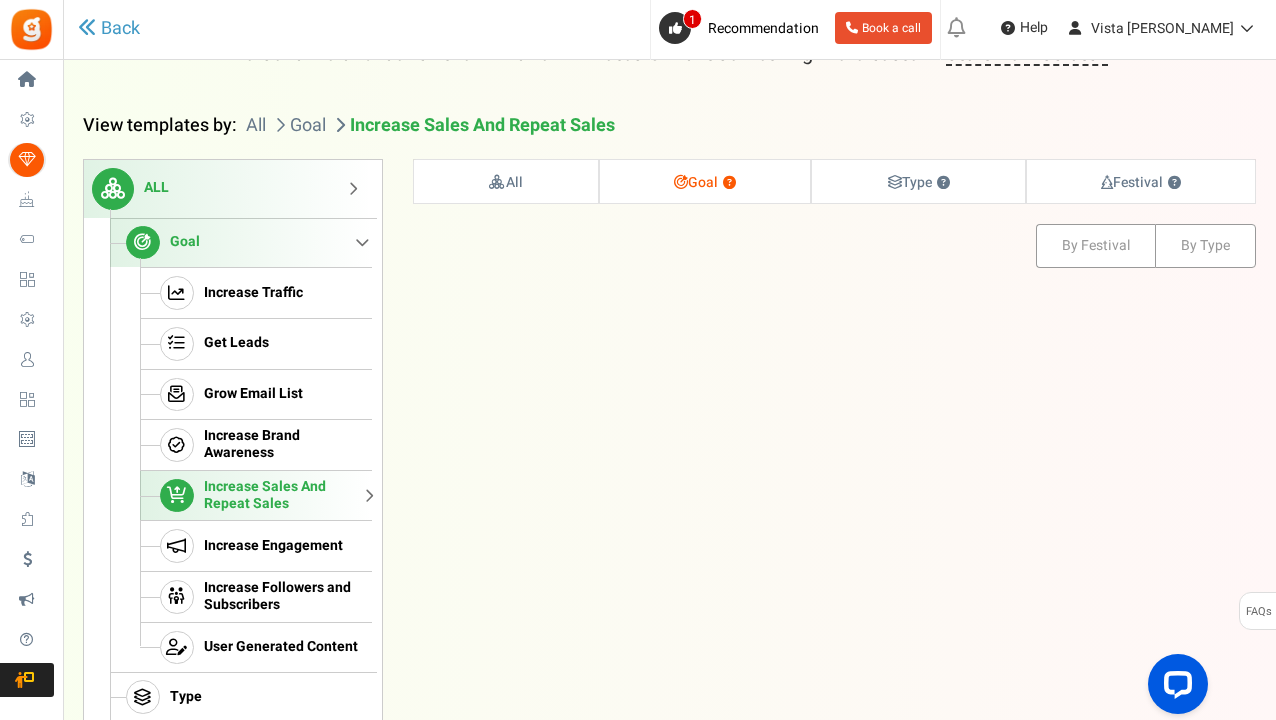 click on "Increase Sales And Repeat Sales" at bounding box center (256, 495) 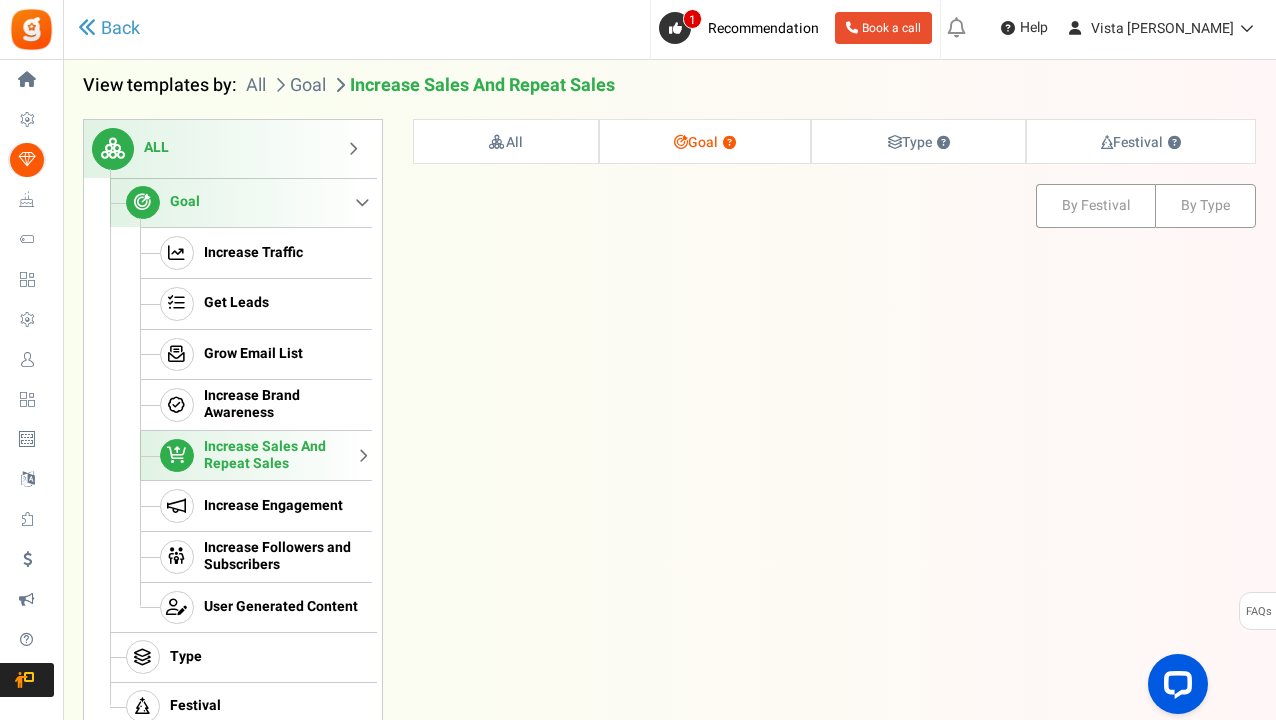 scroll, scrollTop: 202, scrollLeft: 0, axis: vertical 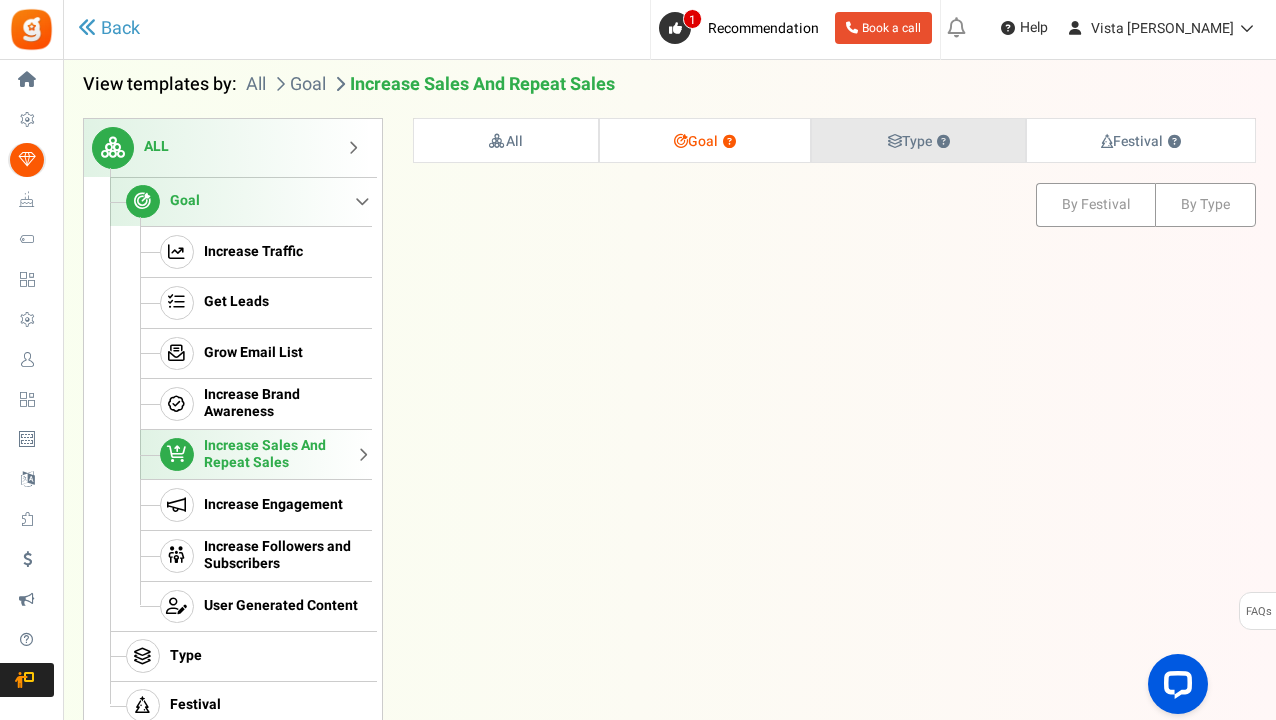 click on "Type
?" at bounding box center [919, 141] 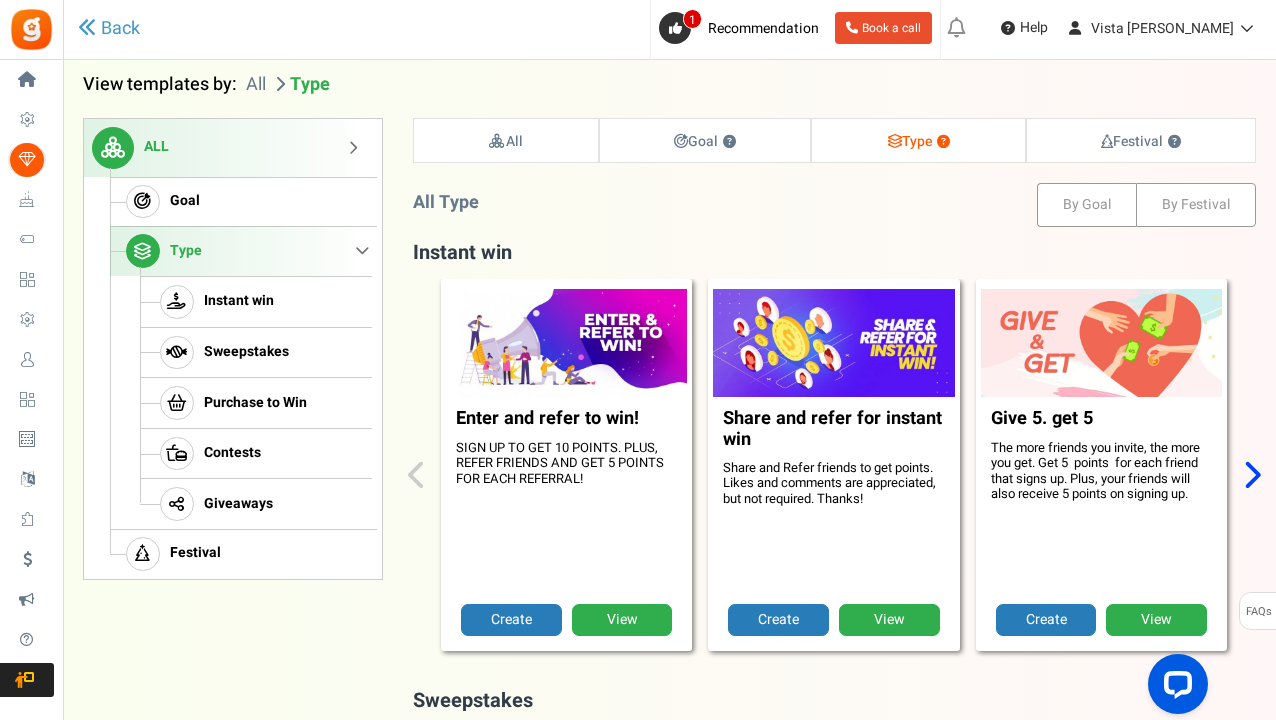 click on "Type" at bounding box center (241, 251) 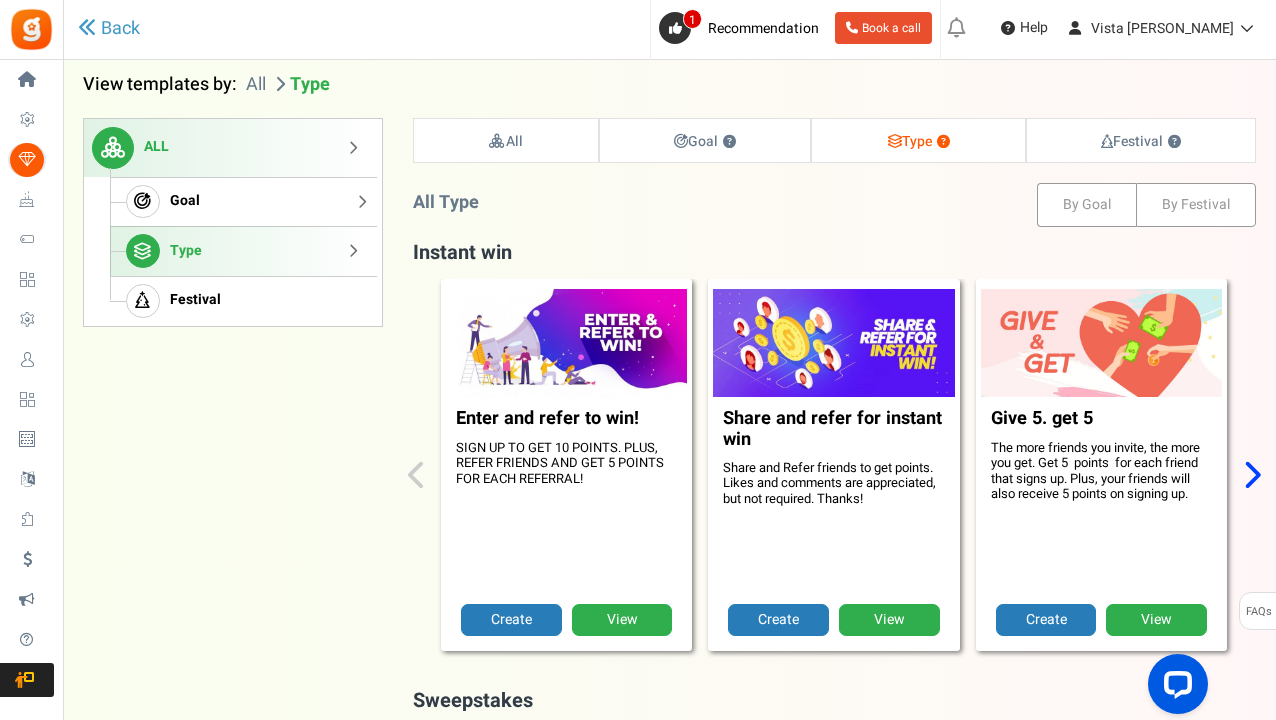 click on "Goal" at bounding box center [241, 202] 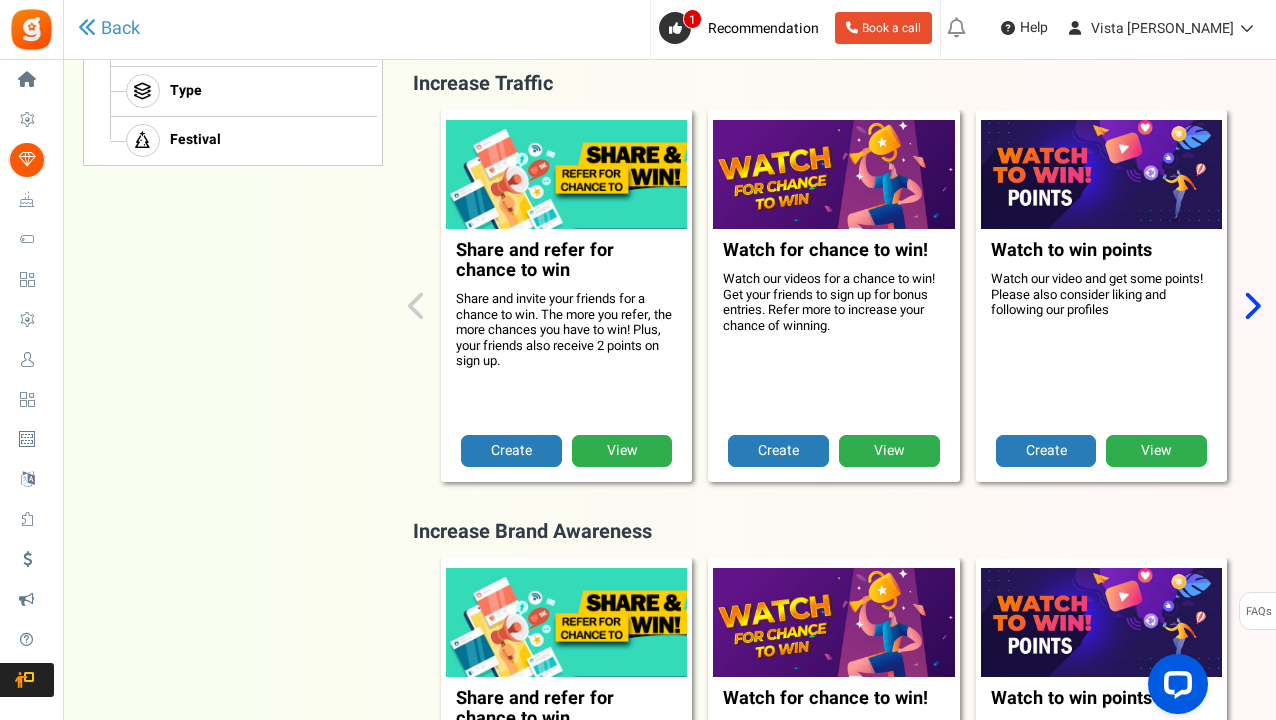 scroll, scrollTop: 782, scrollLeft: 0, axis: vertical 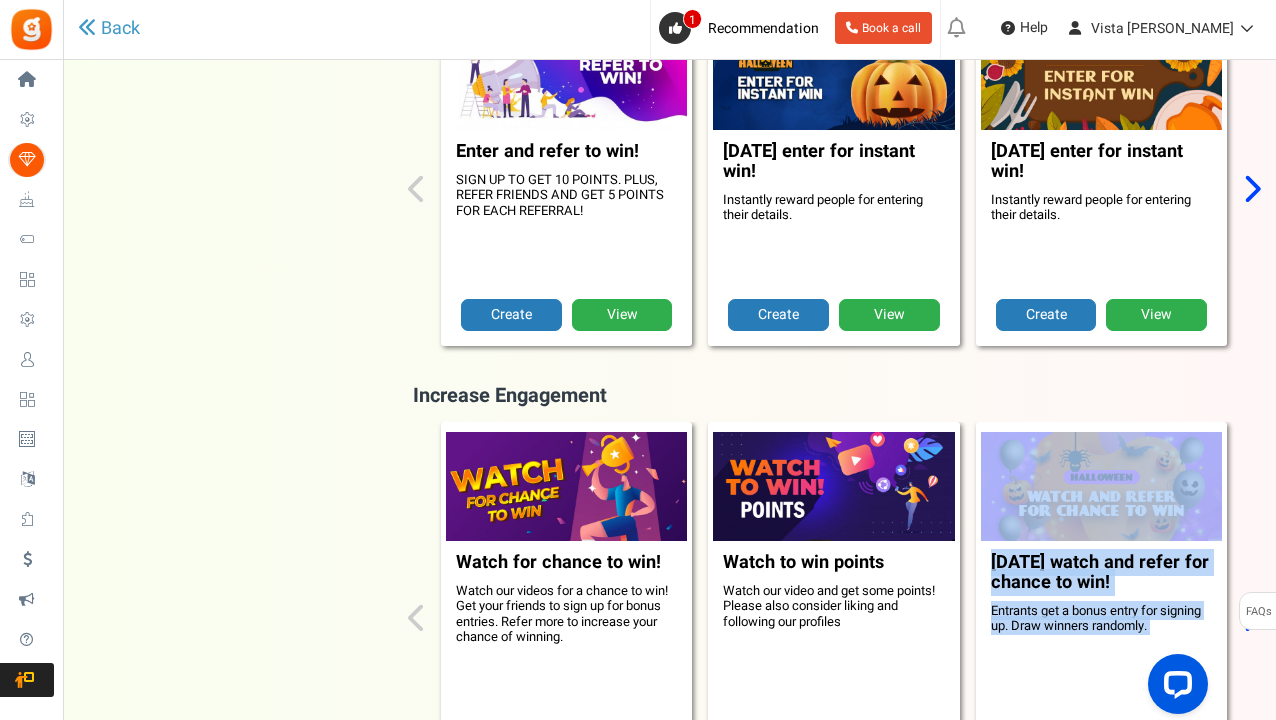 drag, startPoint x: 1275, startPoint y: 409, endPoint x: 1274, endPoint y: 461, distance: 52.009613 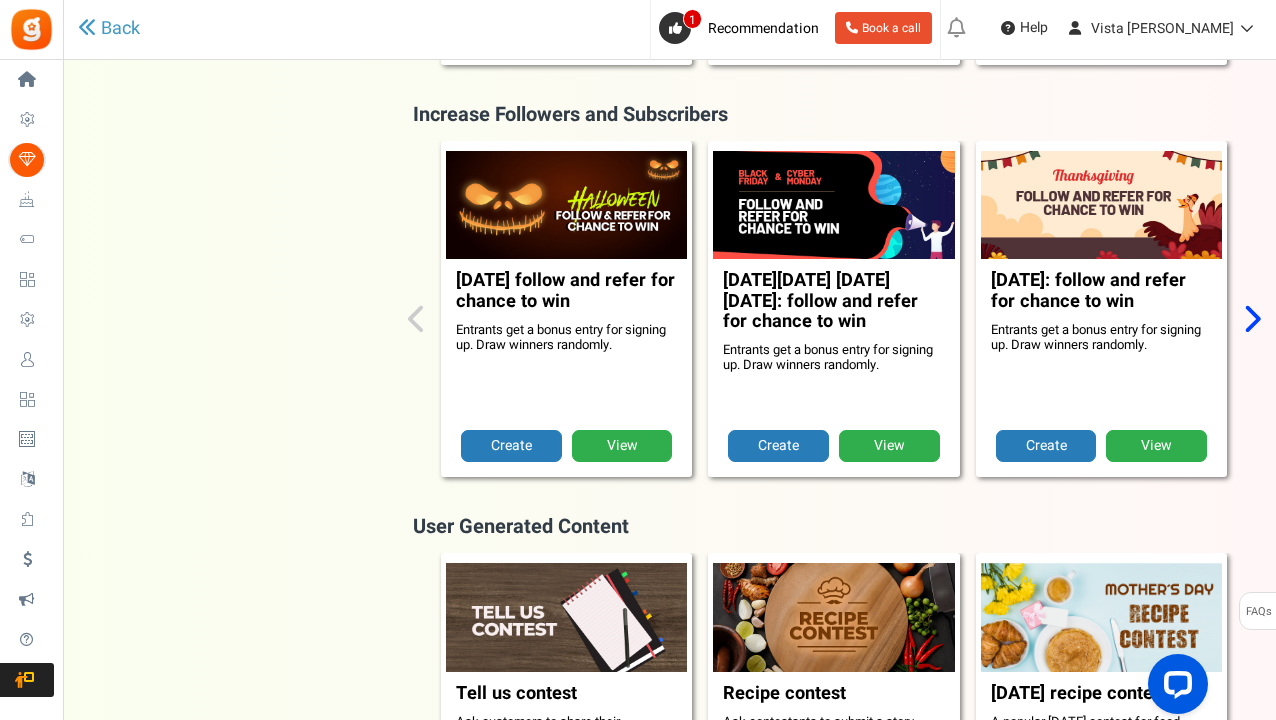 scroll, scrollTop: 2519, scrollLeft: 0, axis: vertical 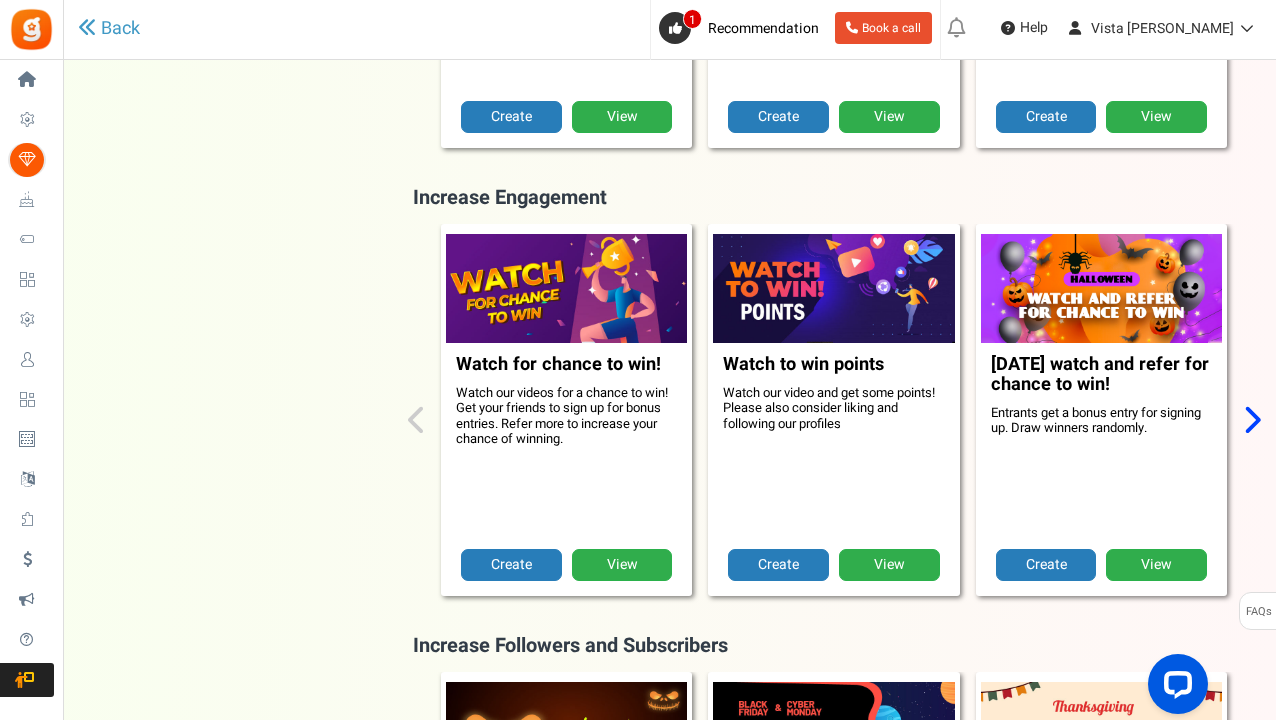 click at bounding box center [1251, 420] 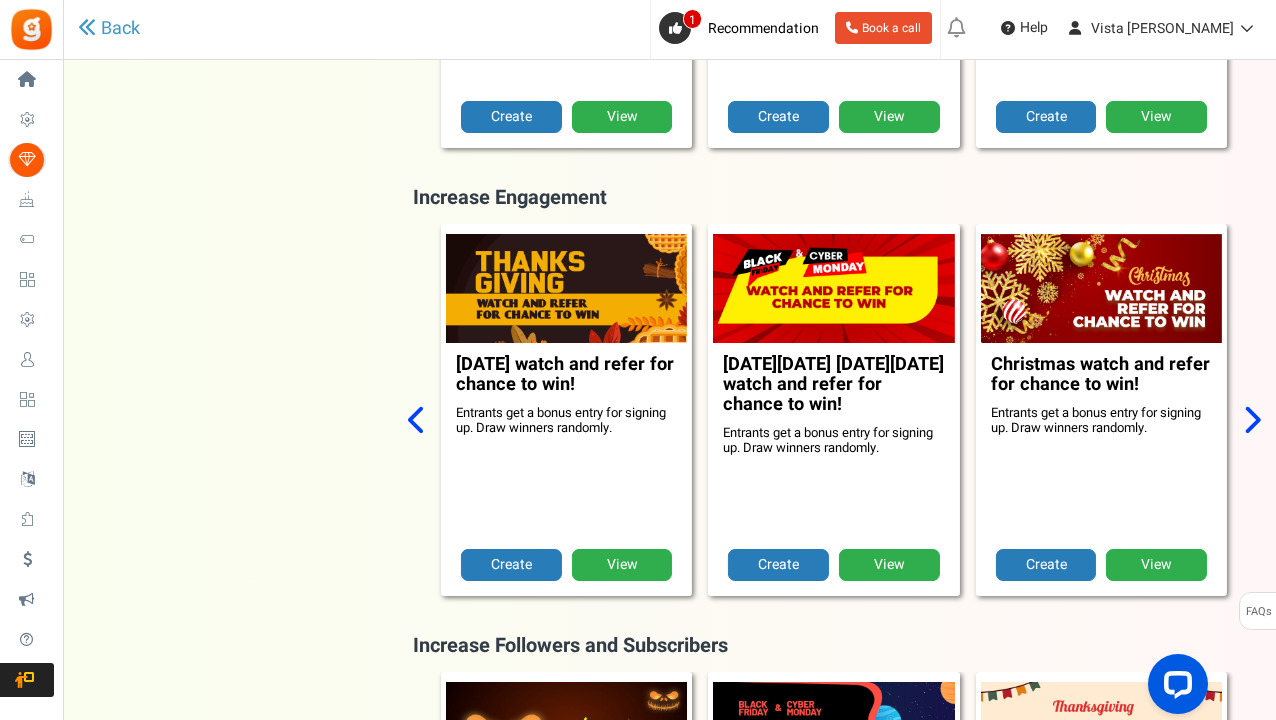 click at bounding box center (1251, 420) 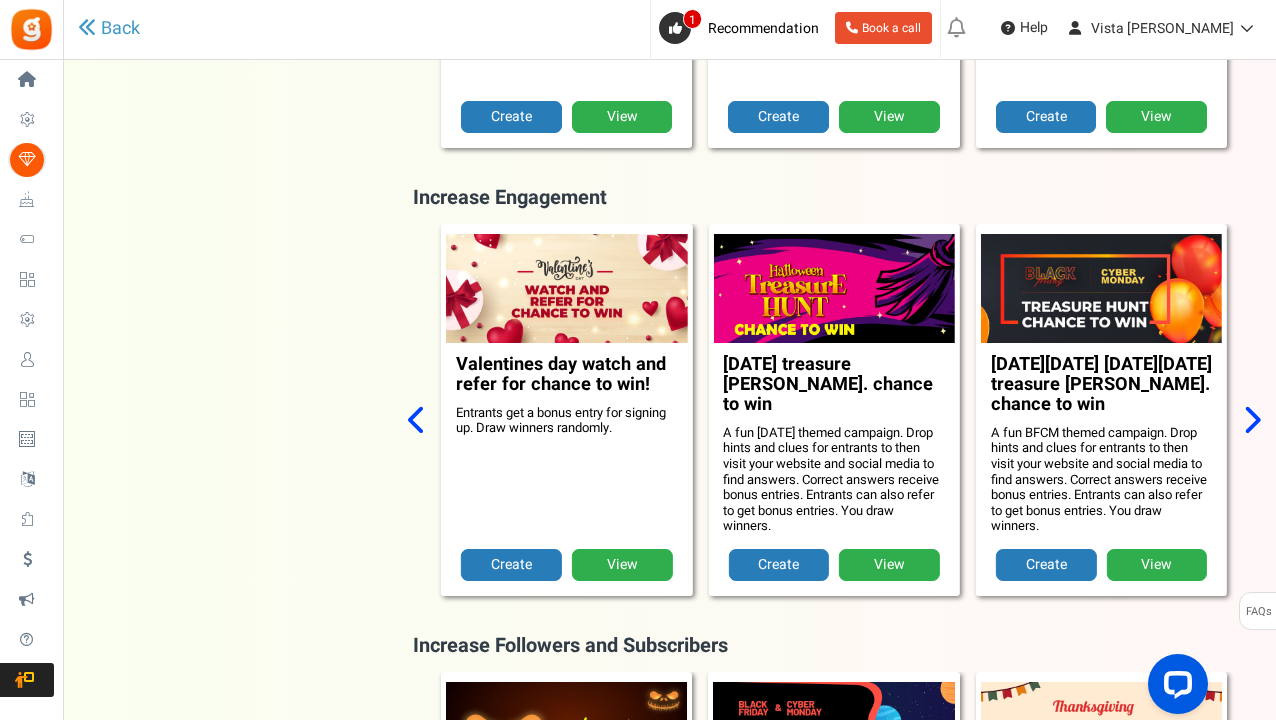 click at bounding box center (1251, 420) 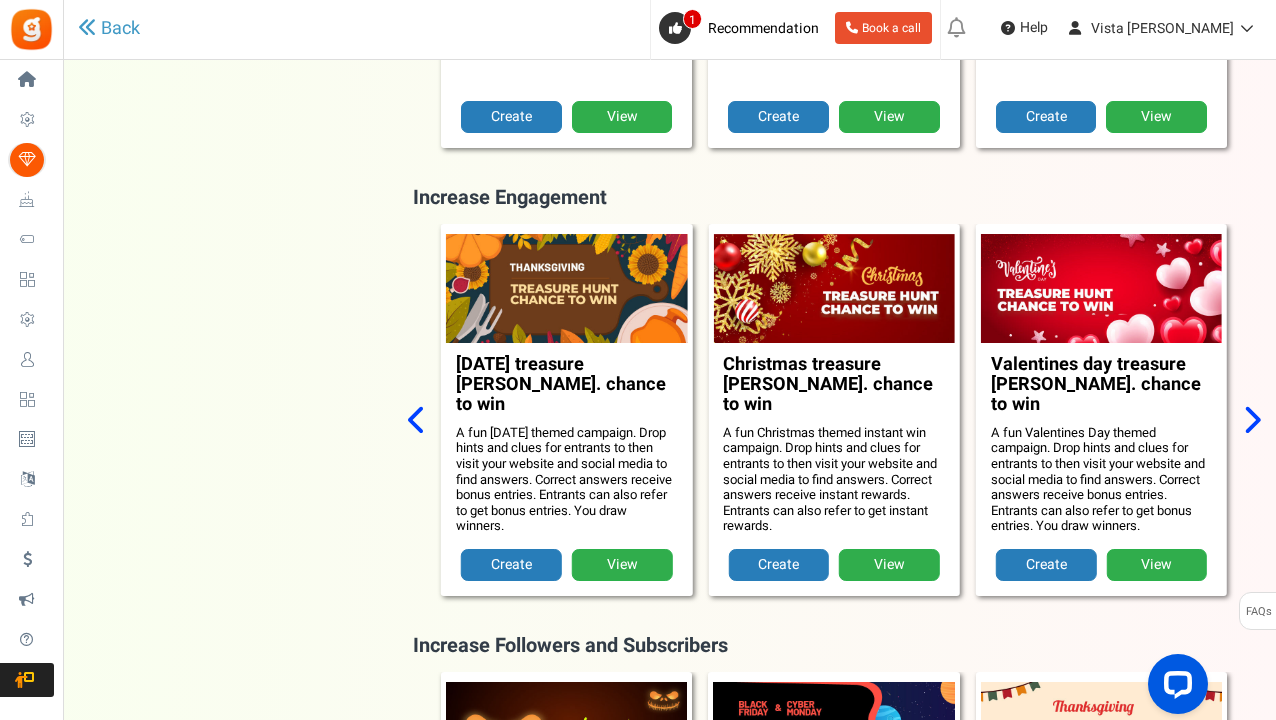 click at bounding box center [1251, 420] 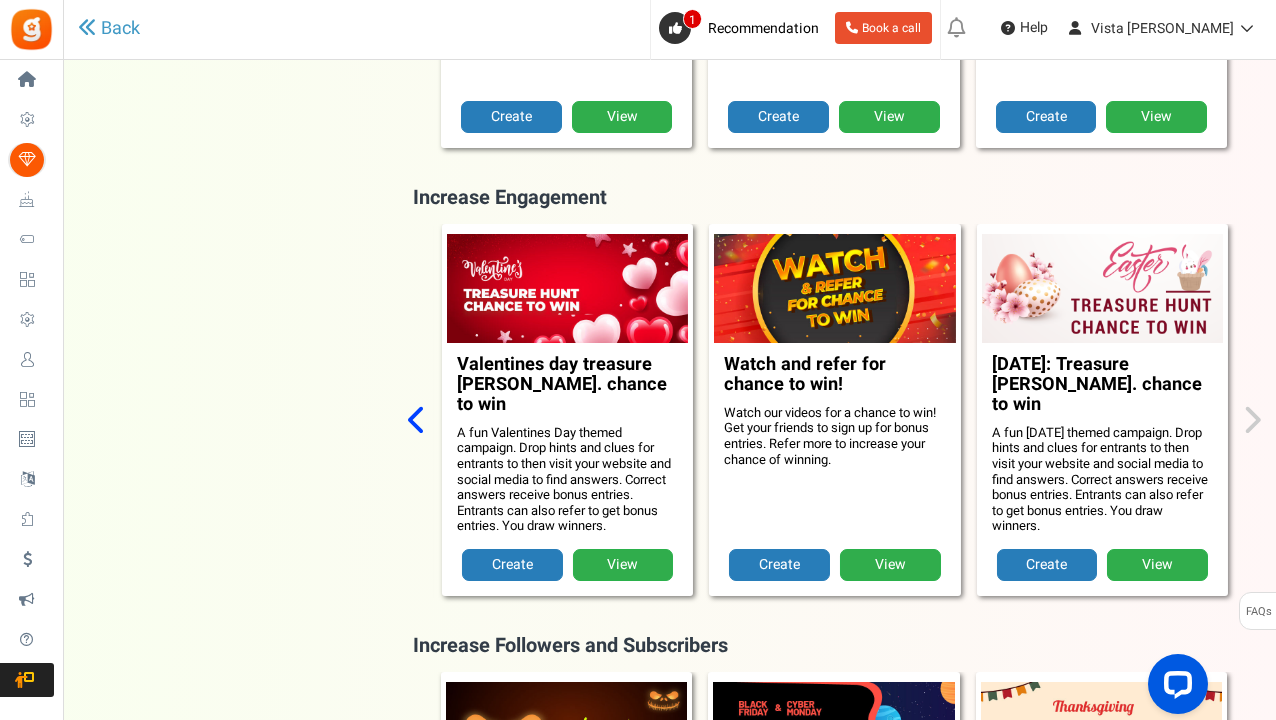 click on "Watch for chance to win!
Watch our videos for a chance to win! Get your friends to sign up for bonus entries. Refer more to increase your chance of winning.
Create
View
Watch to win points
Watch our video and get some points! Please also consider liking and following our profiles
Create
View
[DATE] watch and refer for chance to win!
Entrants get a bonus entry for signing up. Draw winners randomly.
Create
View
[DATE] watch and refer for chance to win!
Entrants get a bonus entry for signing up. Draw winners randomly.
Create
View" at bounding box center (834, 422) 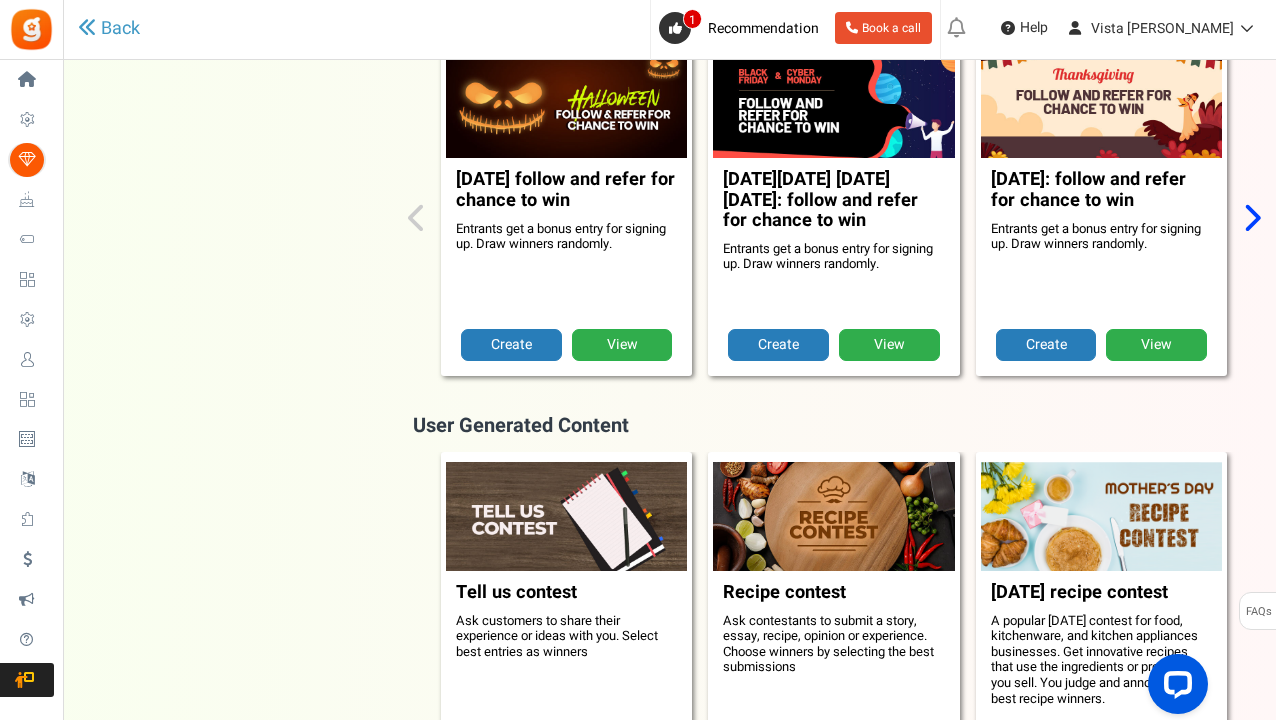 scroll, scrollTop: 2597, scrollLeft: 0, axis: vertical 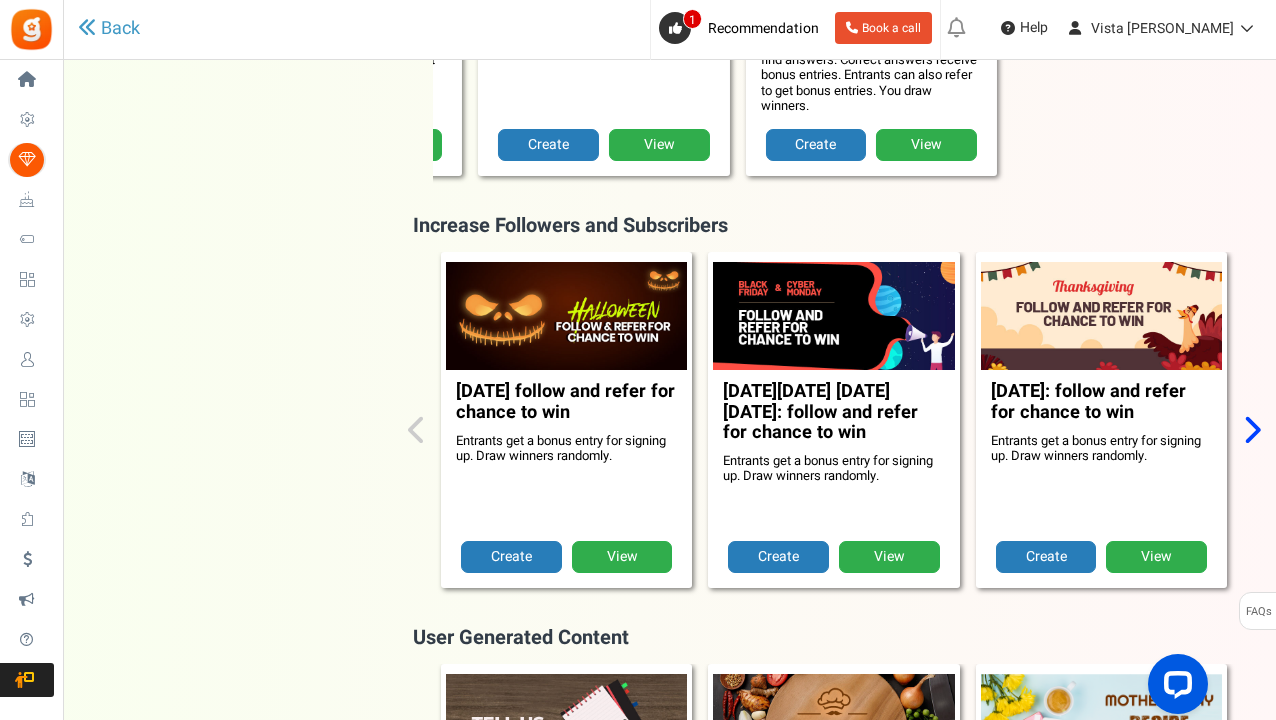 click at bounding box center (1251, 430) 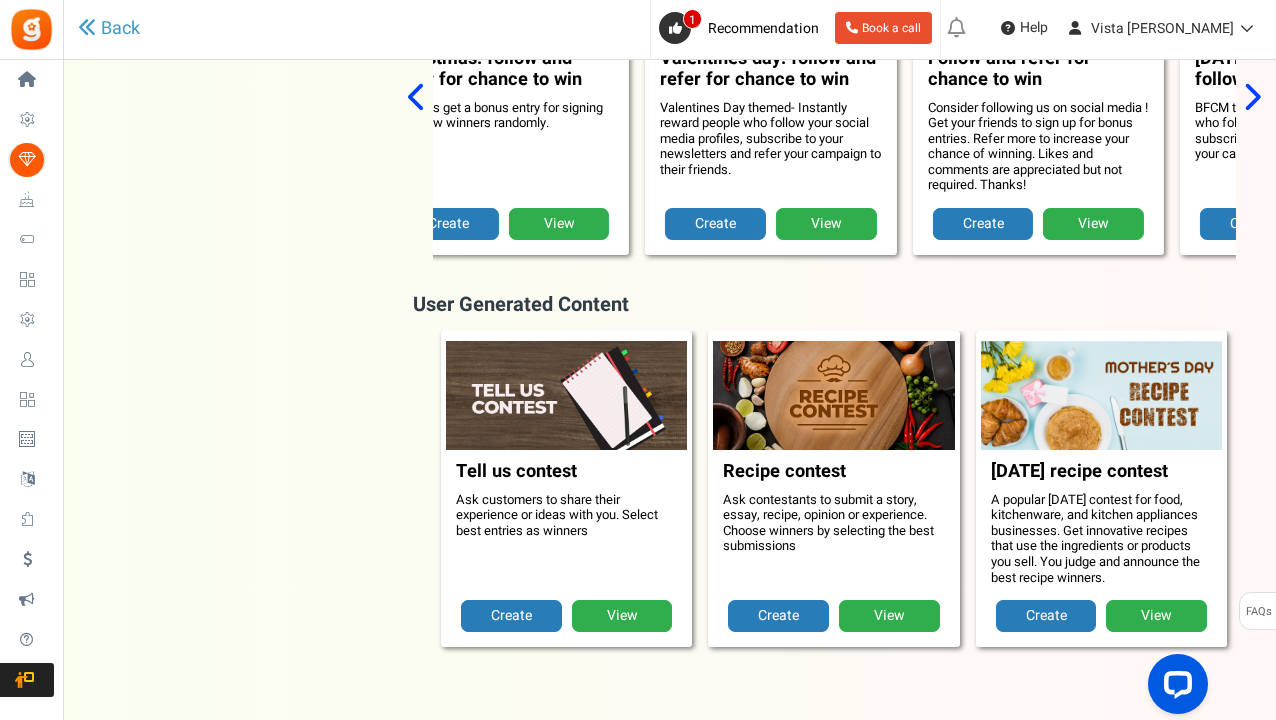scroll, scrollTop: 2717, scrollLeft: 0, axis: vertical 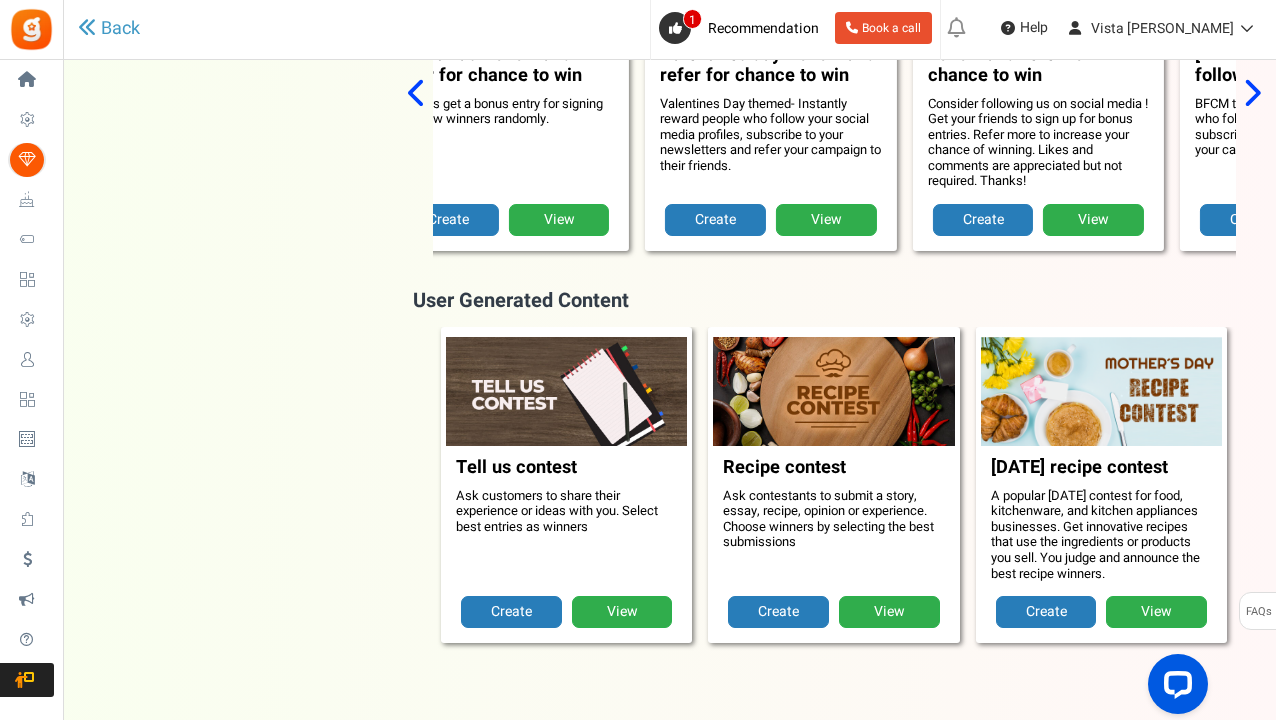 click on "View" at bounding box center [889, 612] 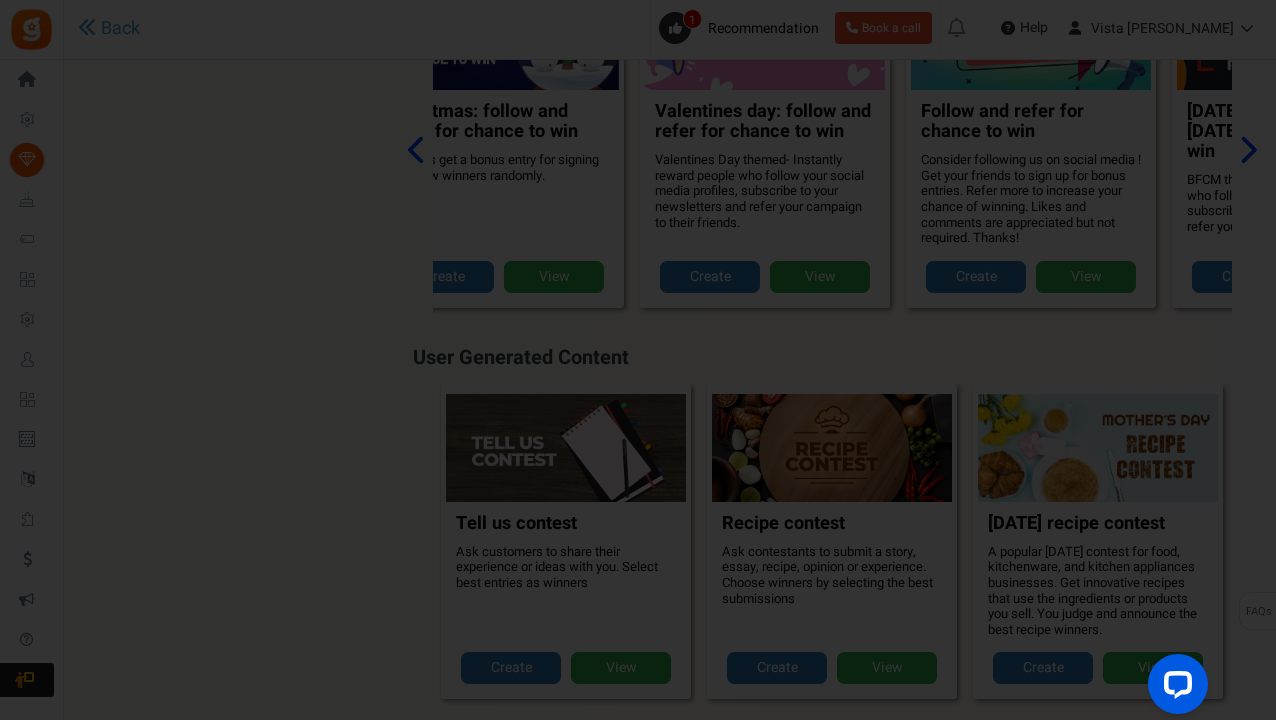 scroll, scrollTop: 0, scrollLeft: 0, axis: both 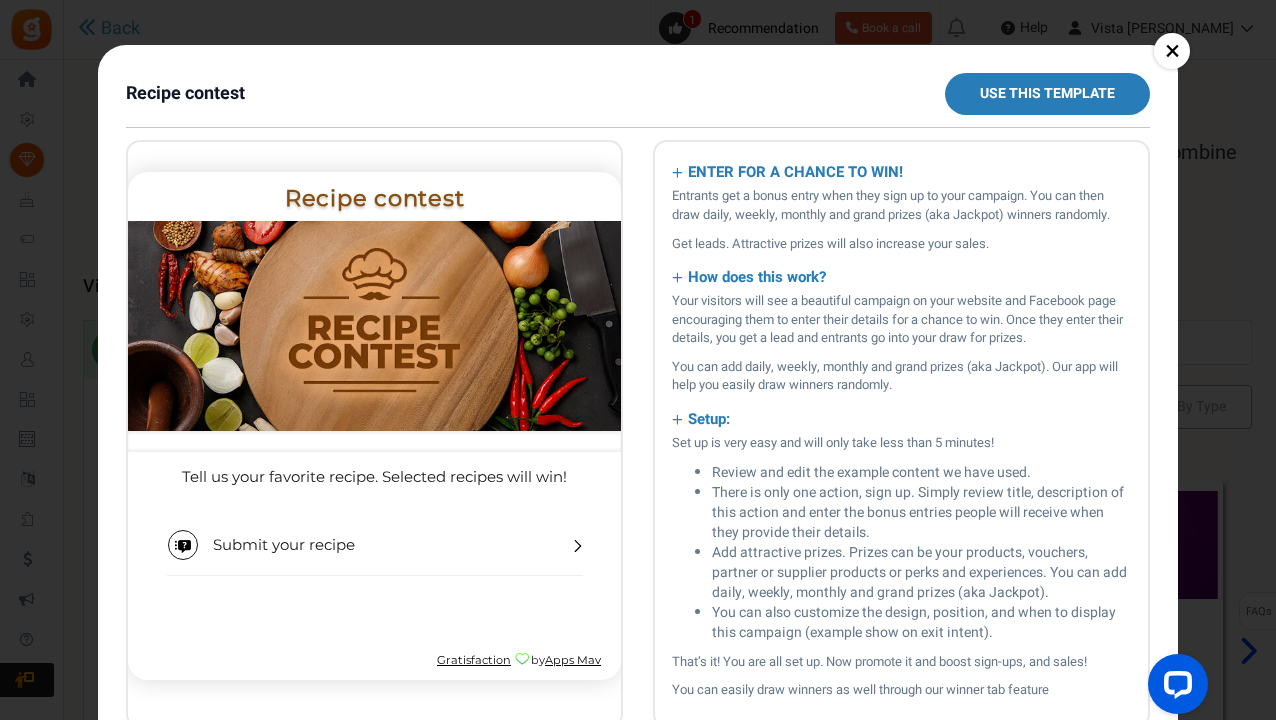 click on "×" at bounding box center [1172, 51] 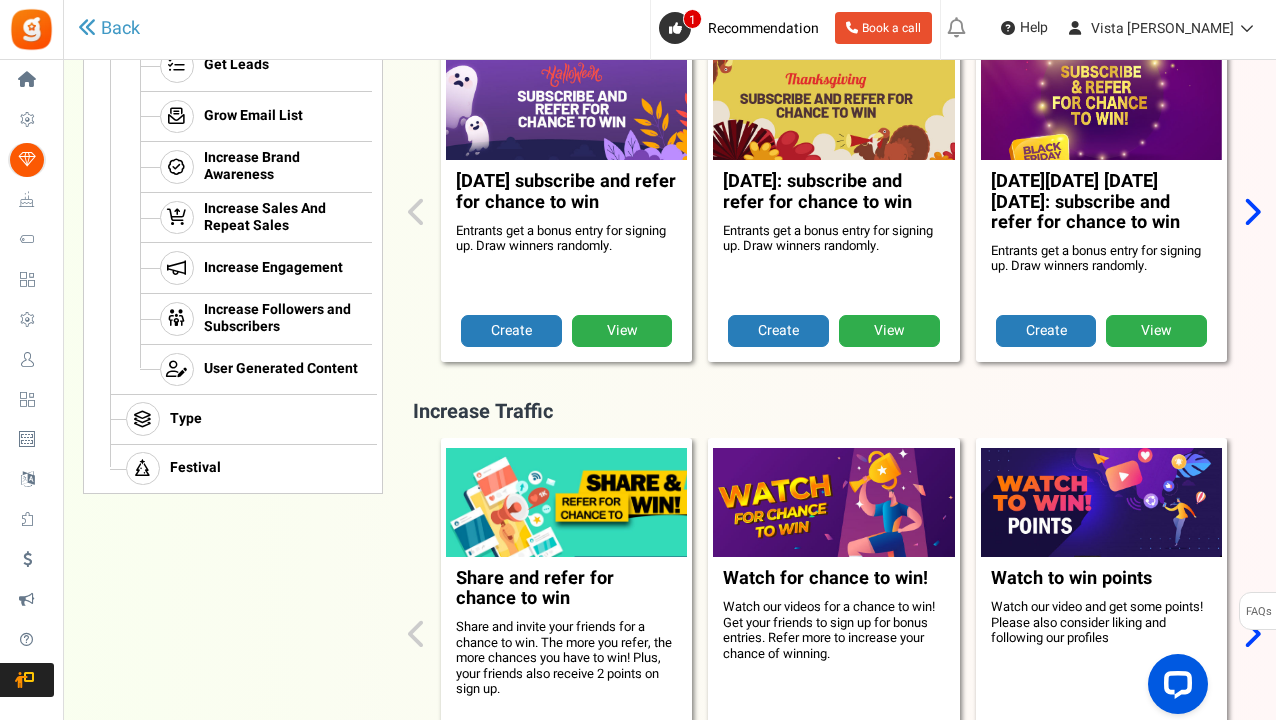 scroll, scrollTop: 449, scrollLeft: 0, axis: vertical 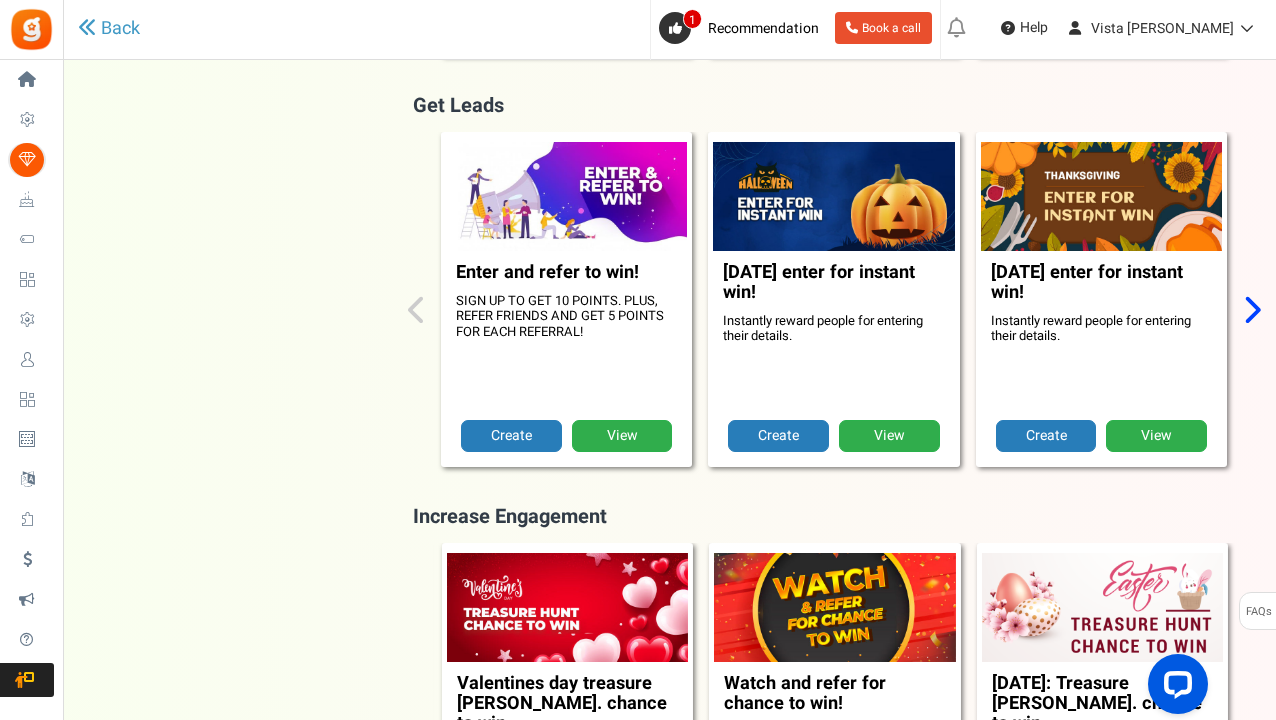 click at bounding box center [1251, 309] 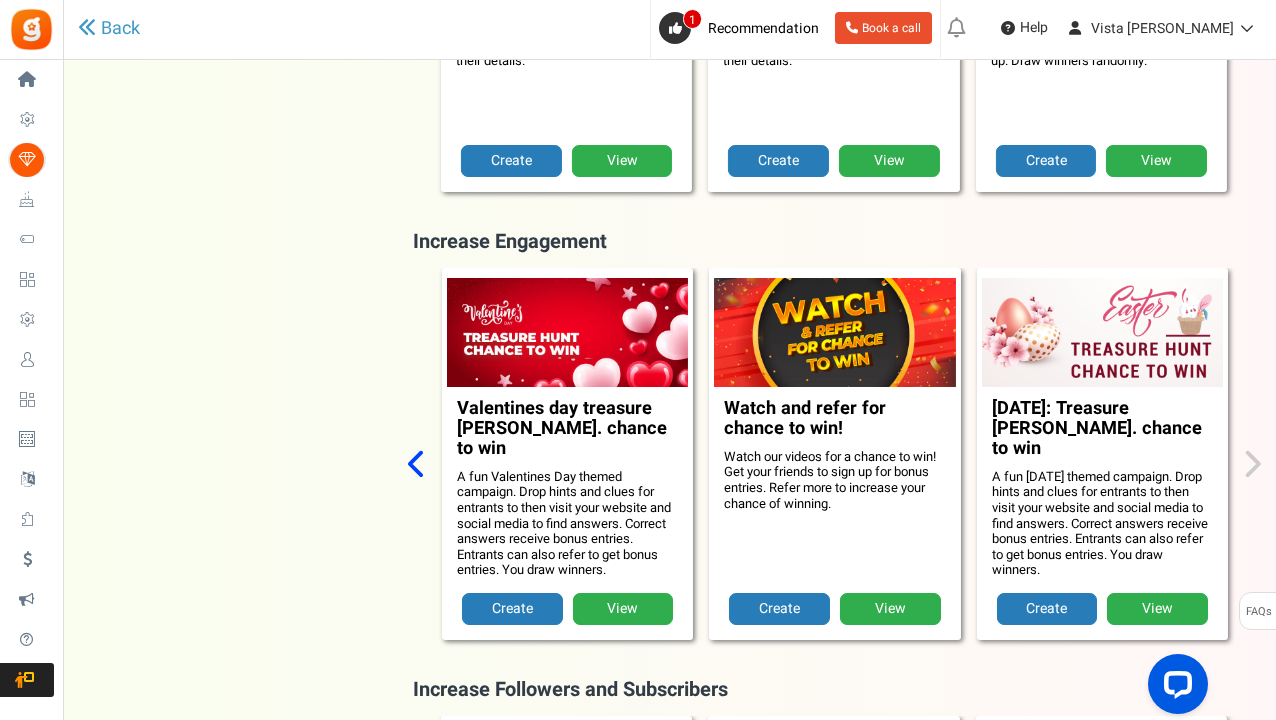scroll, scrollTop: 1926, scrollLeft: 0, axis: vertical 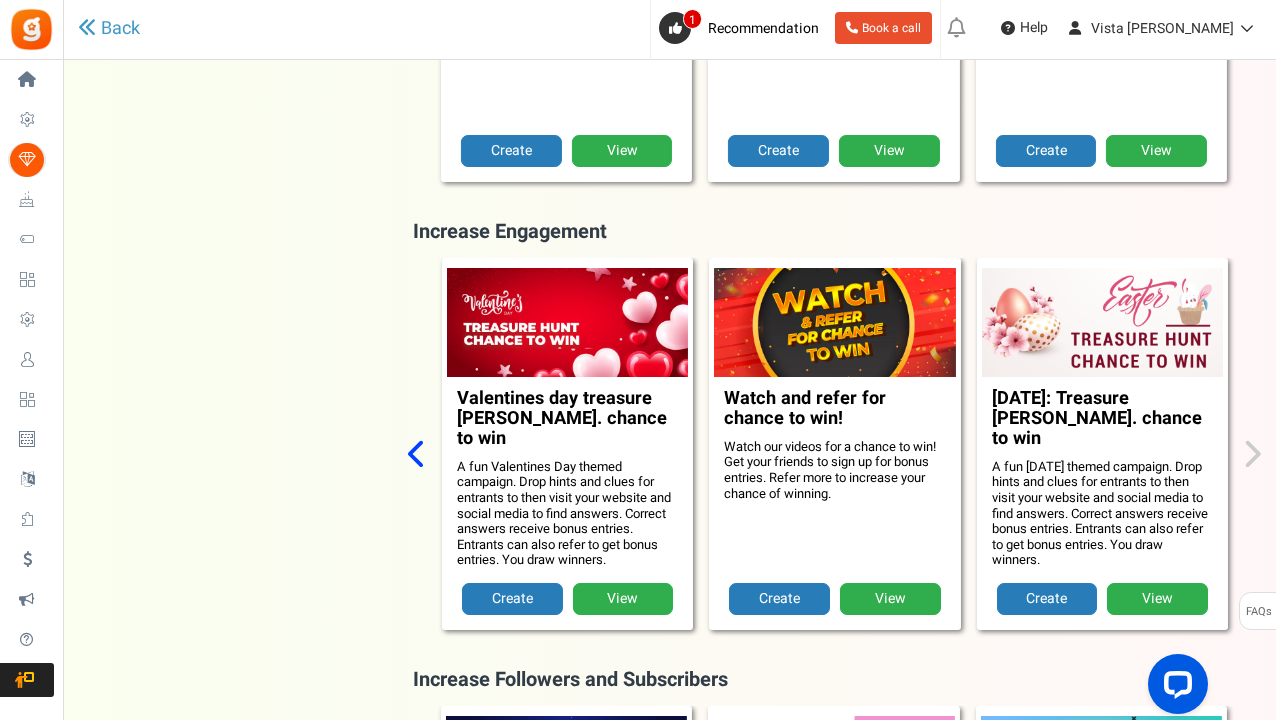 click on "×
Choose the type of campaign you’d like to set up
Instant win
Instantly reward people for participating in actions such as sign up, refer, follow, share, watch, and more.
Select
Sweepstakes
Reward people with bonus entries for participating in actions such as sign up, refer, follow, share, watch, and more. Draw daily, weekly, monthly and grand prize winners.
Select Select" at bounding box center (669, -194) 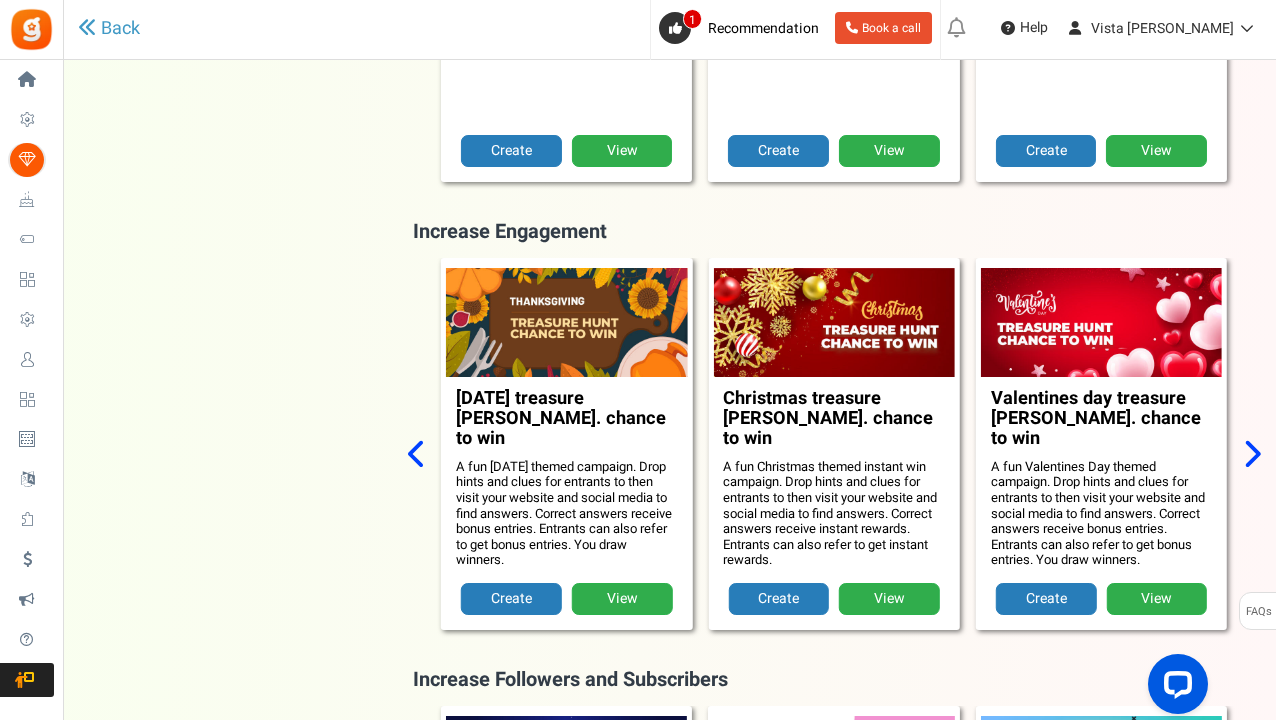 click at bounding box center (417, 454) 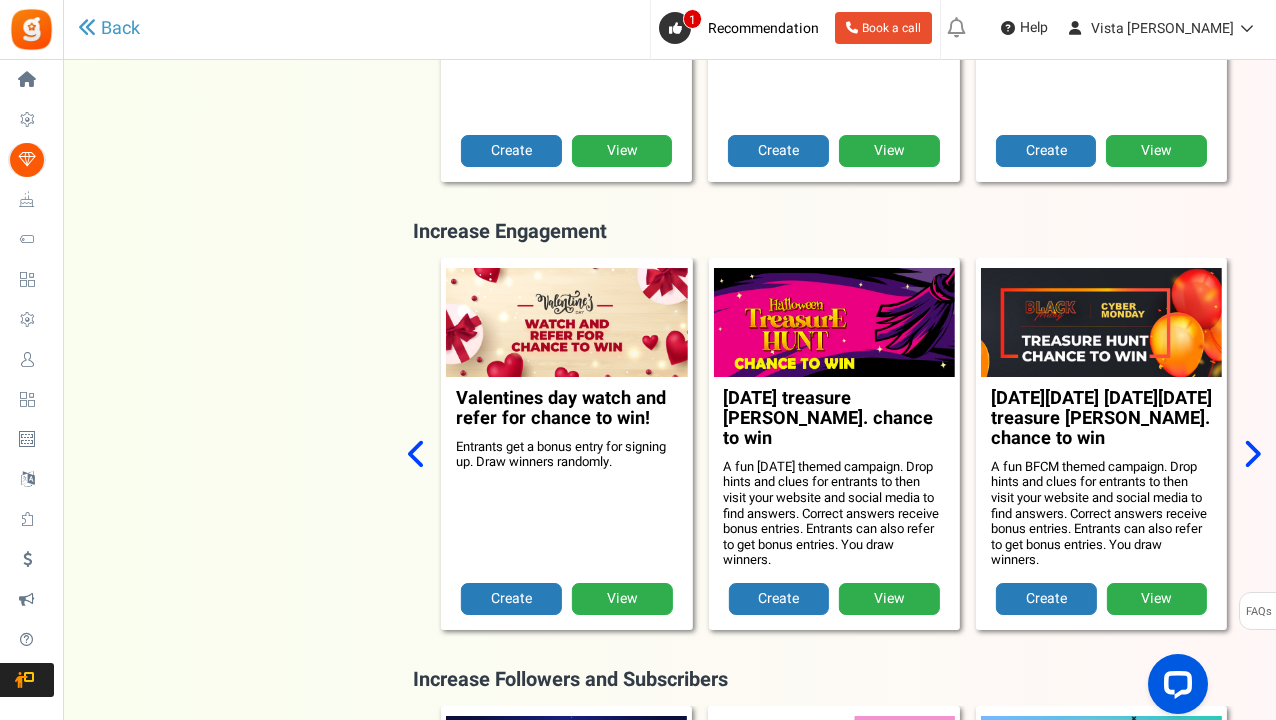 click at bounding box center [417, 454] 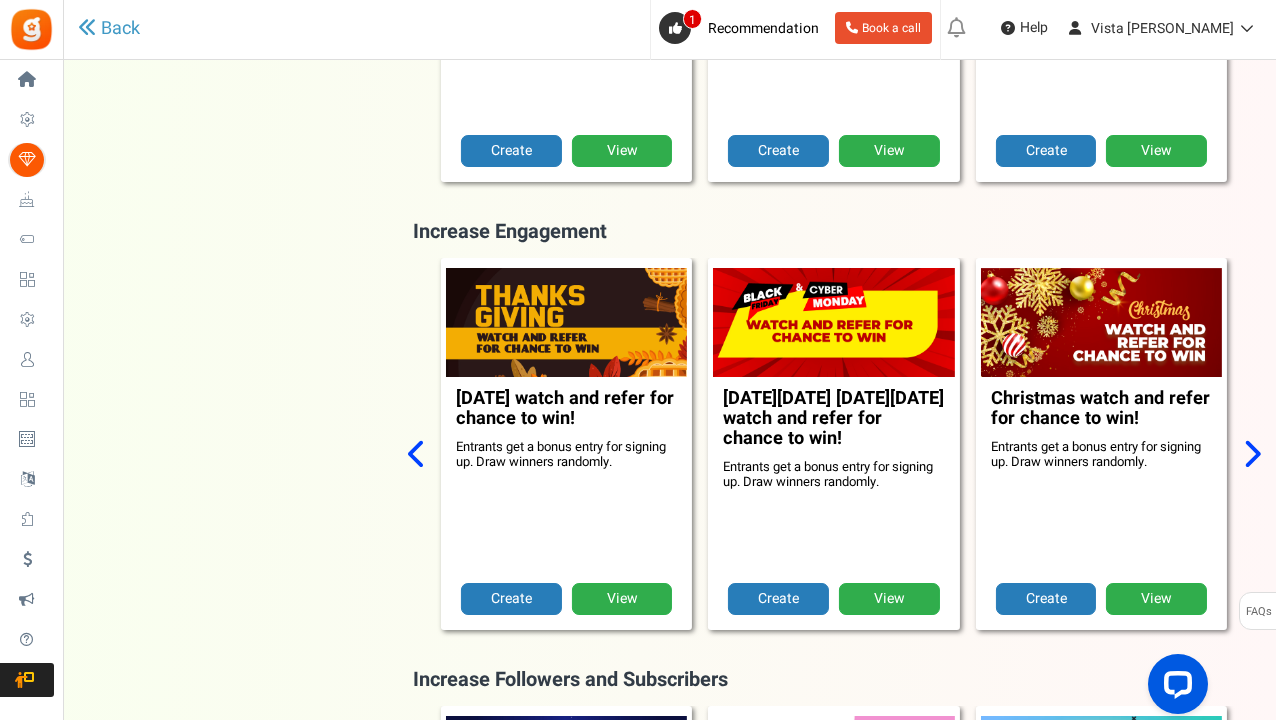 click at bounding box center [417, 454] 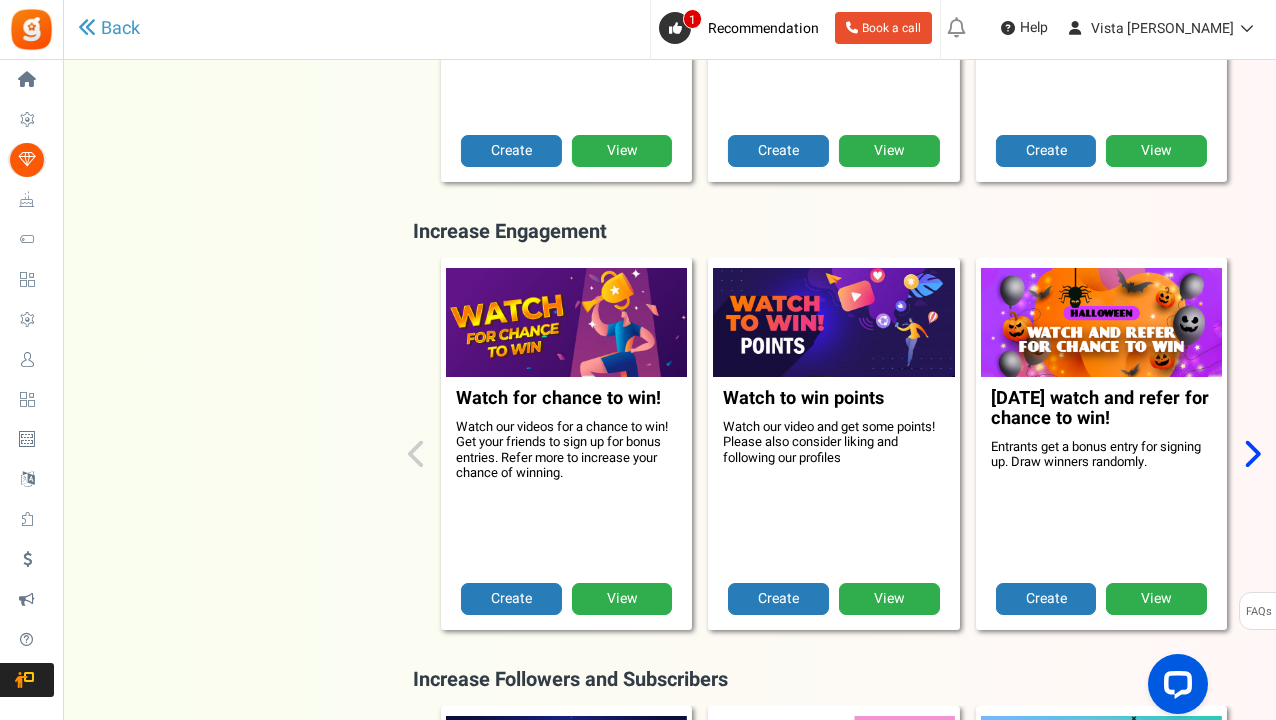 click on "ALL
Goal
Increase Traffic
Get Leads
Grow Email List
Increase Brand Awareness
Increase Sales And Repeat Sales
Increase Engagement
Increase Followers and Subscribers
User Generated Content
Type" at bounding box center [669, -74] 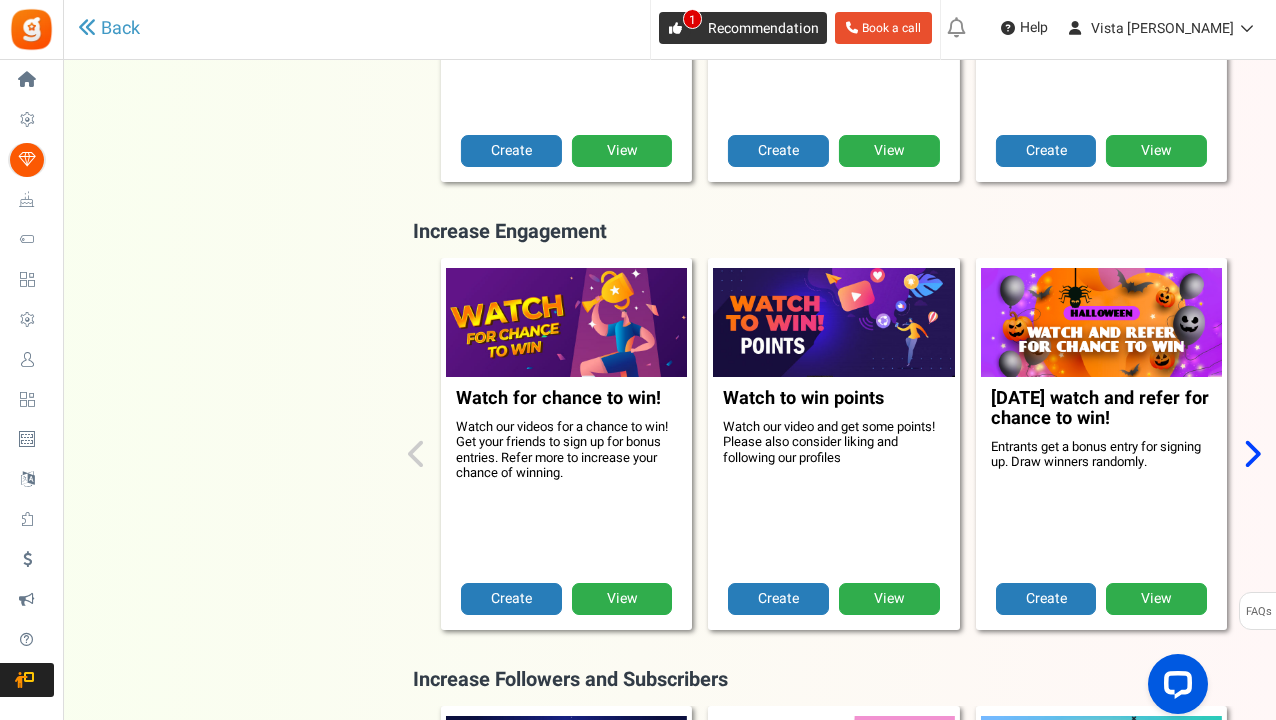 click on "1" at bounding box center [692, 19] 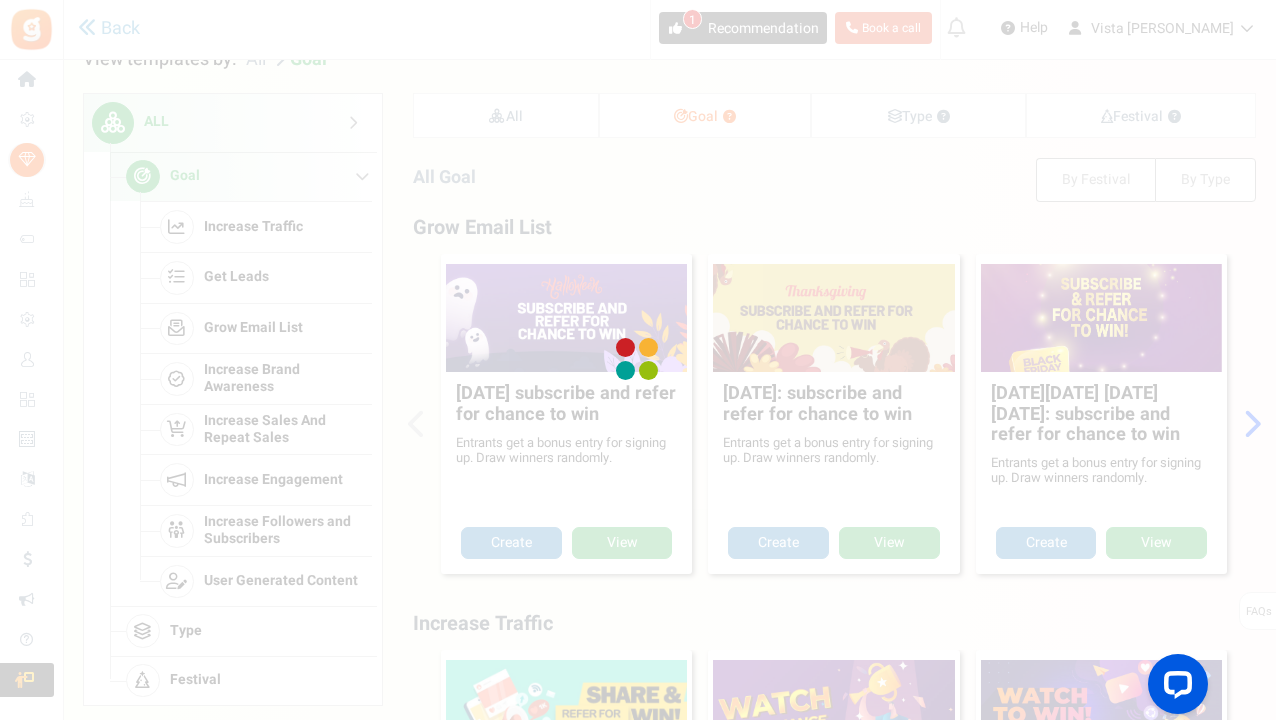 scroll, scrollTop: 0, scrollLeft: 0, axis: both 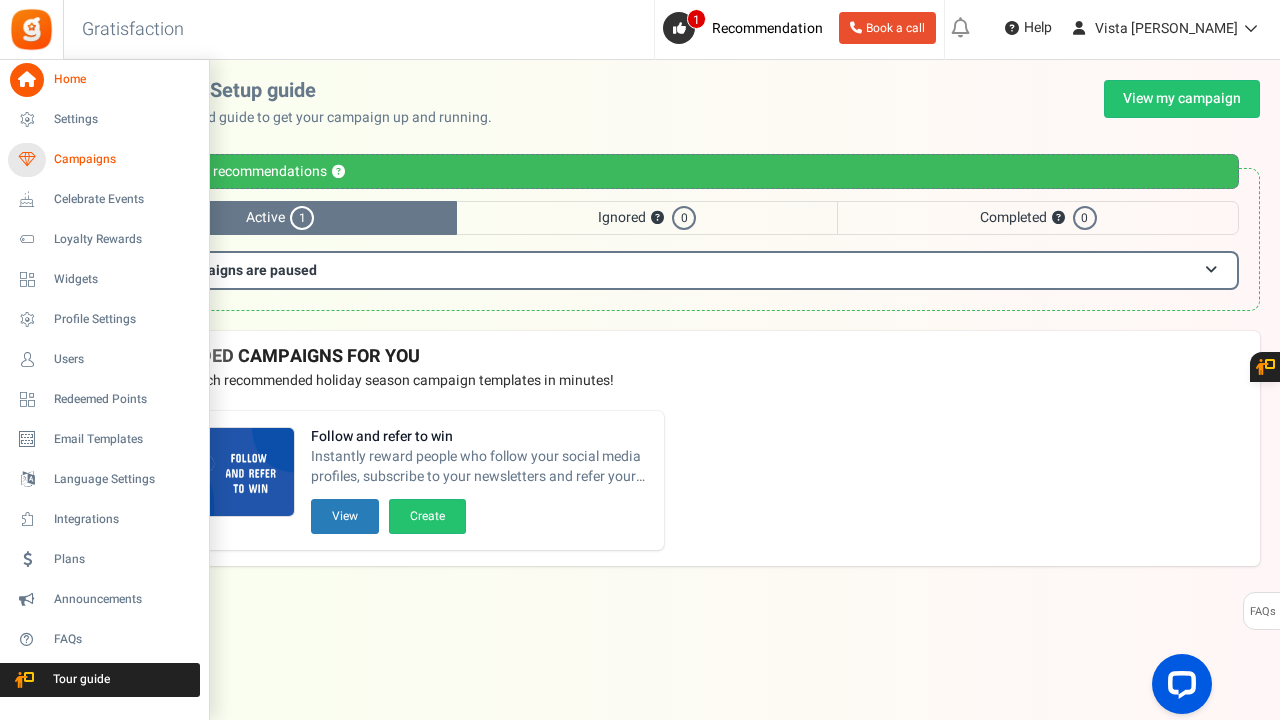 click on "Campaigns" at bounding box center (124, 159) 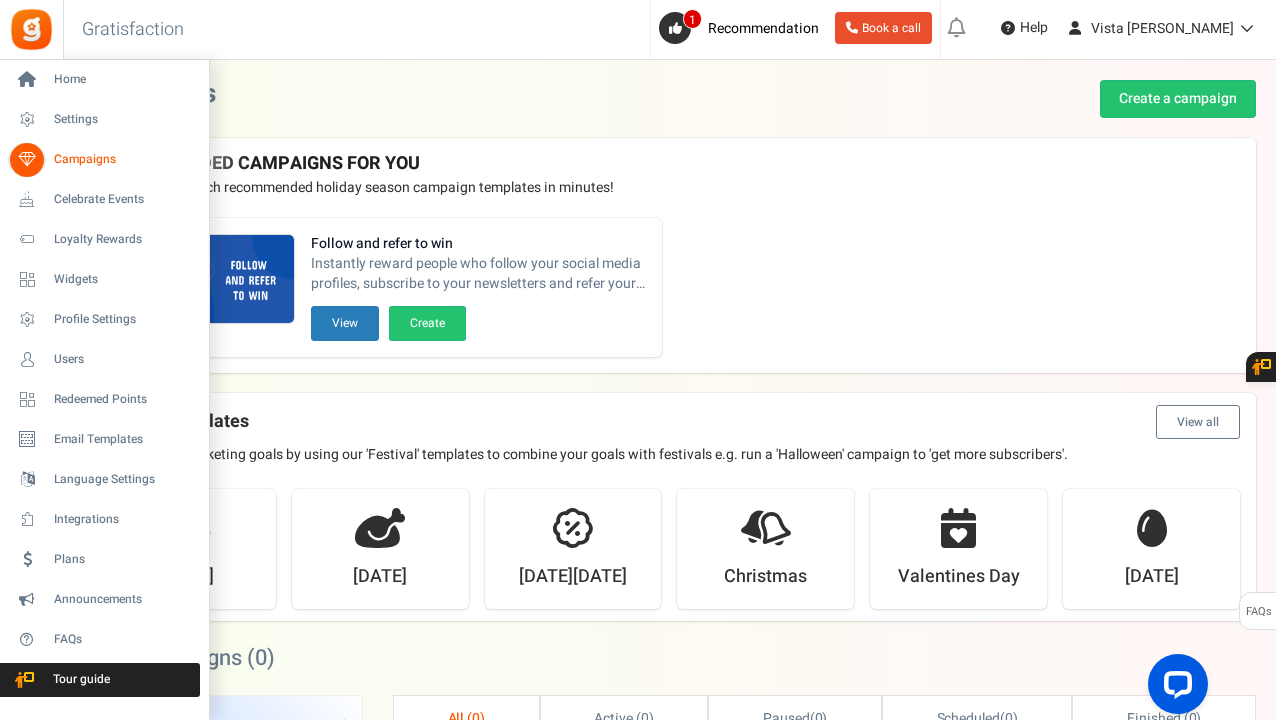click on "Campaigns" at bounding box center [124, 159] 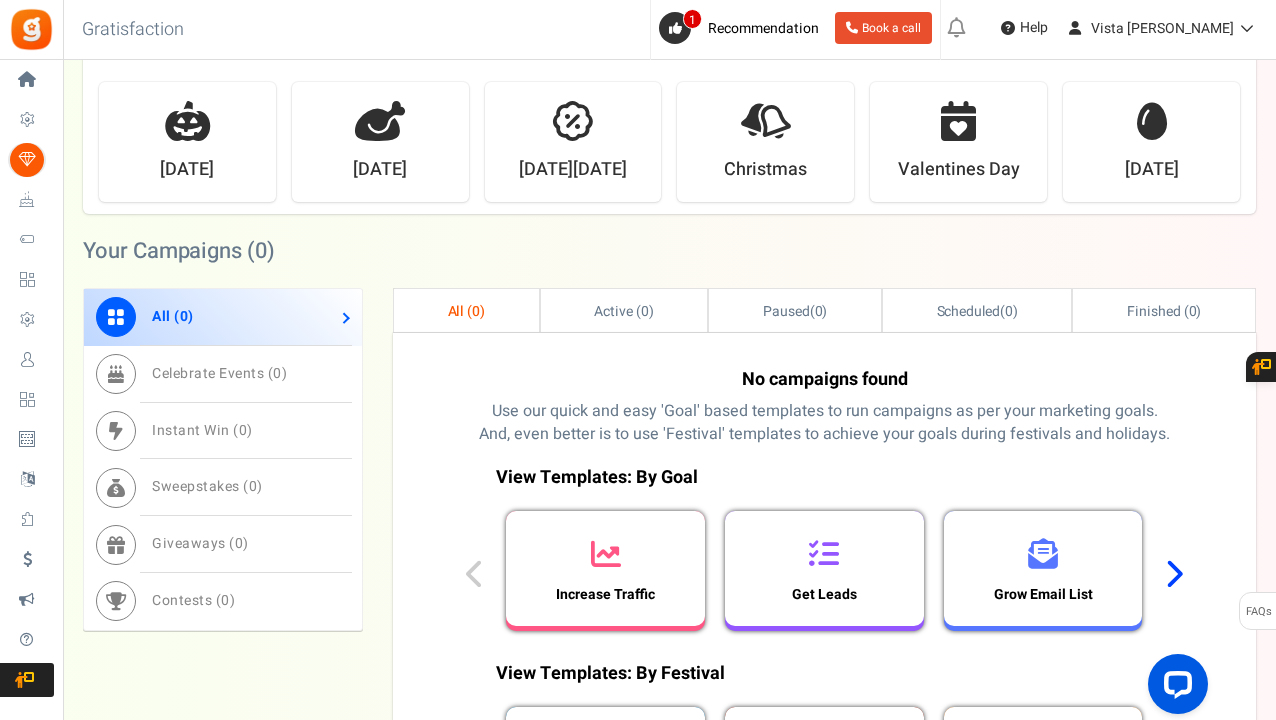 scroll, scrollTop: 405, scrollLeft: 0, axis: vertical 